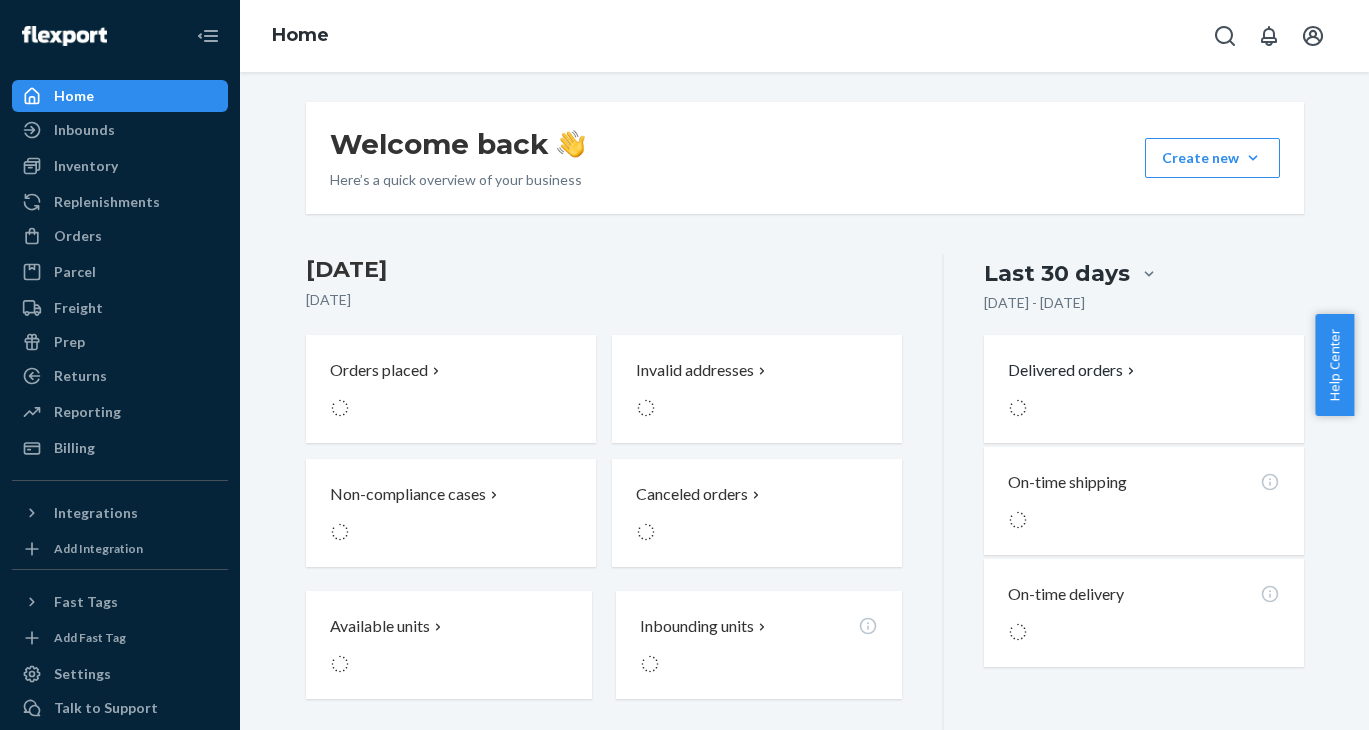 scroll, scrollTop: 0, scrollLeft: 0, axis: both 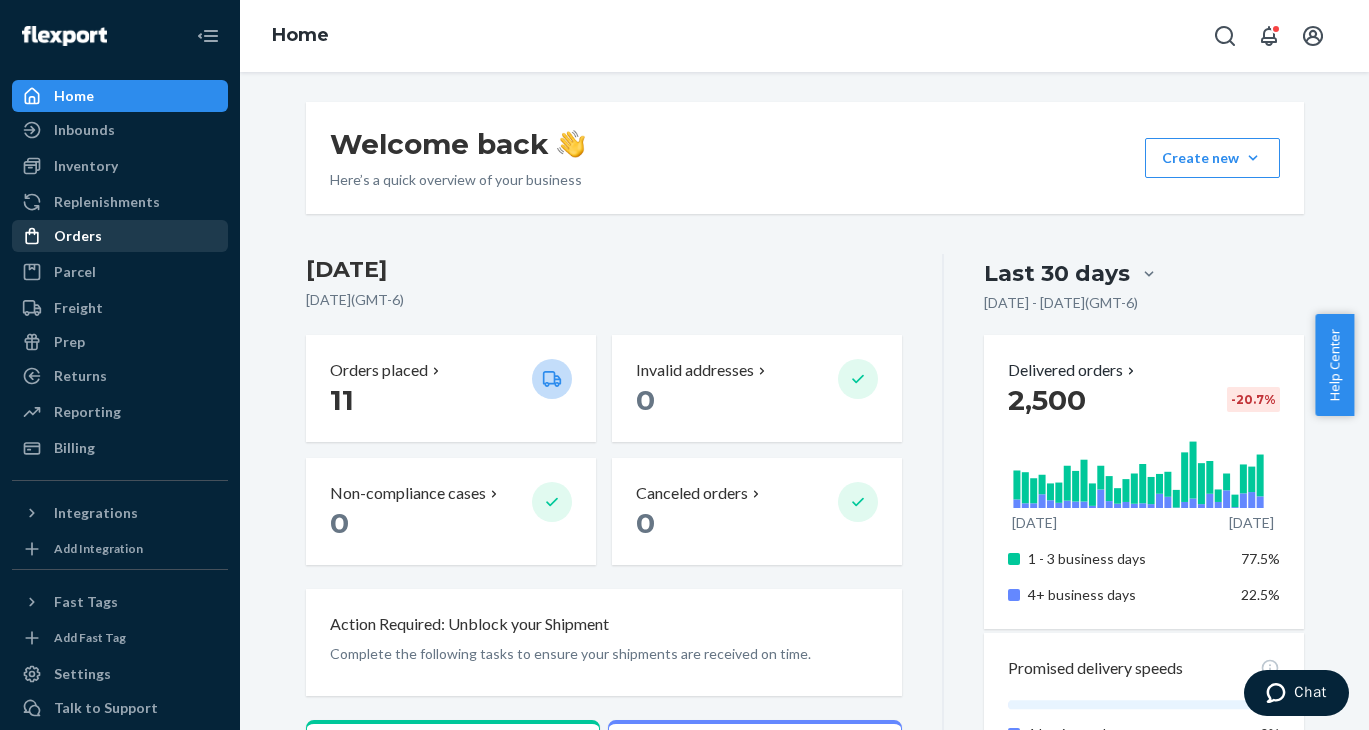 click on "Orders" at bounding box center (78, 236) 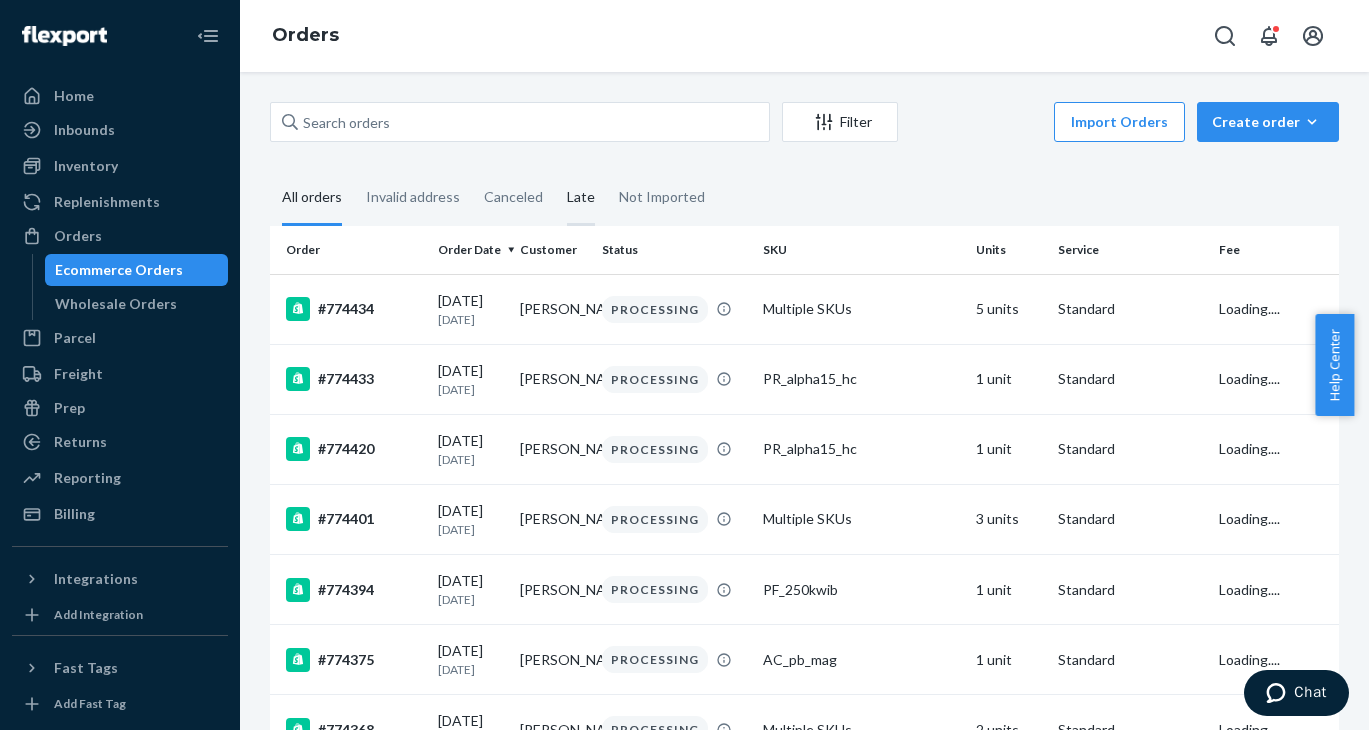 click on "Late" at bounding box center (581, 198) 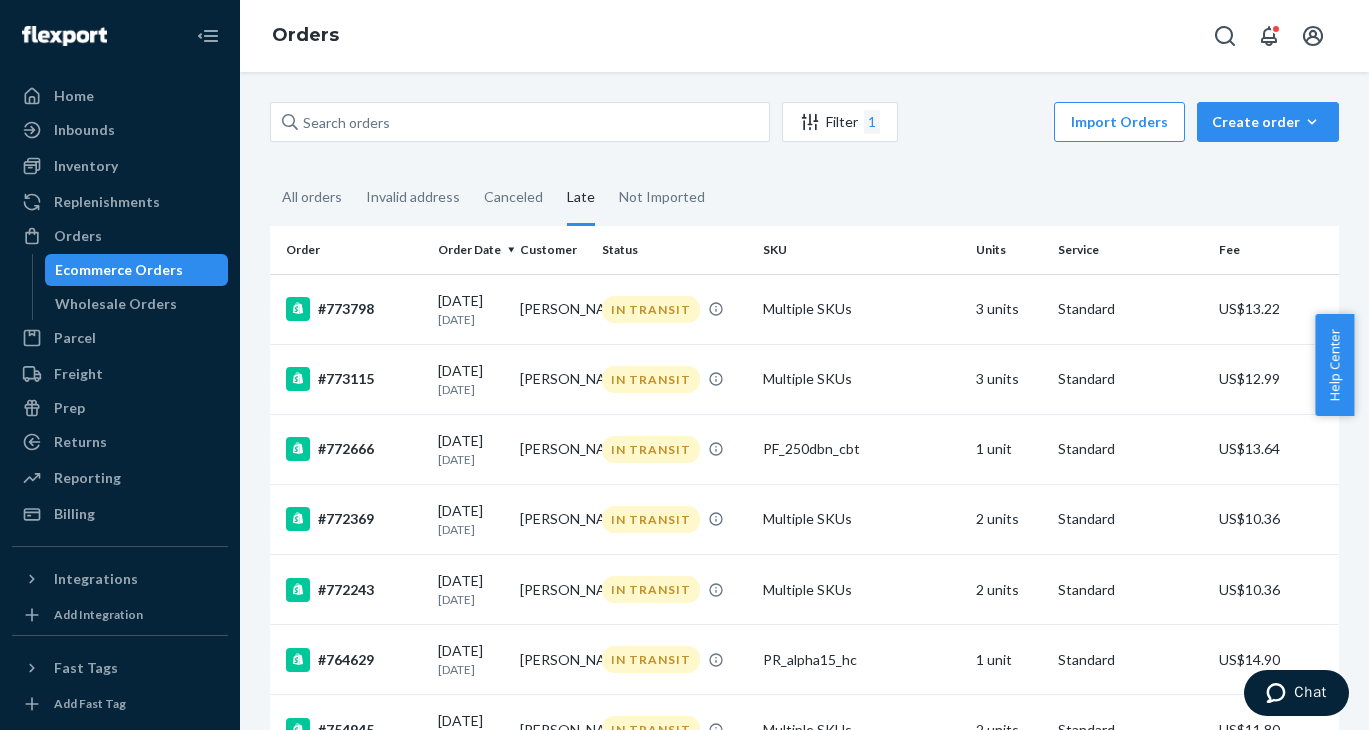 click on "1" at bounding box center (872, 122) 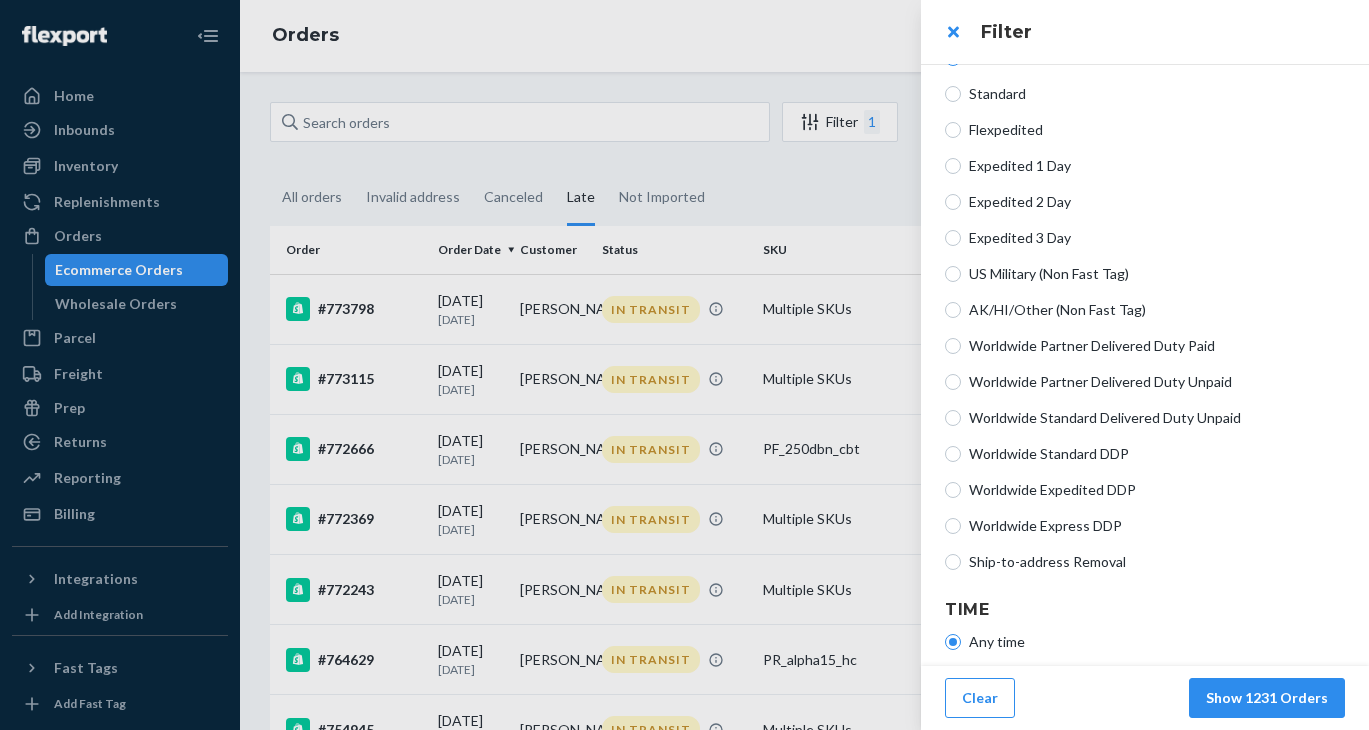 scroll, scrollTop: 534, scrollLeft: 0, axis: vertical 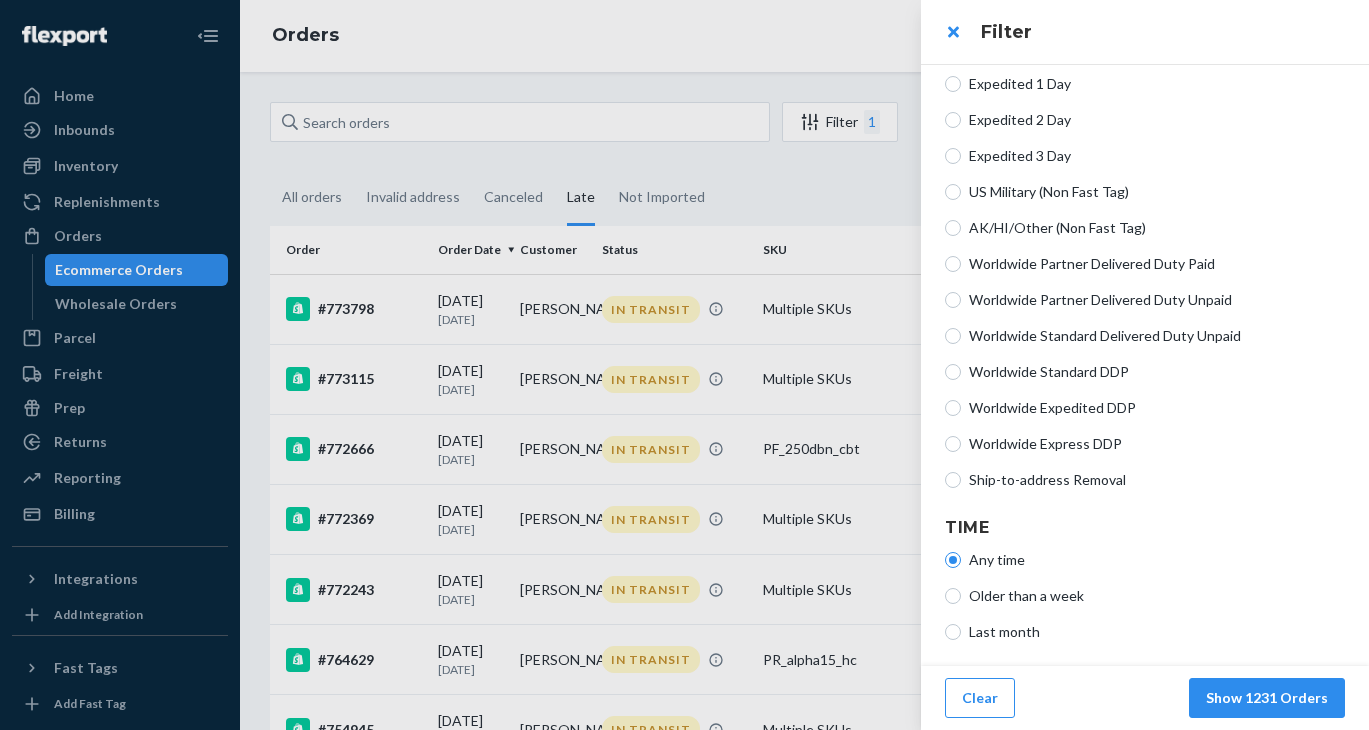 click on "Order Status All Order Statuses Invalid address Canceled Stockout SKU(s) never inbounded Late Processing In transit Delivered Order Service All Services Standard Flexpedited Expedited 1 Day Expedited 2 Day Expedited 3 Day US Military (Non Fast Tag) AK/HI/Other (Non Fast Tag) Worldwide Partner Delivered Duty Paid Worldwide Partner Delivered Duty Unpaid Worldwide Standard Delivered Duty Unpaid Worldwide Standard DDP Worldwide Expedited DDP Worldwide Express DDP Ship-to-address Removal Time Any time Older than a week Last month" at bounding box center [1145, 98] 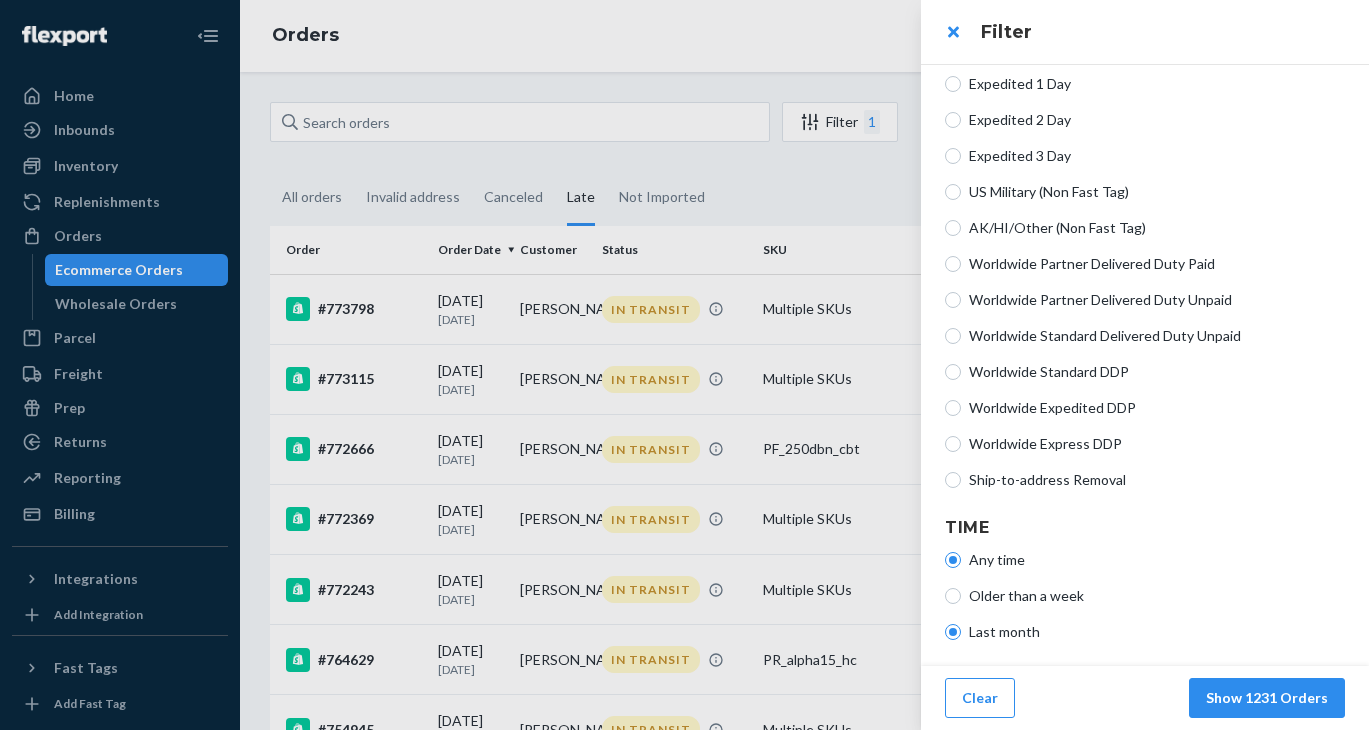 radio on "true" 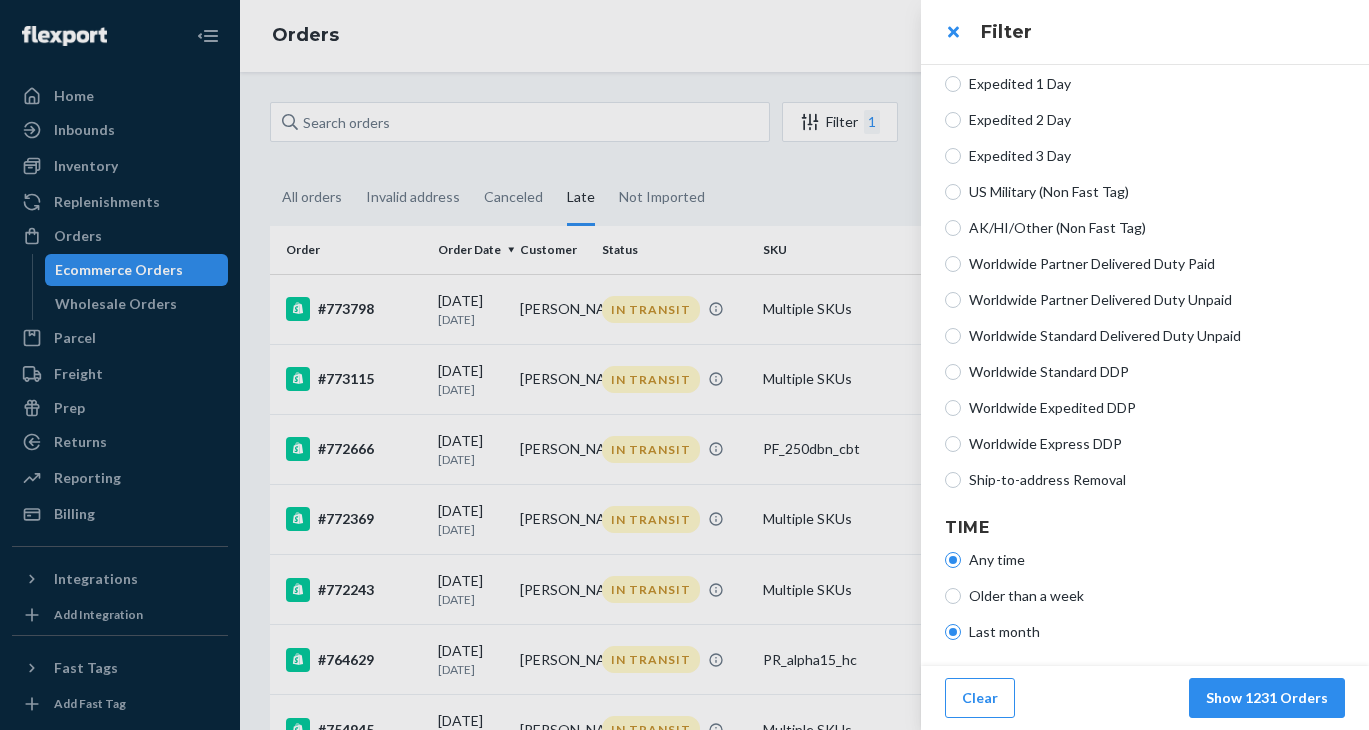 radio on "false" 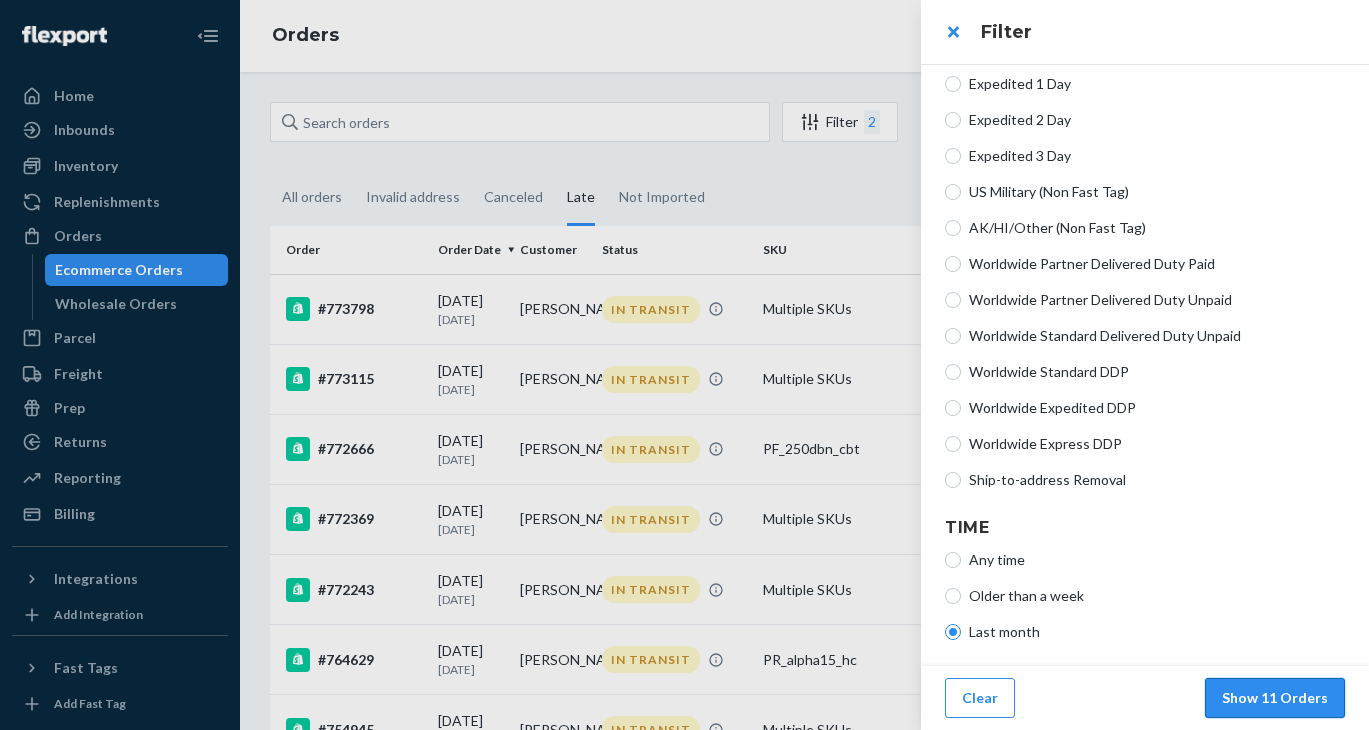 click on "Show 11 Orders" at bounding box center (1275, 698) 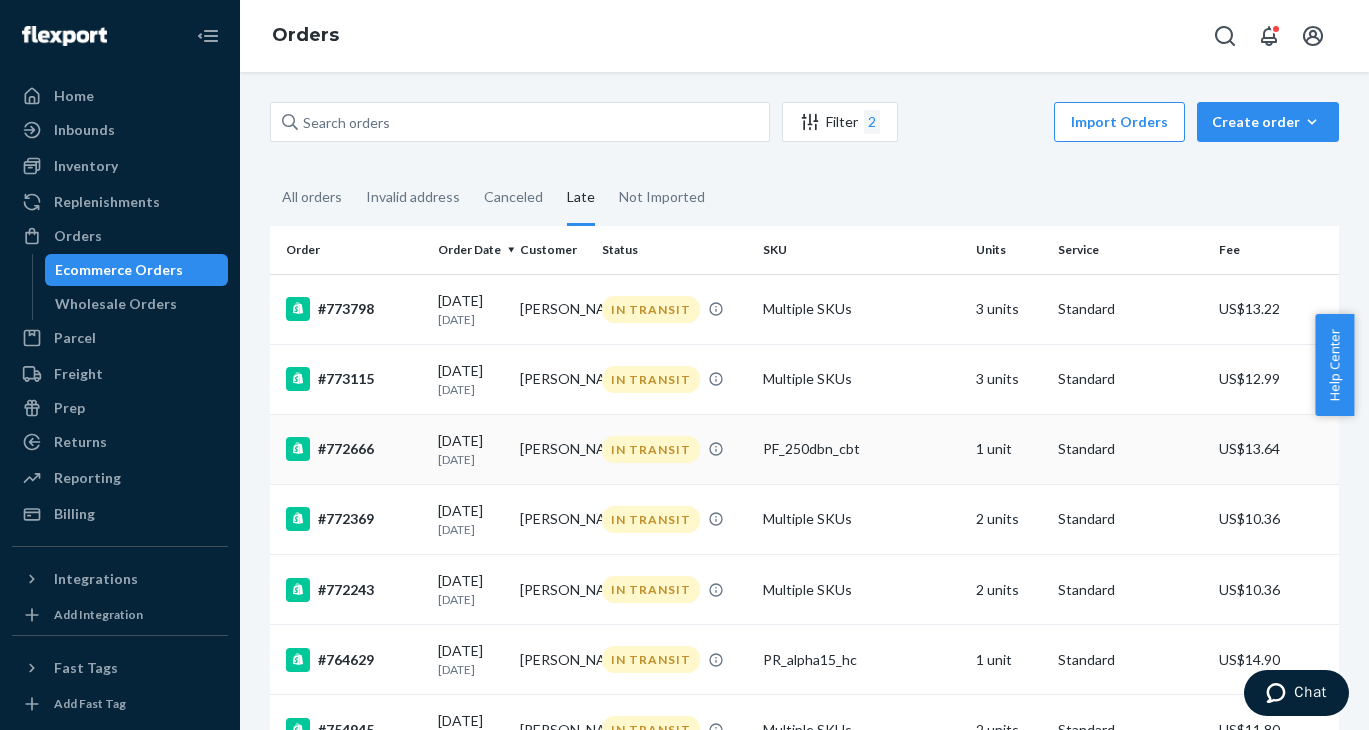 scroll, scrollTop: 465, scrollLeft: 0, axis: vertical 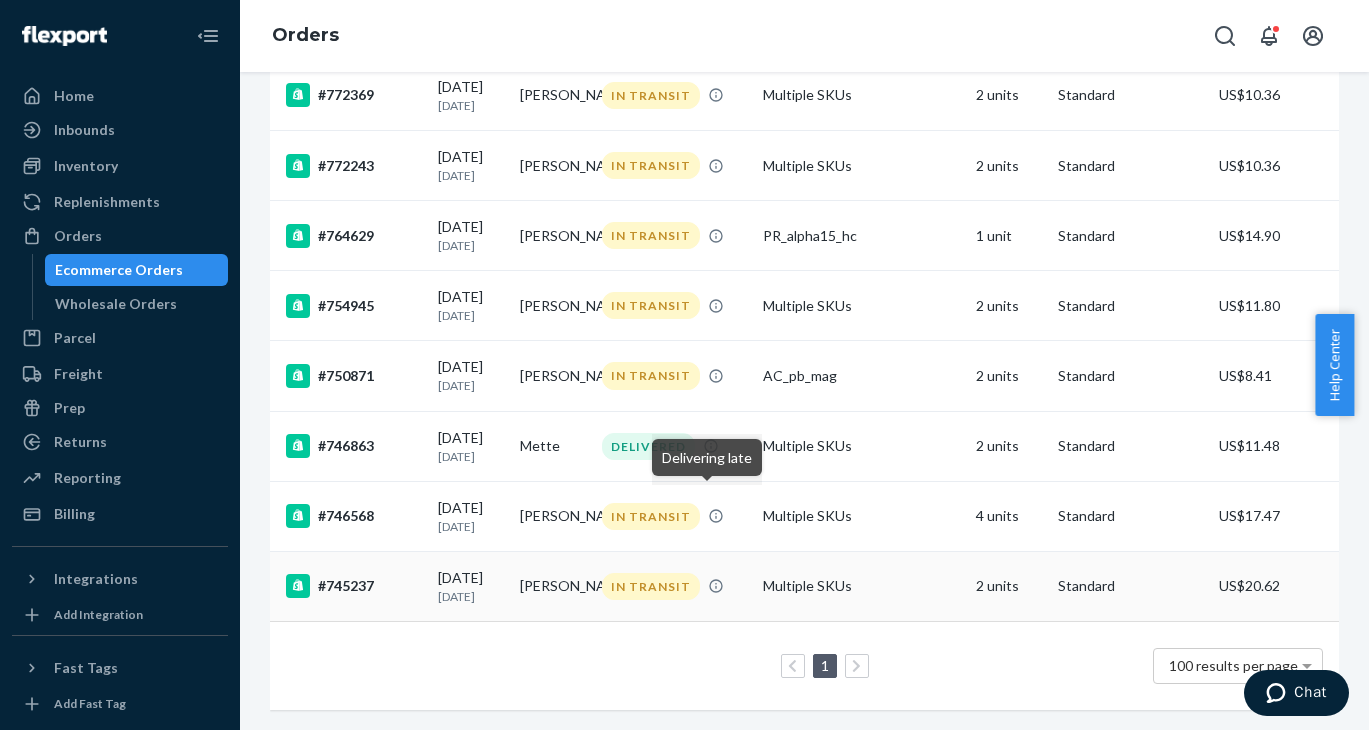 click on "#745237" at bounding box center [354, 586] 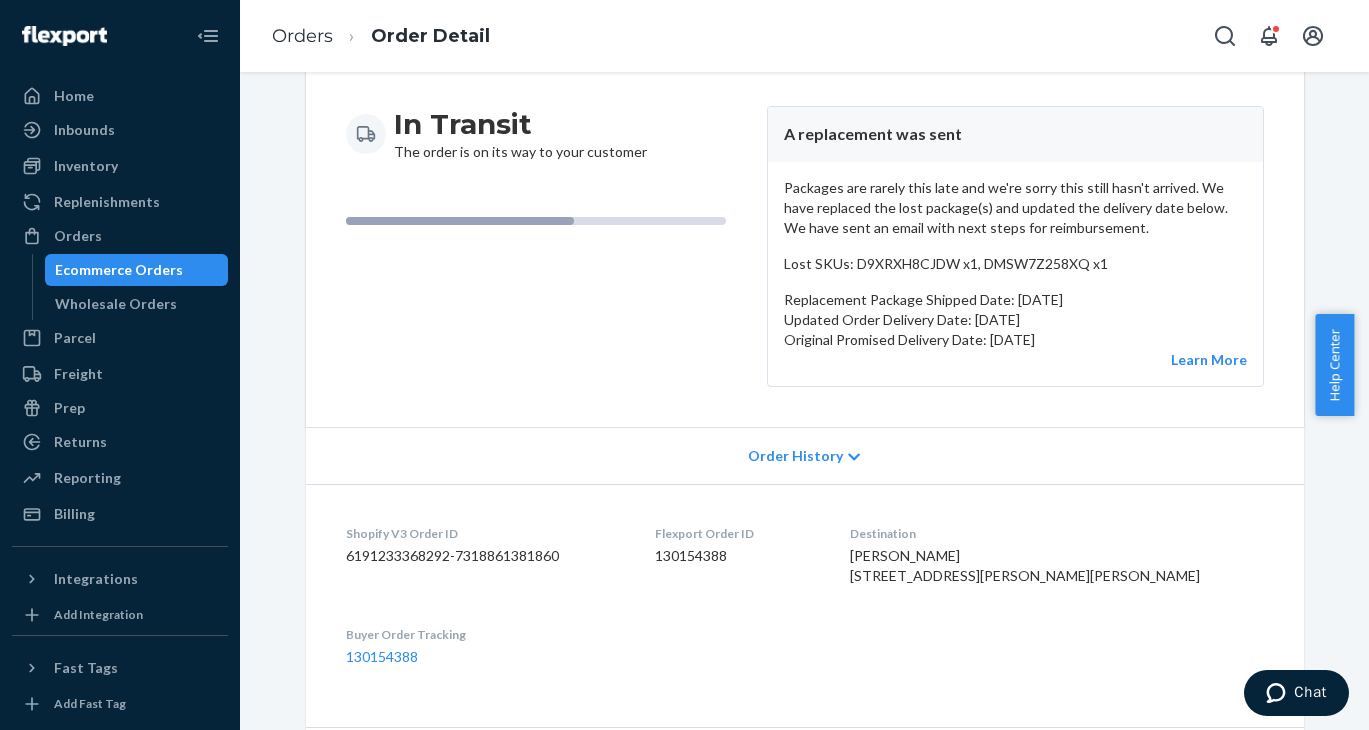 scroll, scrollTop: 0, scrollLeft: 0, axis: both 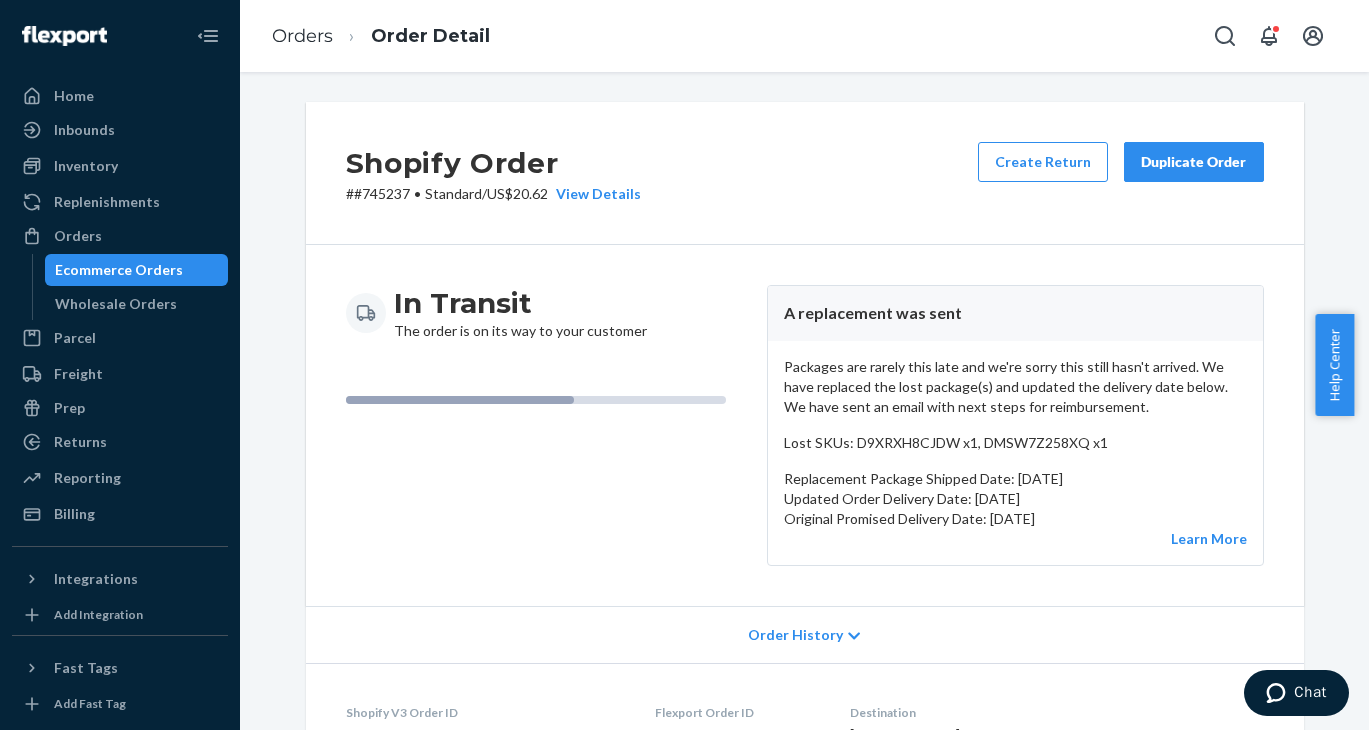 click on "# #745237 • Standard  /  US$20.62 View Details" at bounding box center [493, 194] 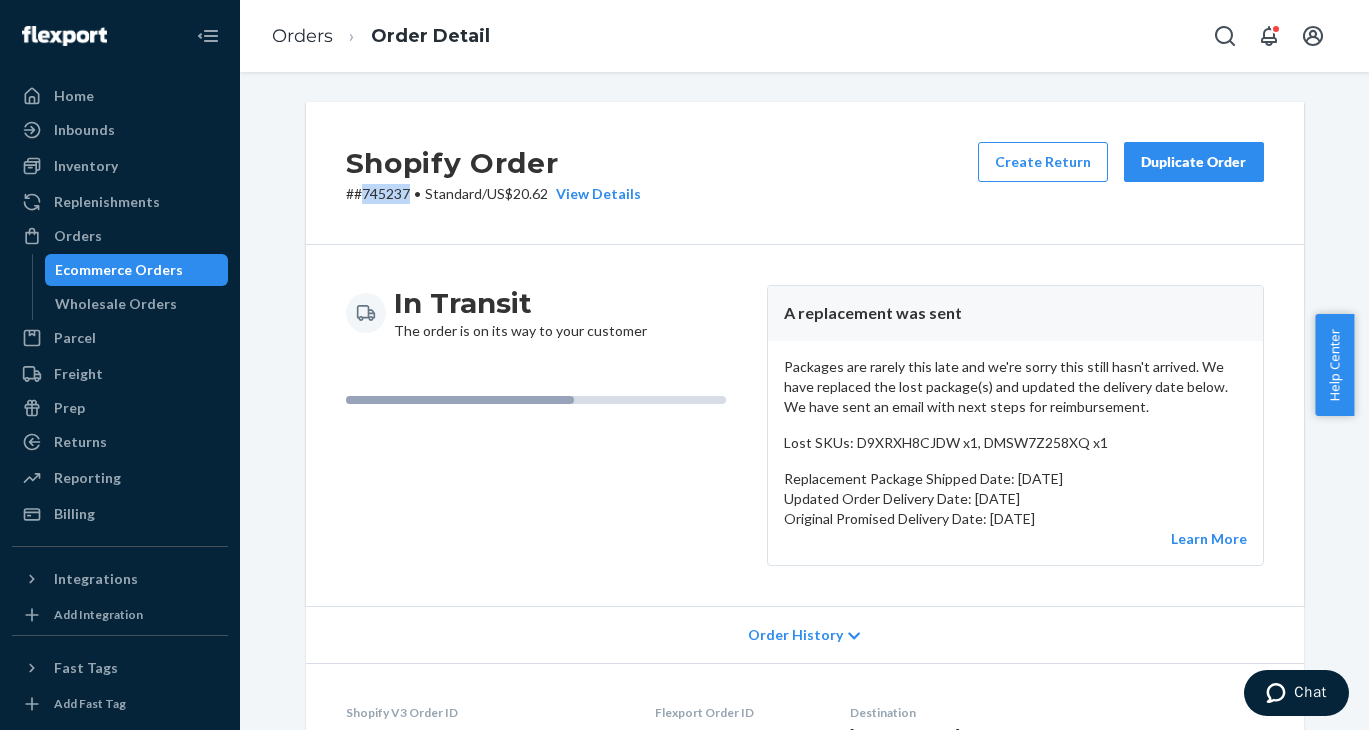 click on "# #745237 • Standard  /  US$20.62 View Details" at bounding box center (493, 194) 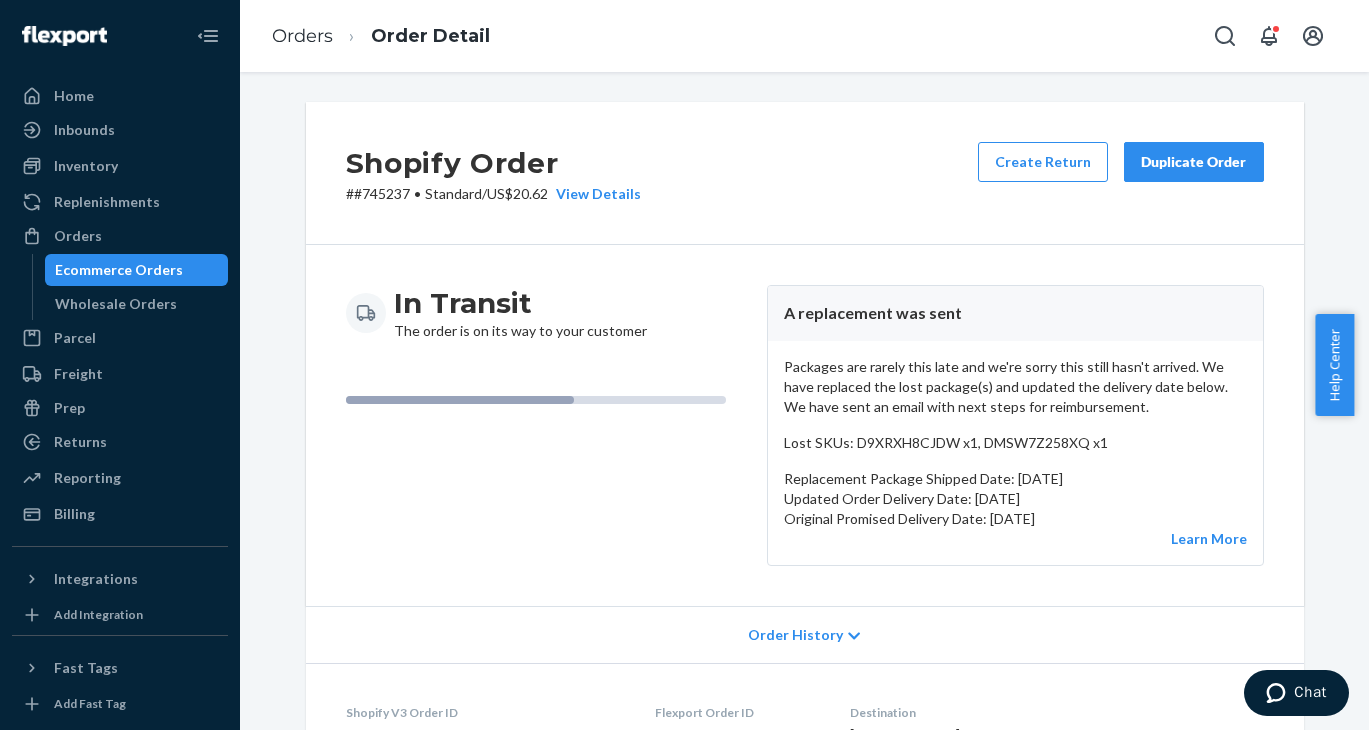 click on "# #745237 • Standard  /  US$20.62 View Details" at bounding box center (493, 194) 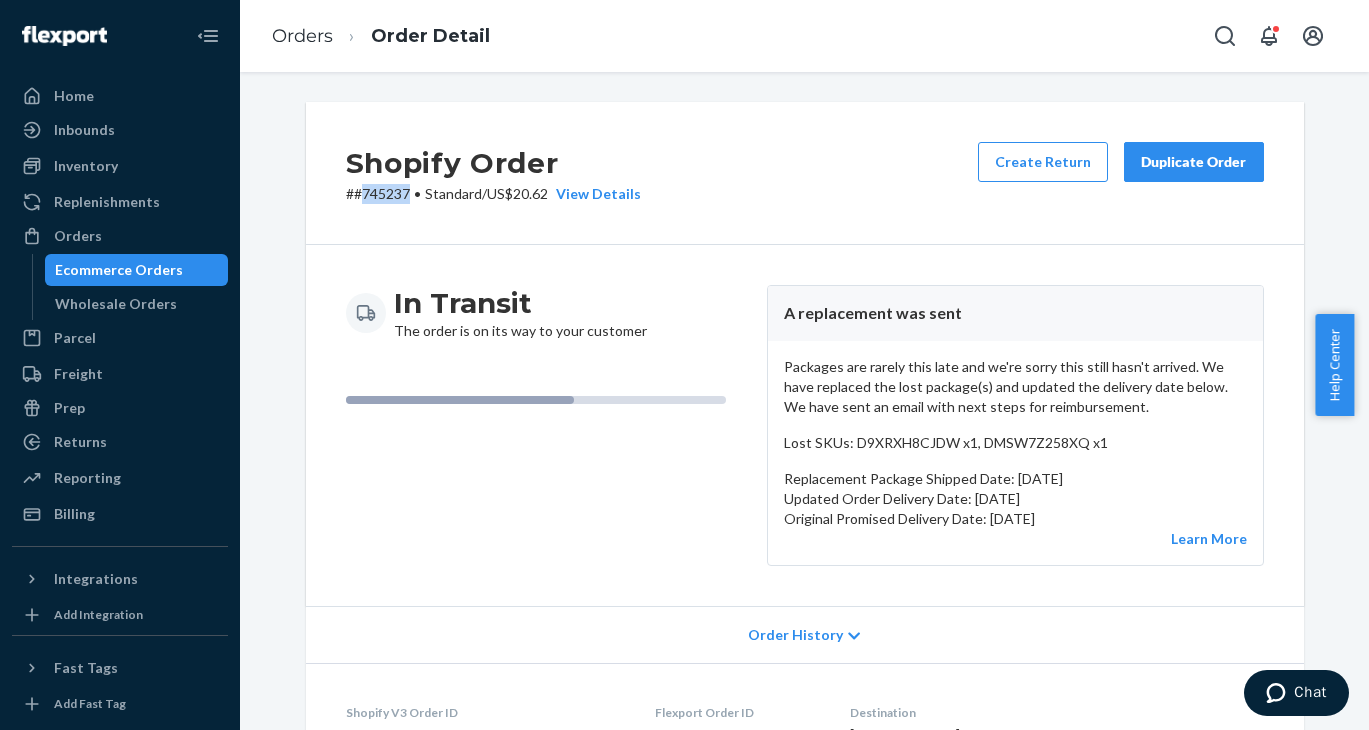 click on "# #745237 • Standard  /  US$20.62 View Details" at bounding box center [493, 194] 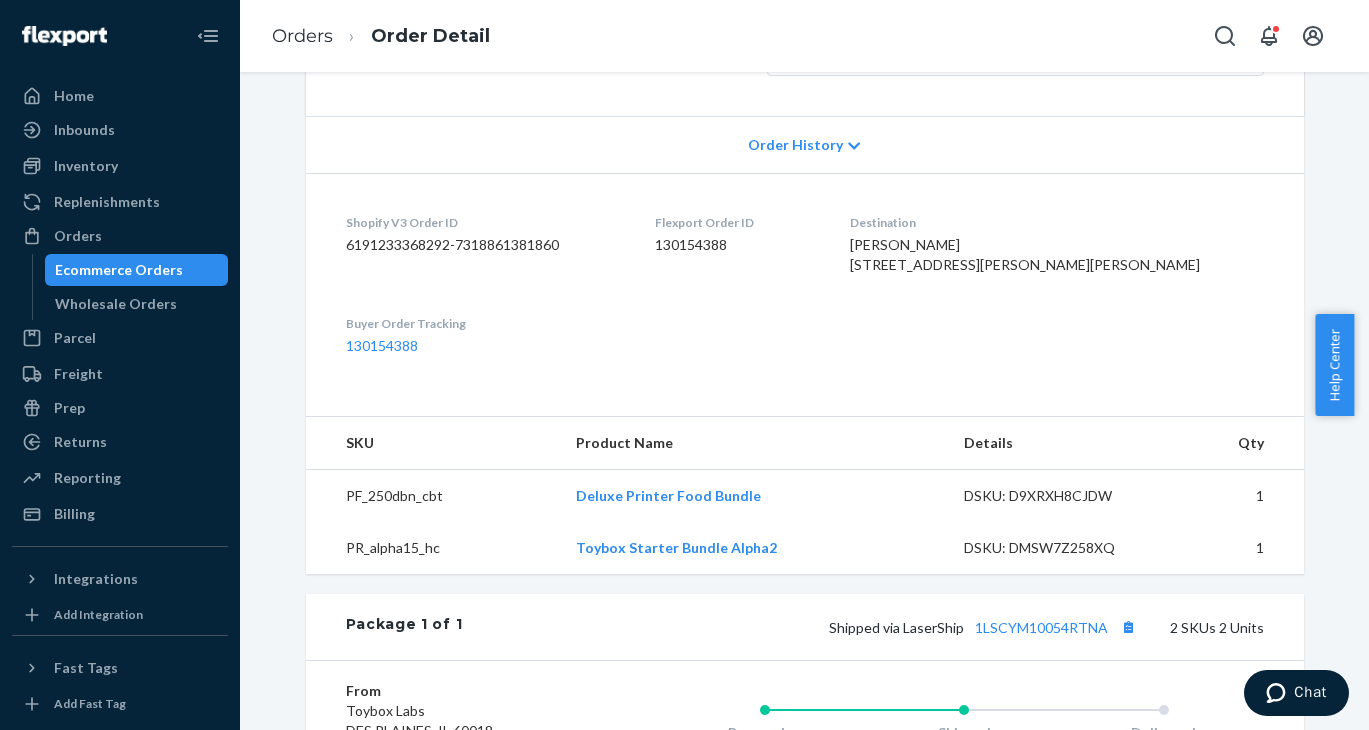 scroll, scrollTop: 0, scrollLeft: 0, axis: both 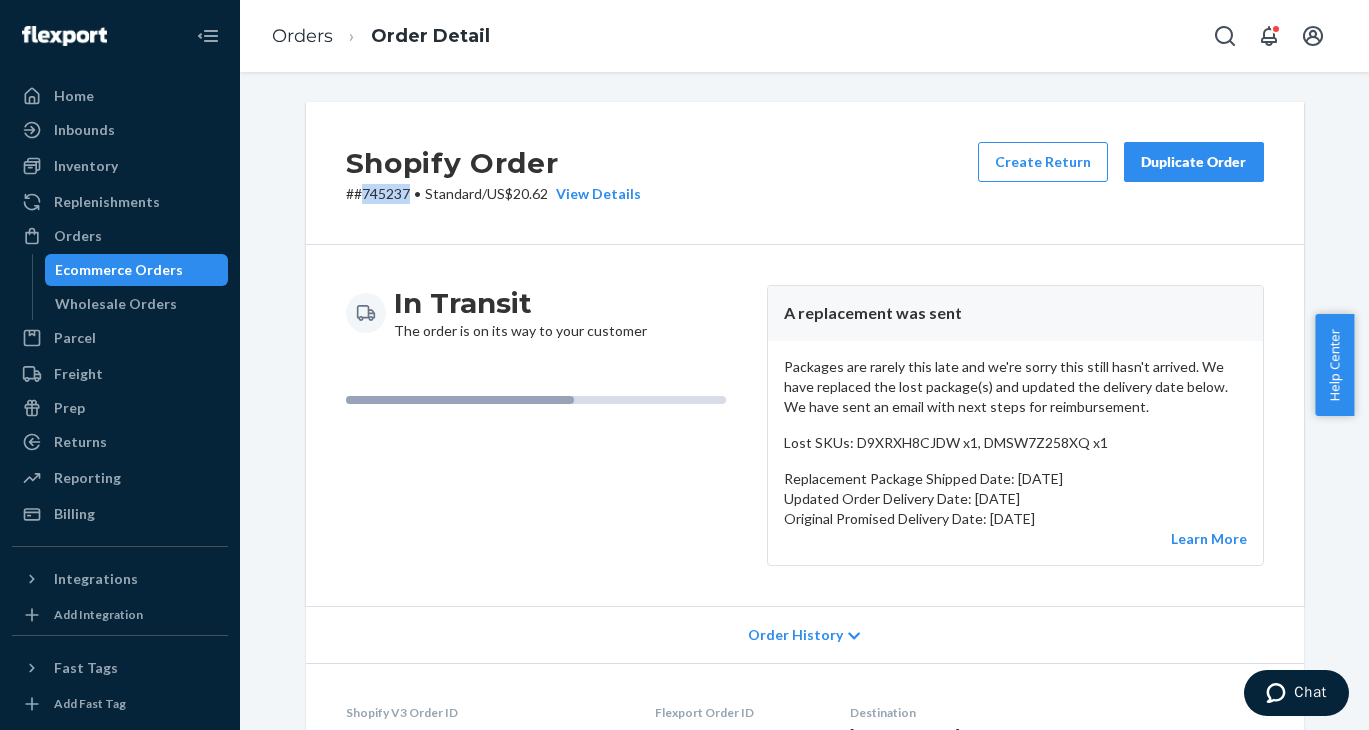 click on "# #745237 • Standard  /  US$20.62 View Details" at bounding box center [493, 194] 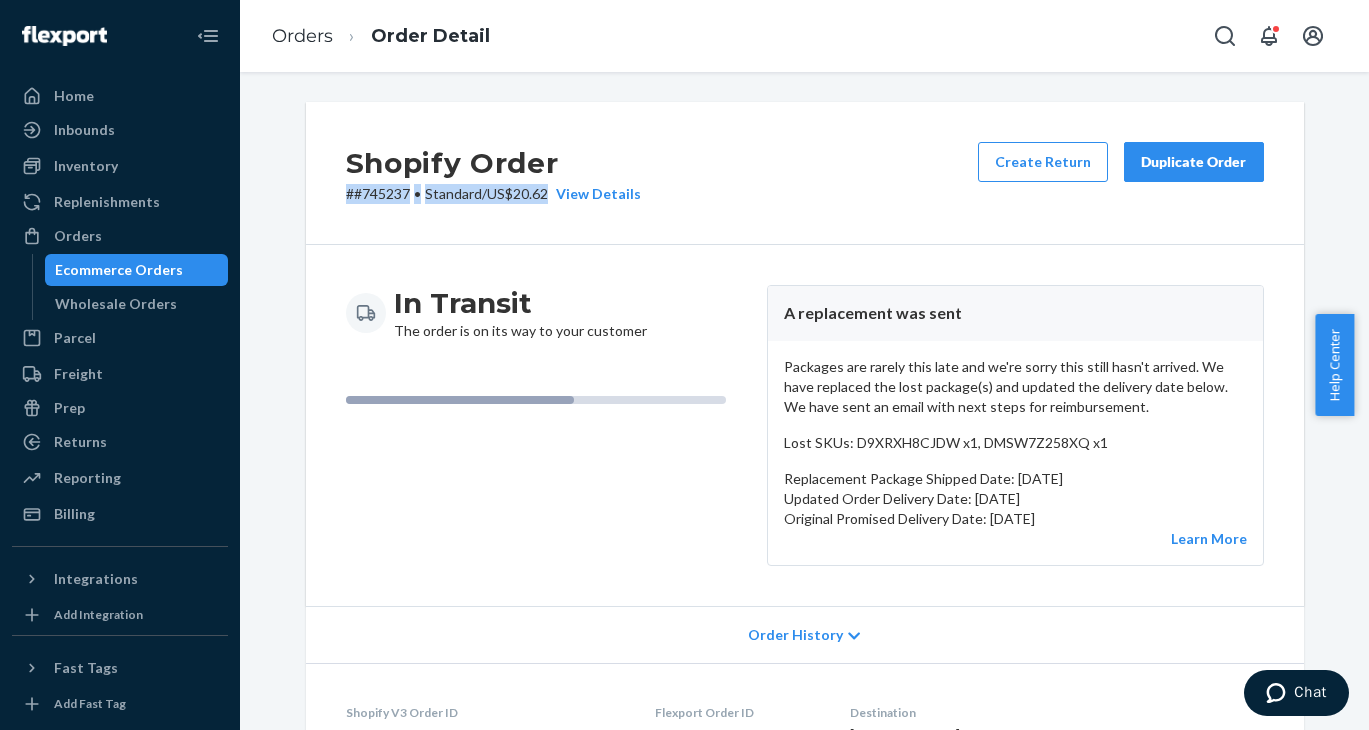 click on "# #745237 • Standard  /  US$20.62 View Details" at bounding box center [493, 194] 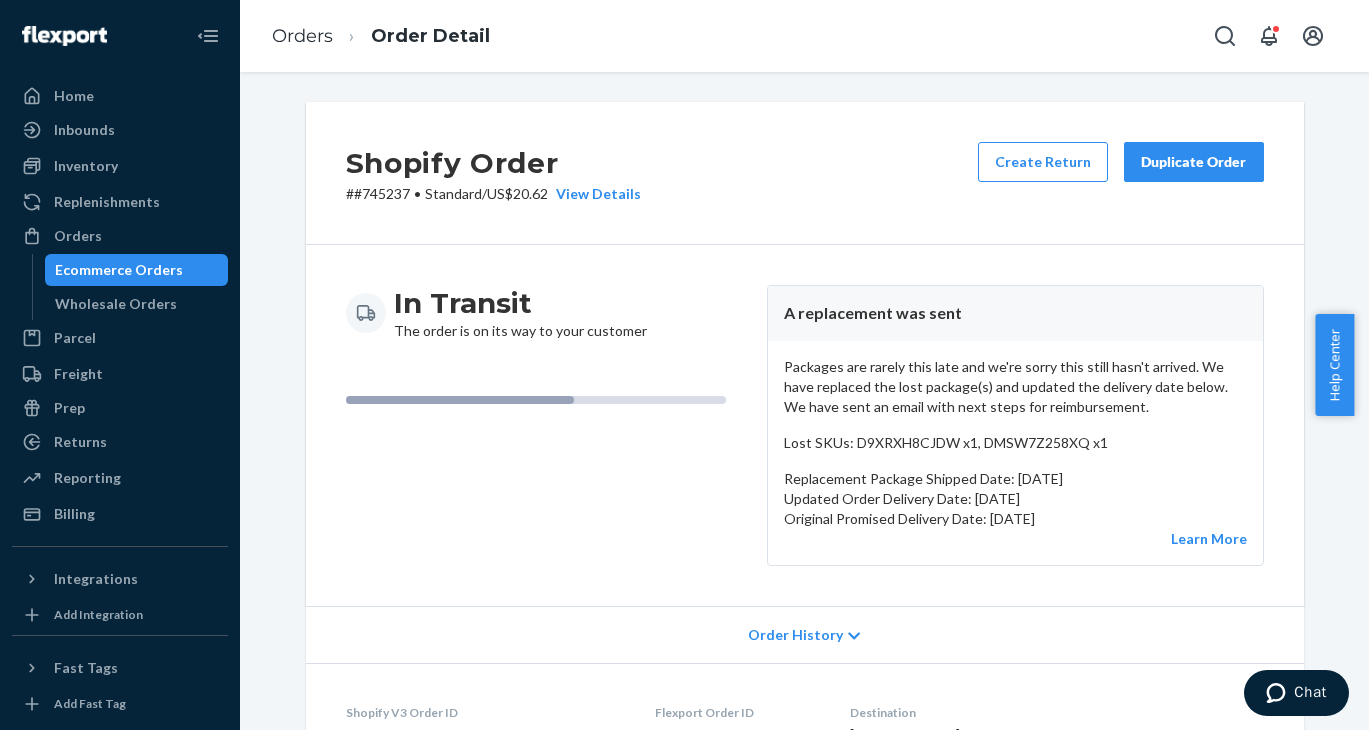 click on "# #745237 • Standard  /  US$20.62 View Details" at bounding box center [493, 194] 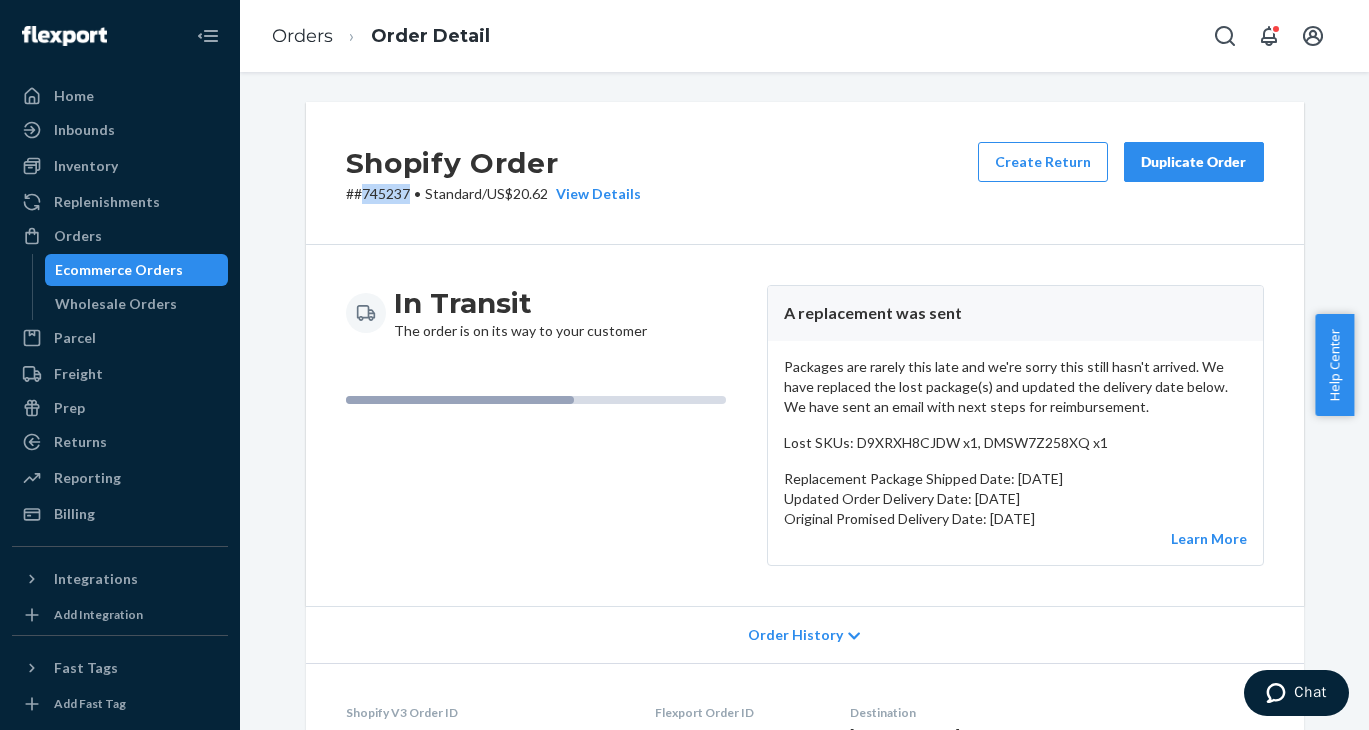 copy on "745237" 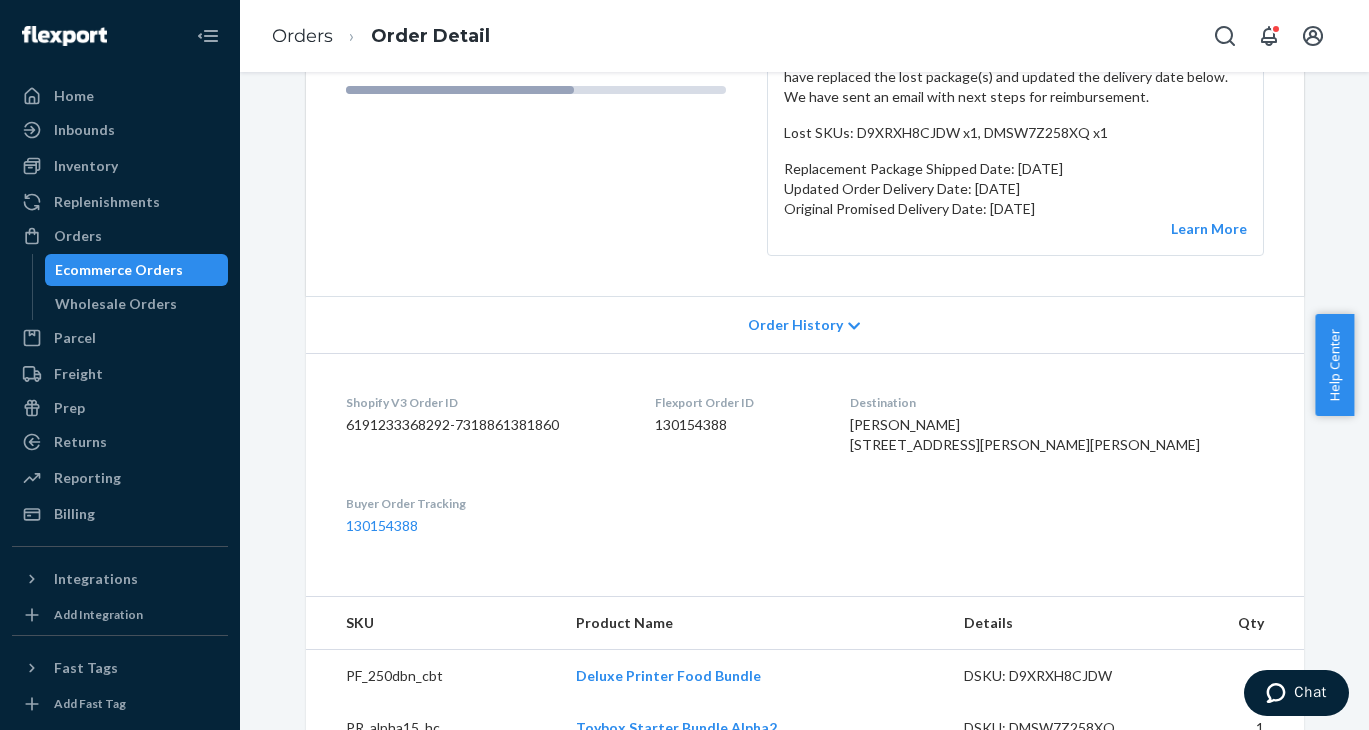 click on "130154388" at bounding box center [736, 425] 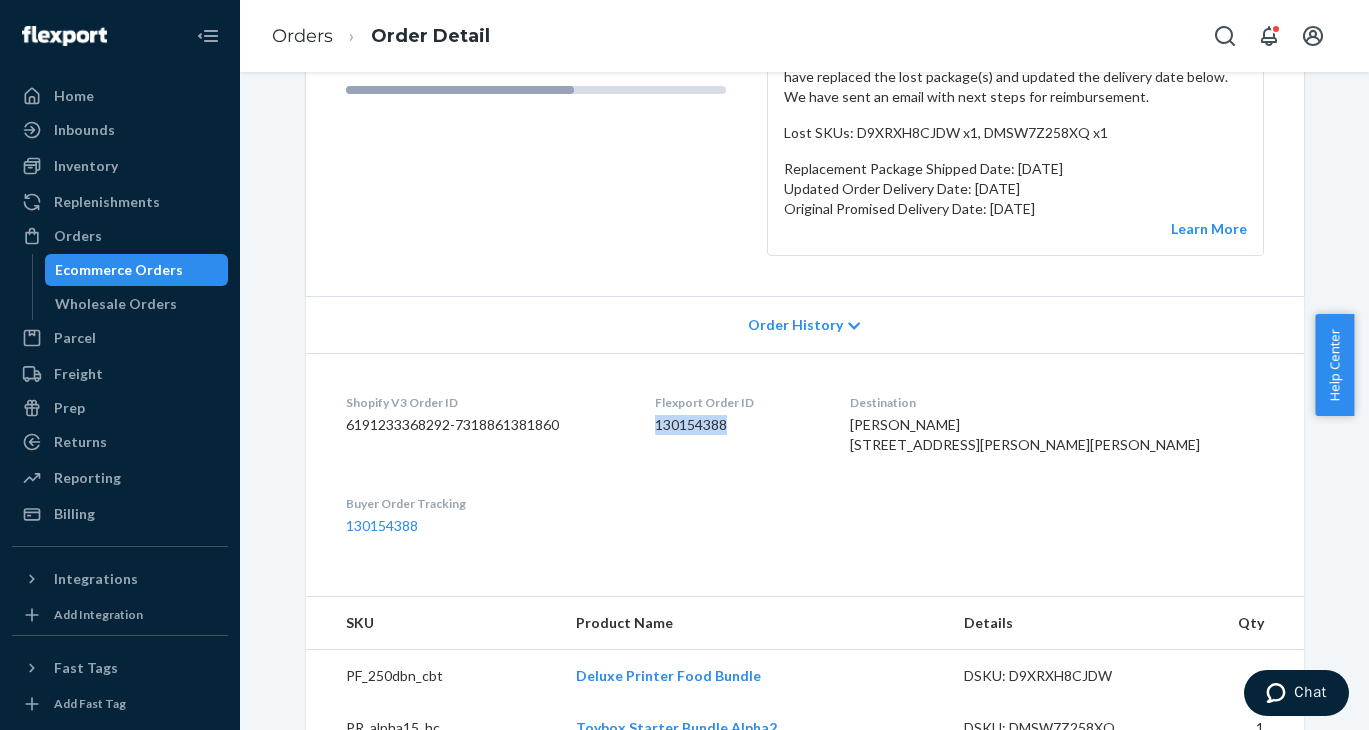 click on "130154388" at bounding box center (736, 425) 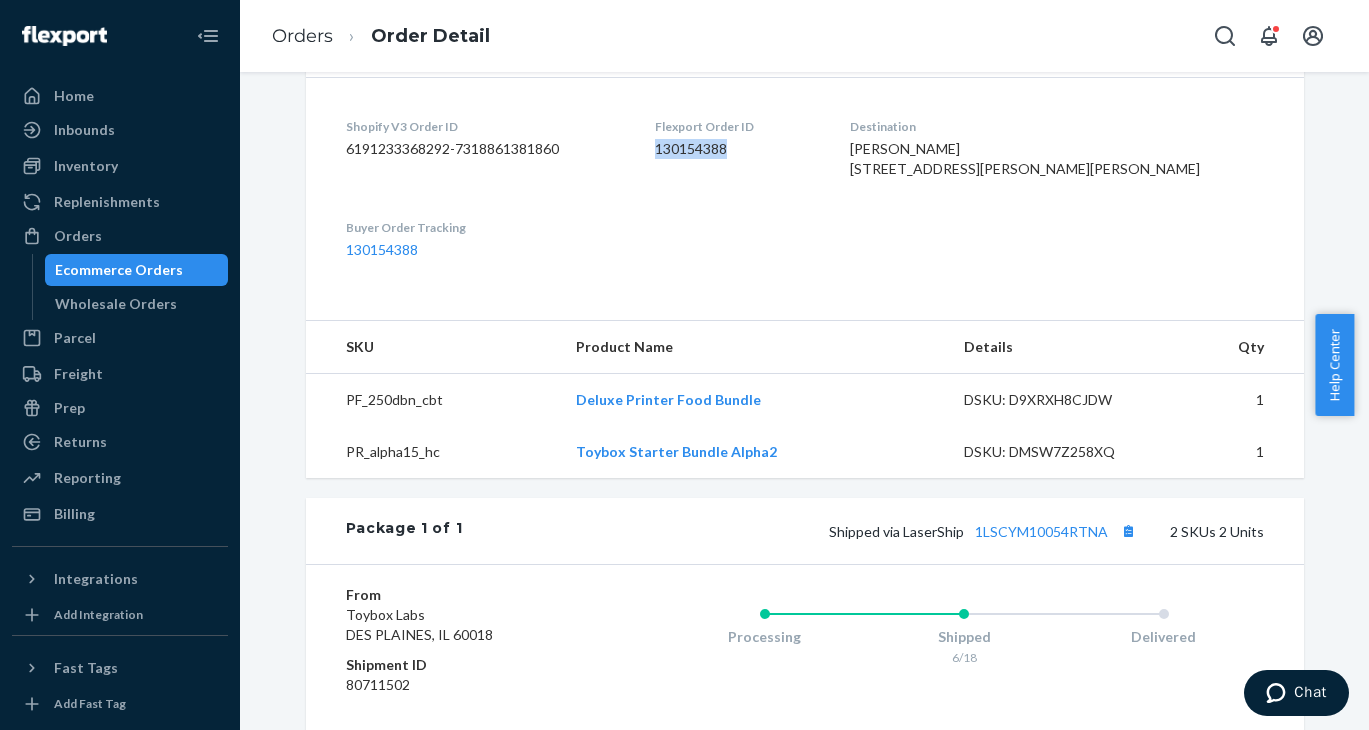 scroll, scrollTop: 555, scrollLeft: 0, axis: vertical 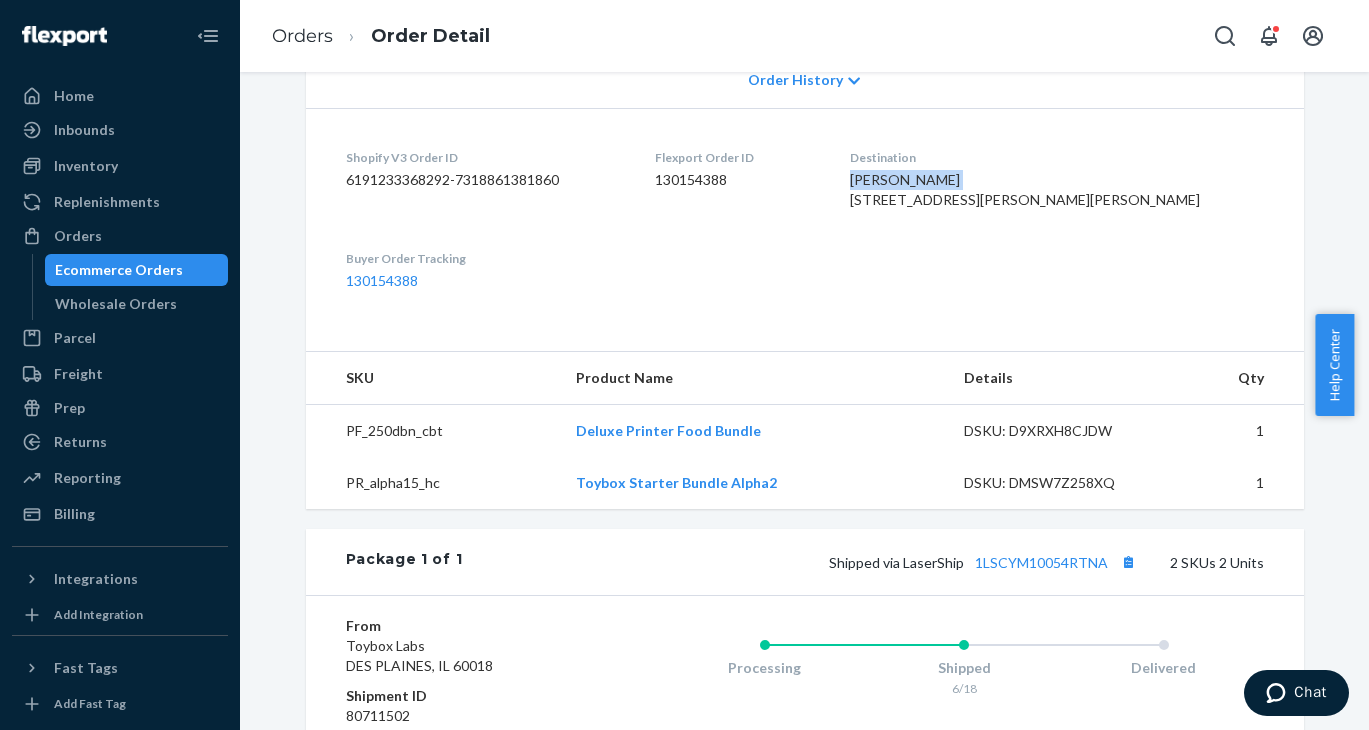 drag, startPoint x: 1067, startPoint y: 179, endPoint x: 959, endPoint y: 182, distance: 108.04166 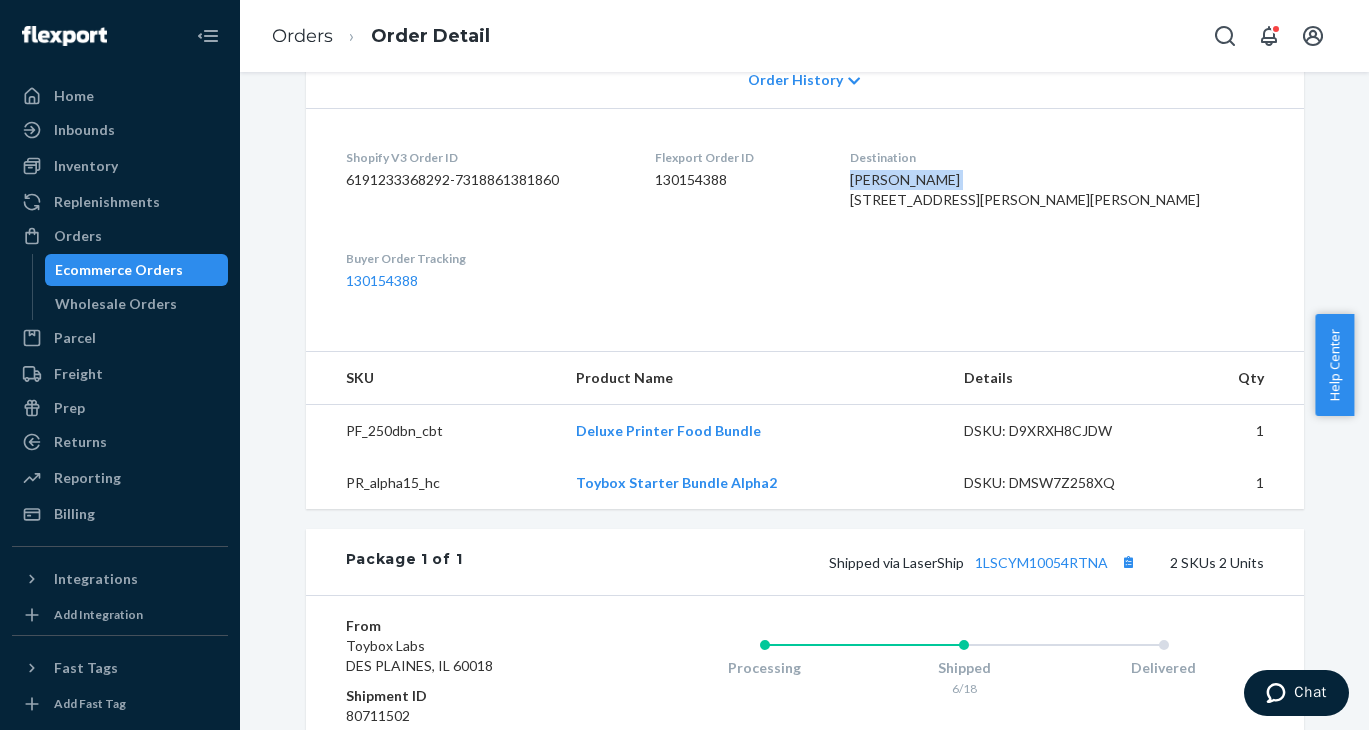 click on "[PERSON_NAME]
[STREET_ADDRESS][PERSON_NAME][PERSON_NAME]" at bounding box center [1025, 189] 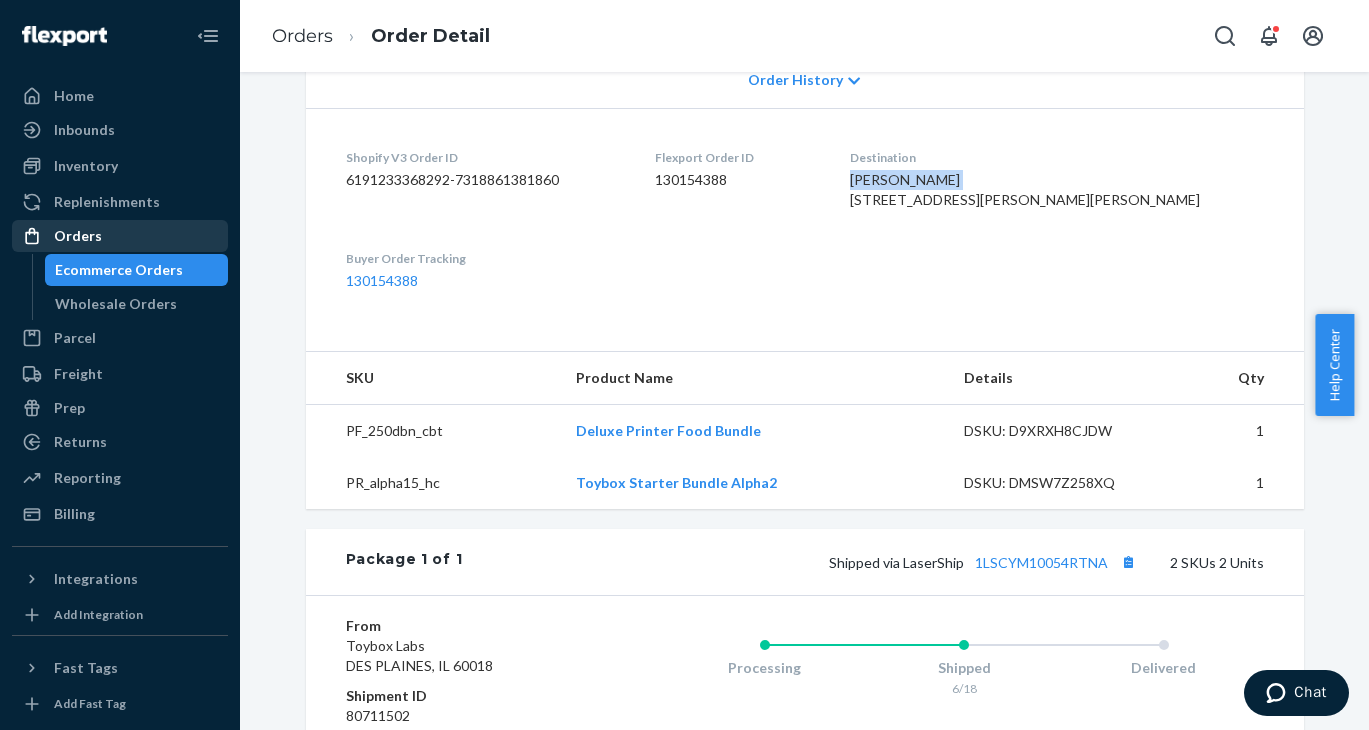 click on "Orders" at bounding box center (120, 236) 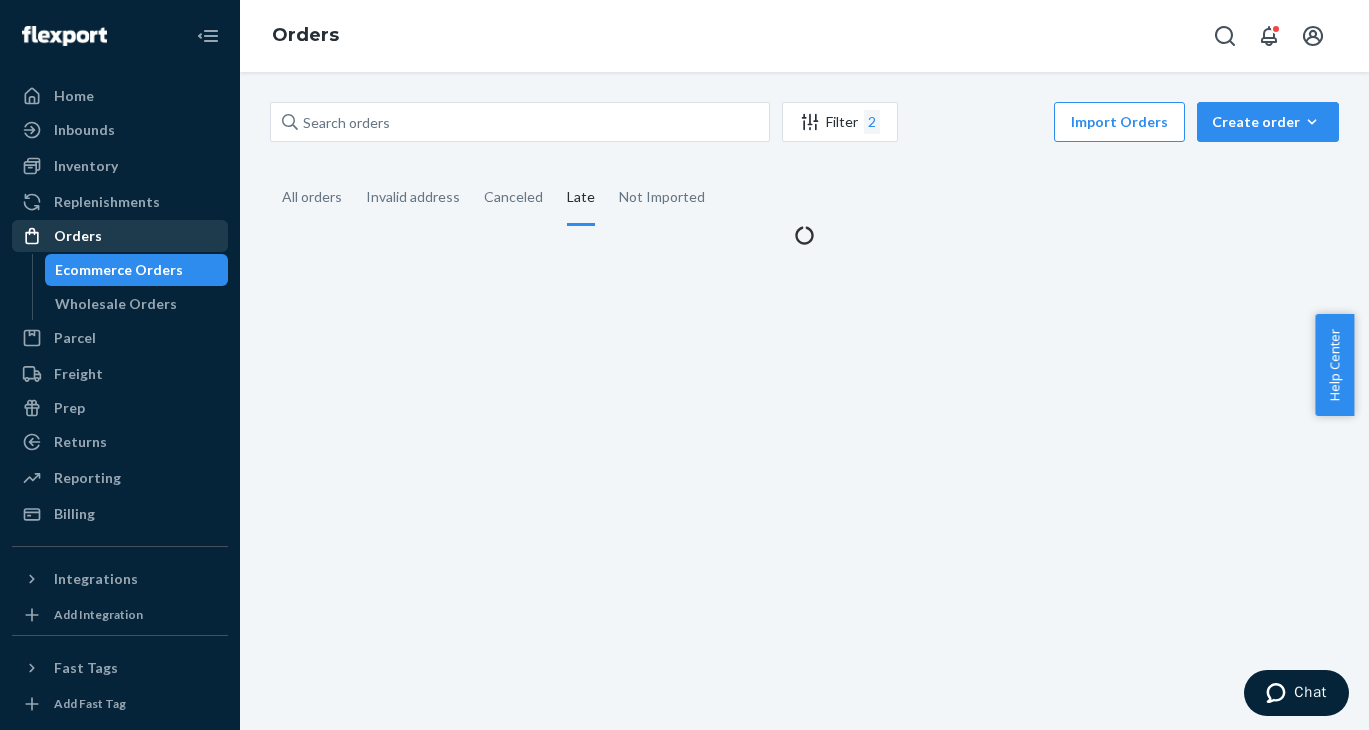 scroll, scrollTop: 0, scrollLeft: 0, axis: both 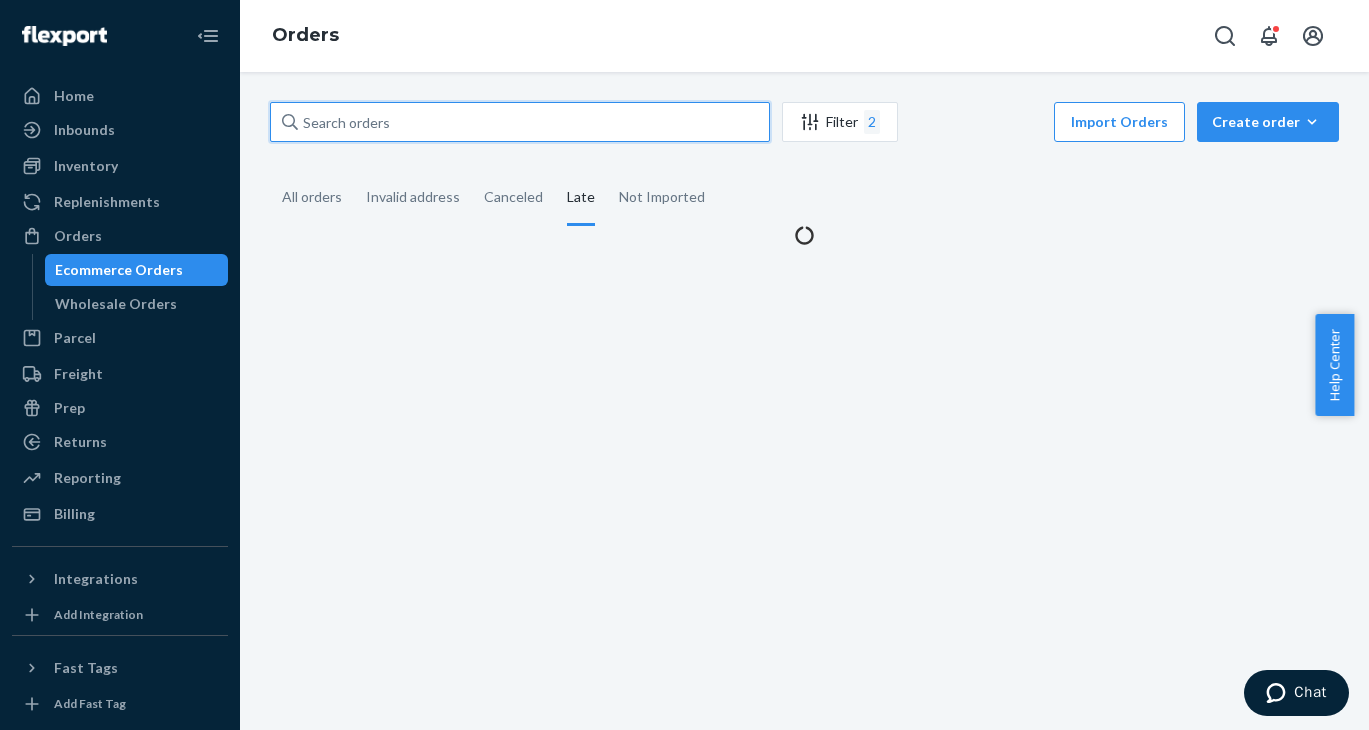 click at bounding box center (520, 122) 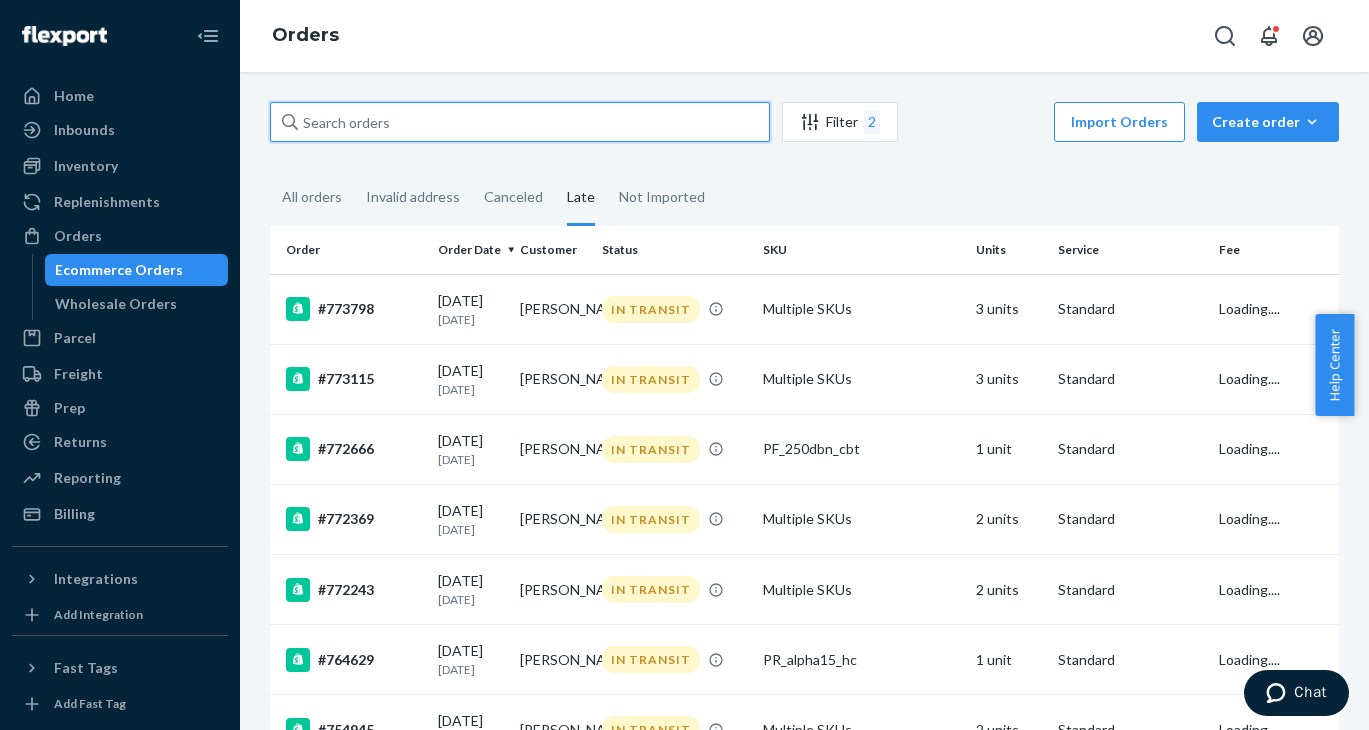 paste on "Samantha Wagne" 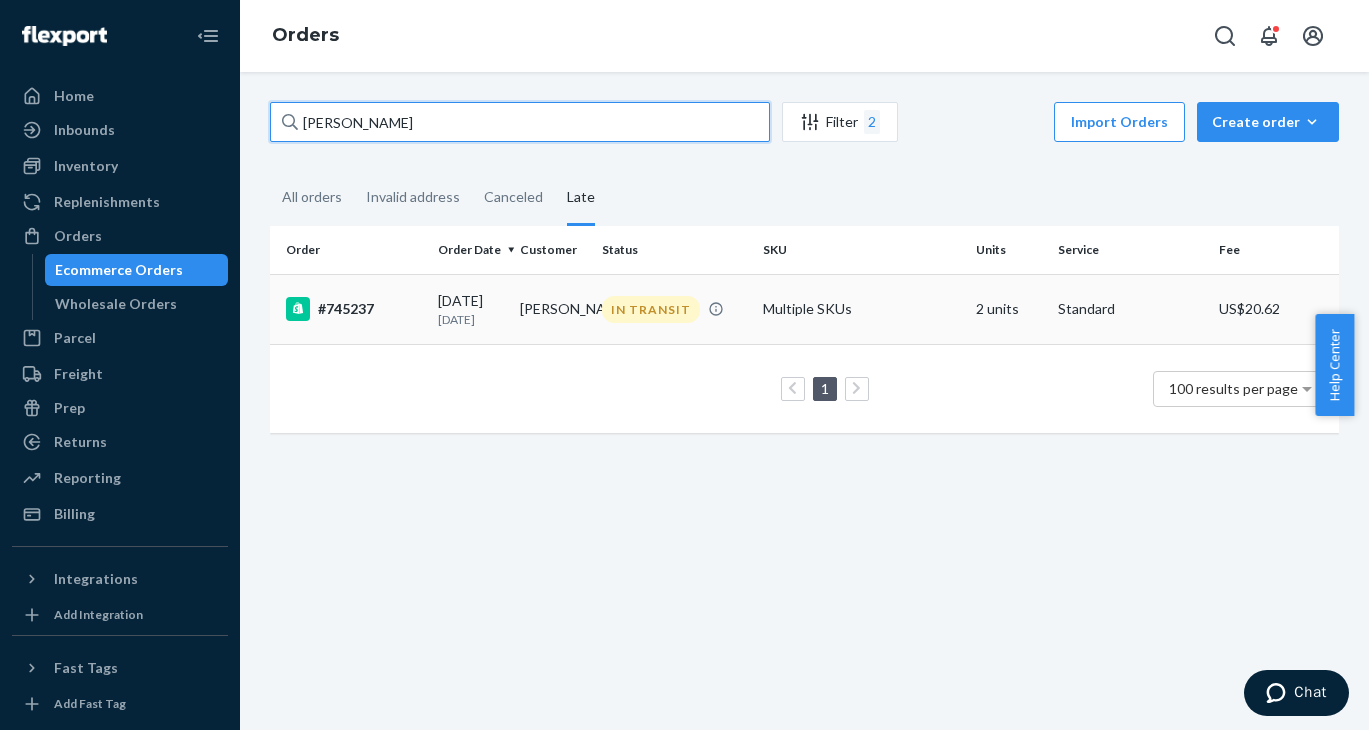 type on "Samantha Wagne" 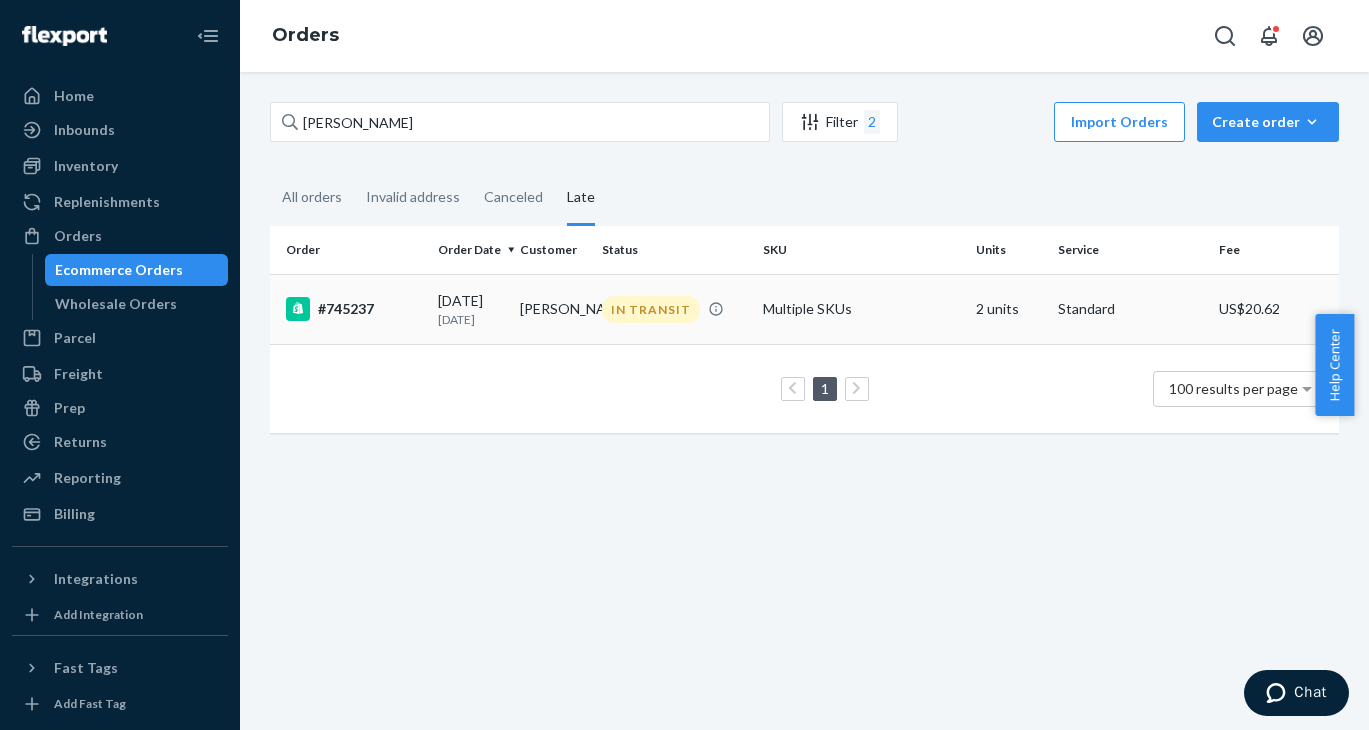click on "#745237" at bounding box center (354, 309) 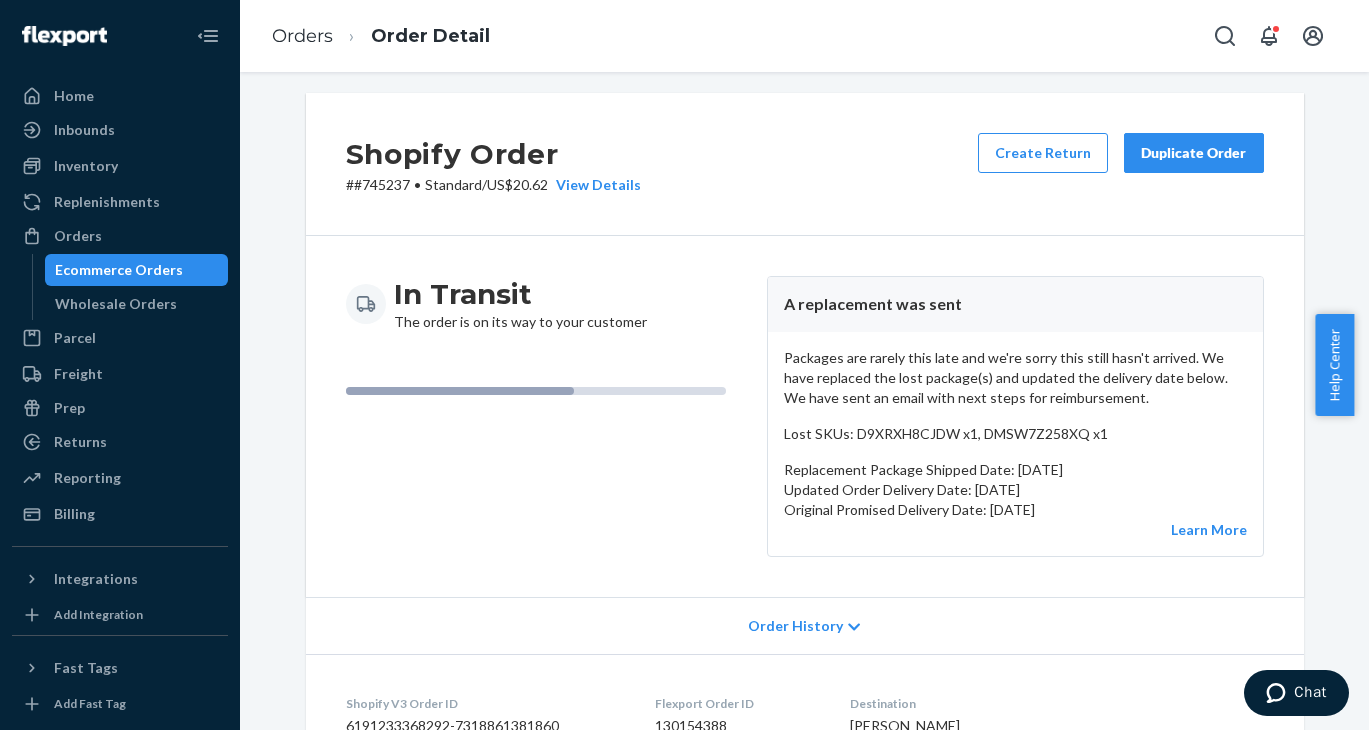 scroll, scrollTop: 0, scrollLeft: 0, axis: both 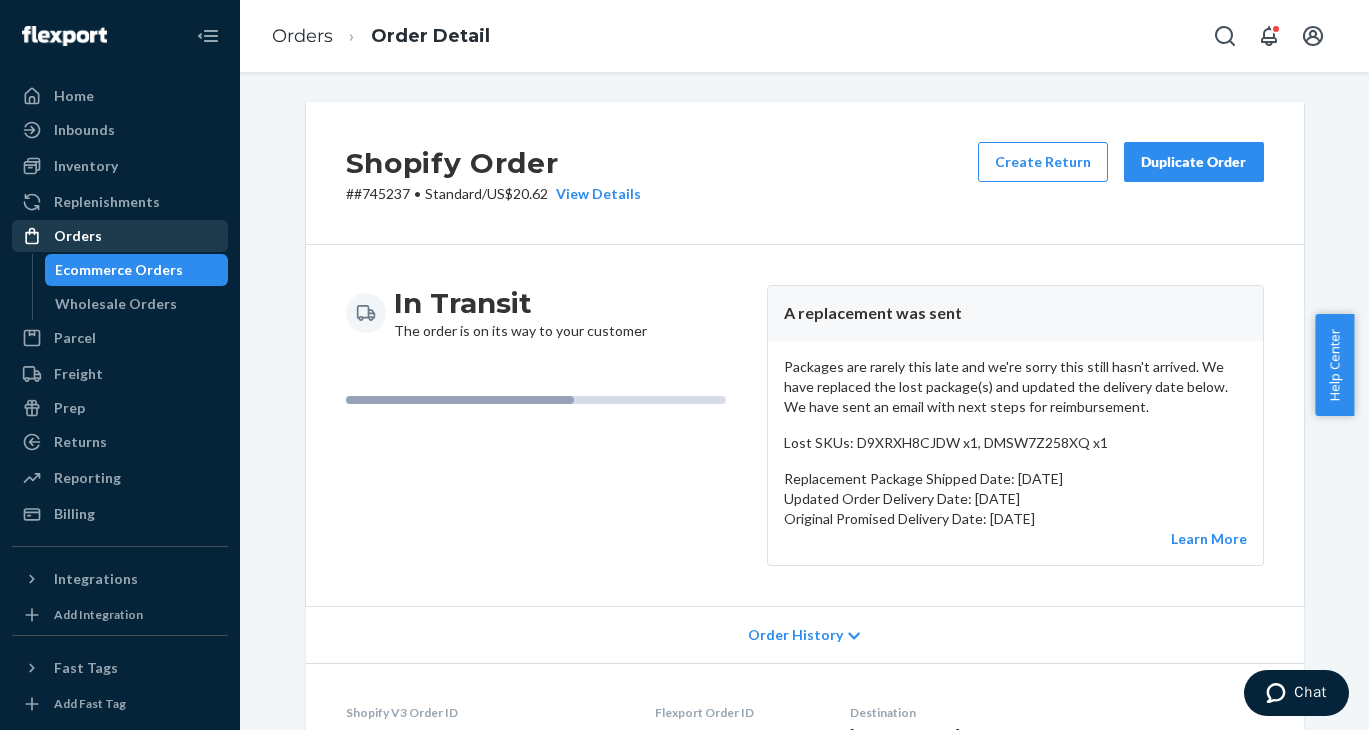 click on "Orders" at bounding box center [120, 236] 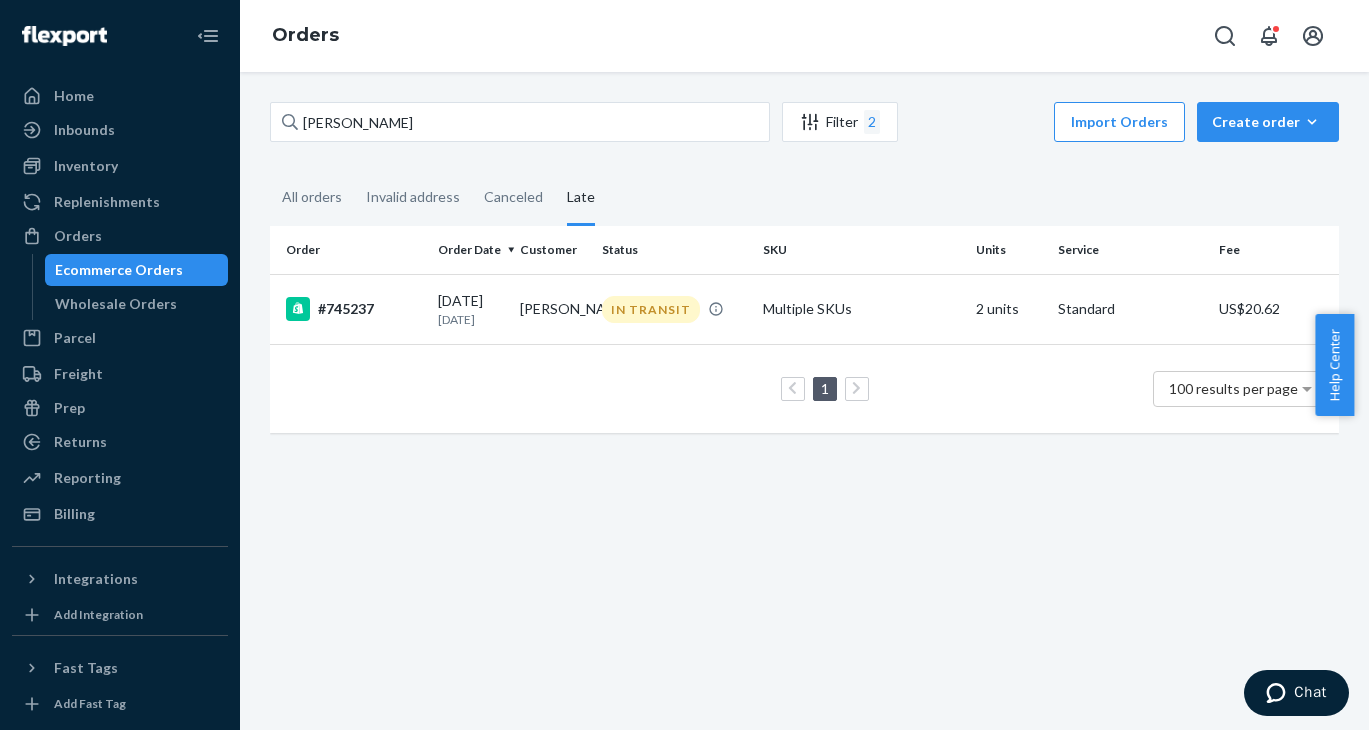 click on "Late" at bounding box center (581, 198) 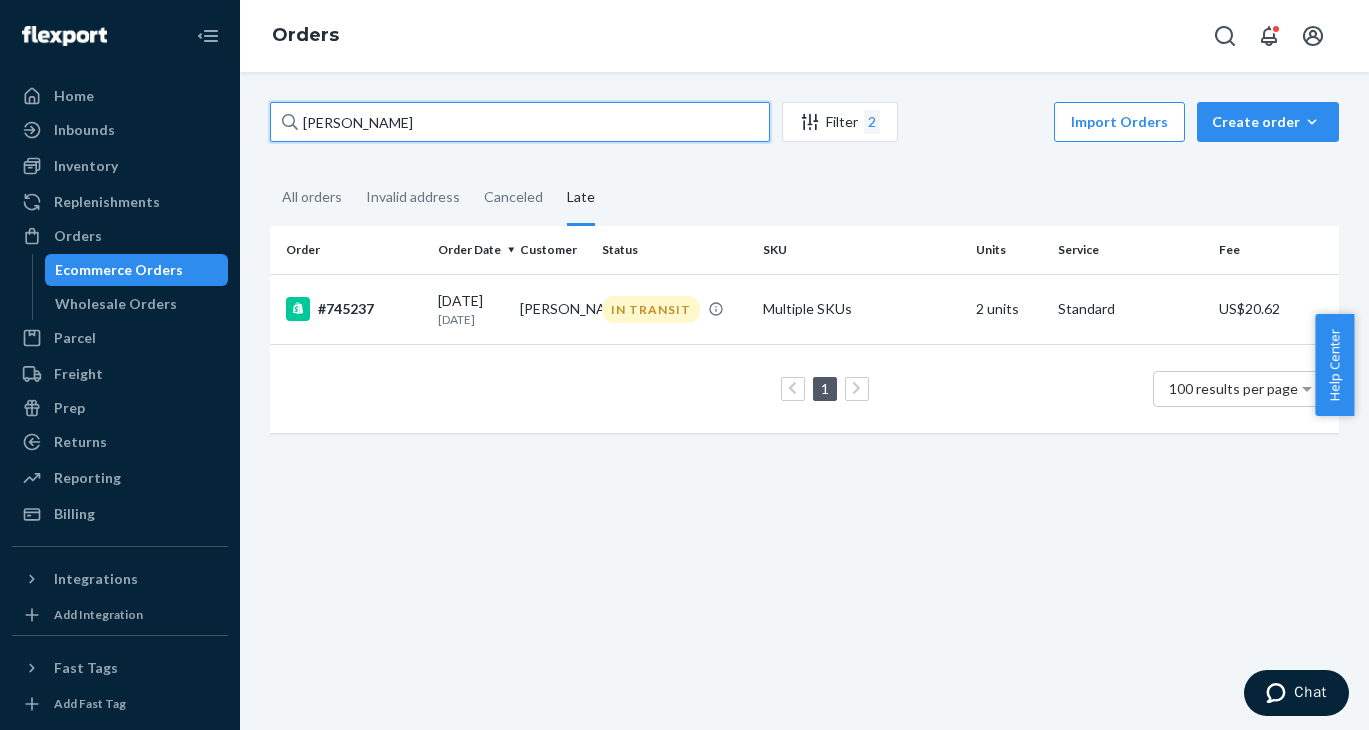 click on "Samantha Wagne" at bounding box center (520, 122) 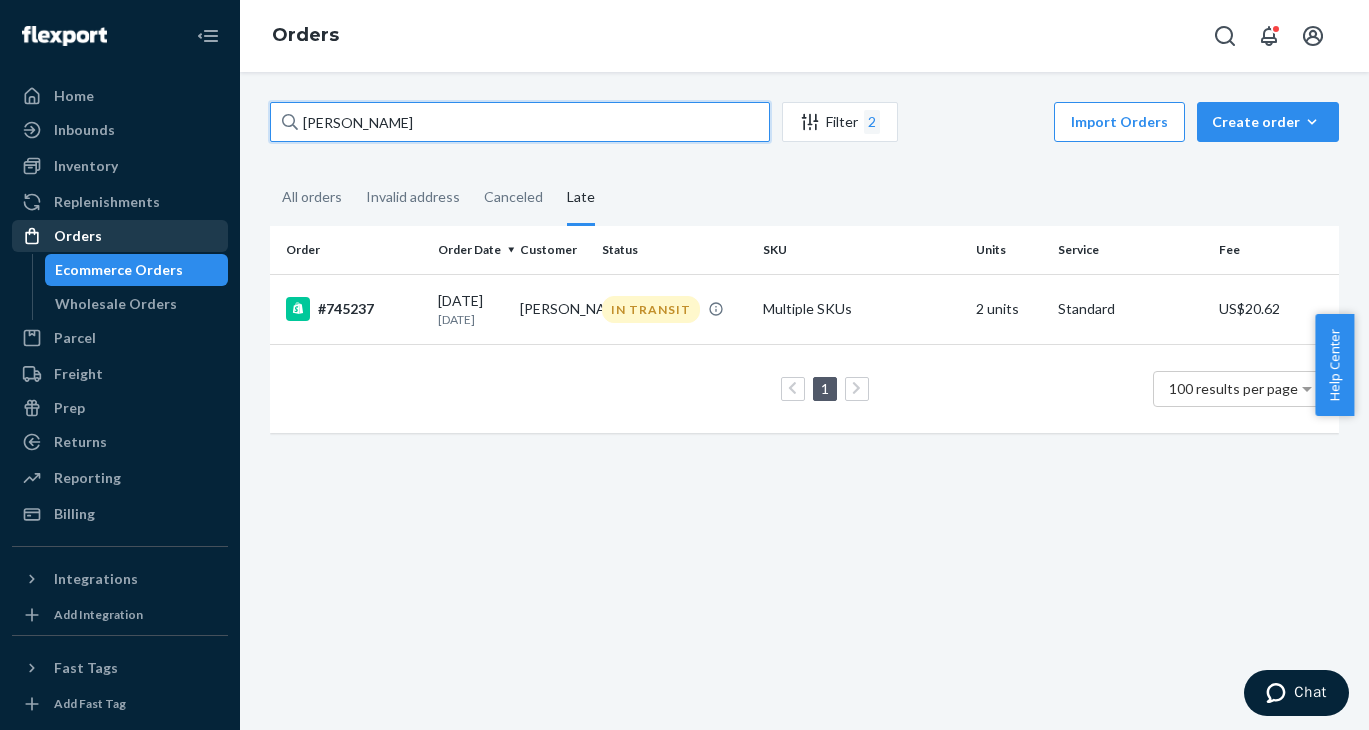 type on "[PERSON_NAME]" 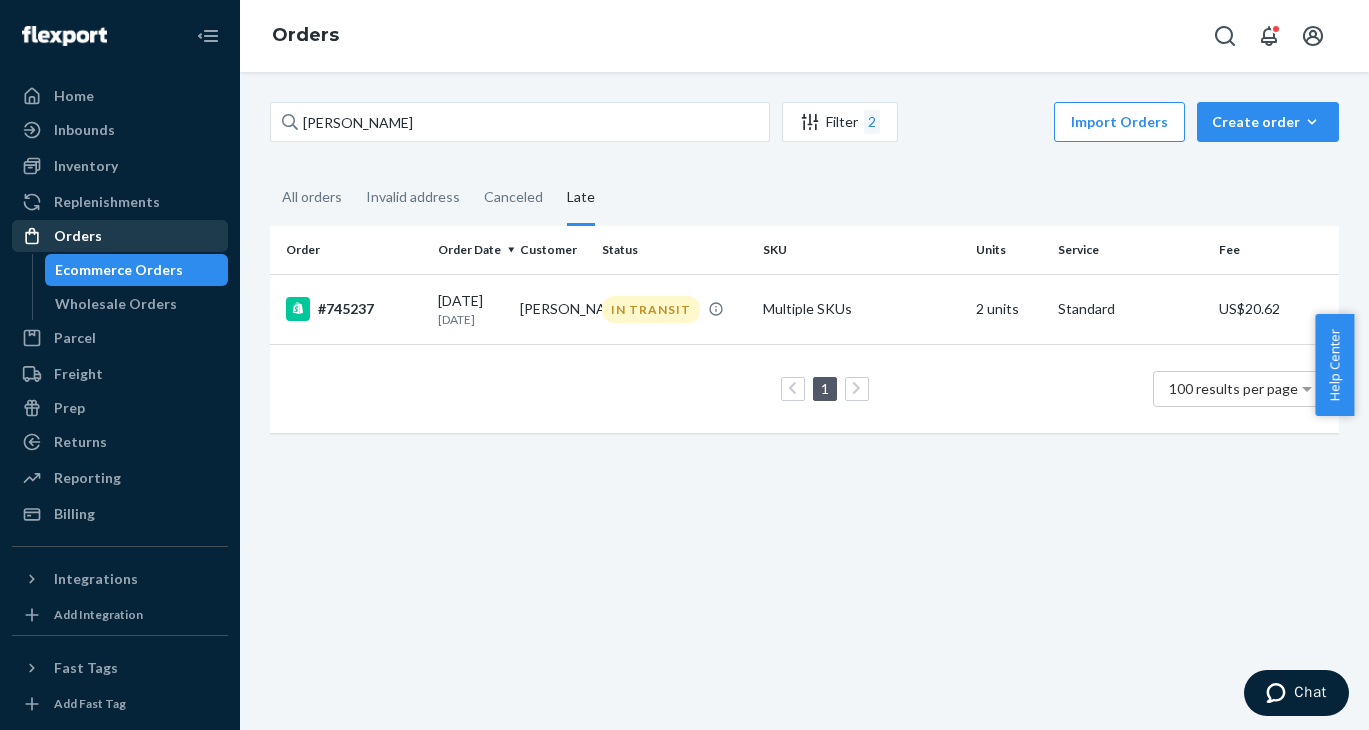 click on "Orders" at bounding box center [120, 236] 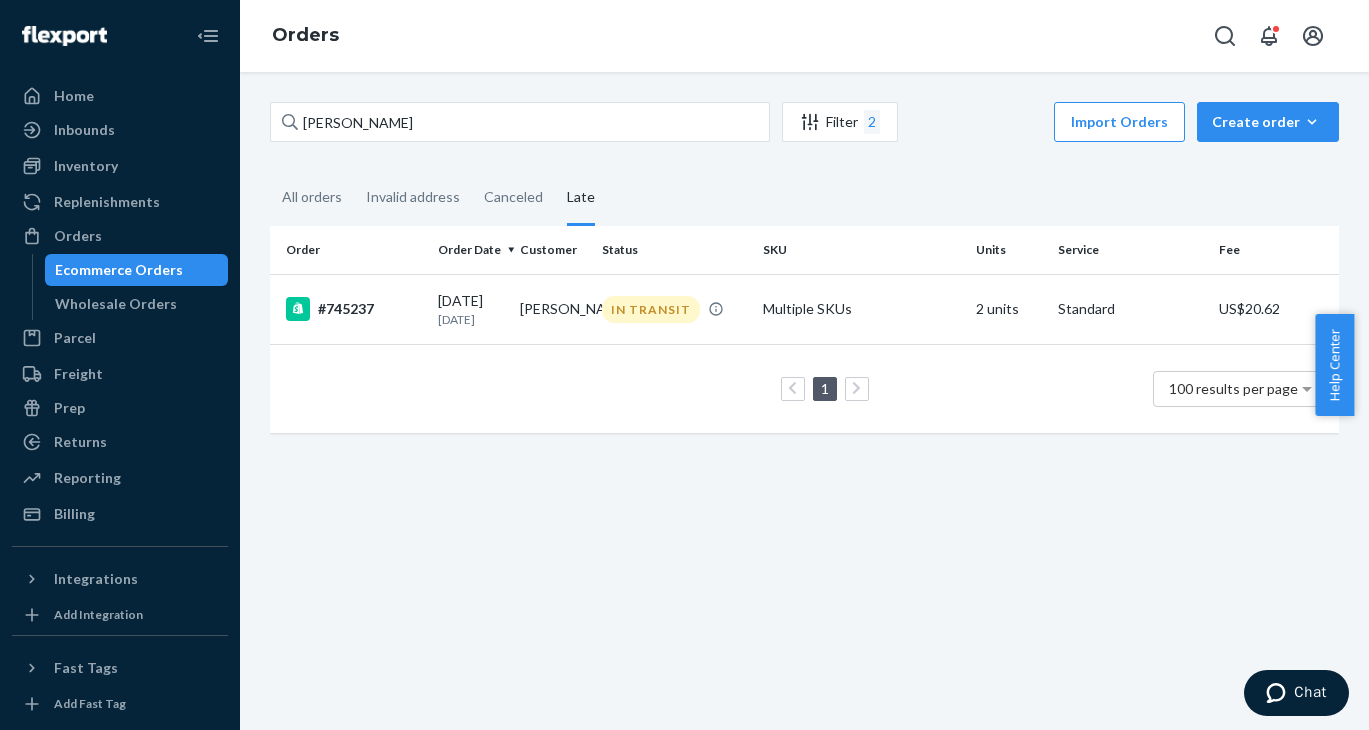 click on "Ecommerce Orders" at bounding box center (137, 270) 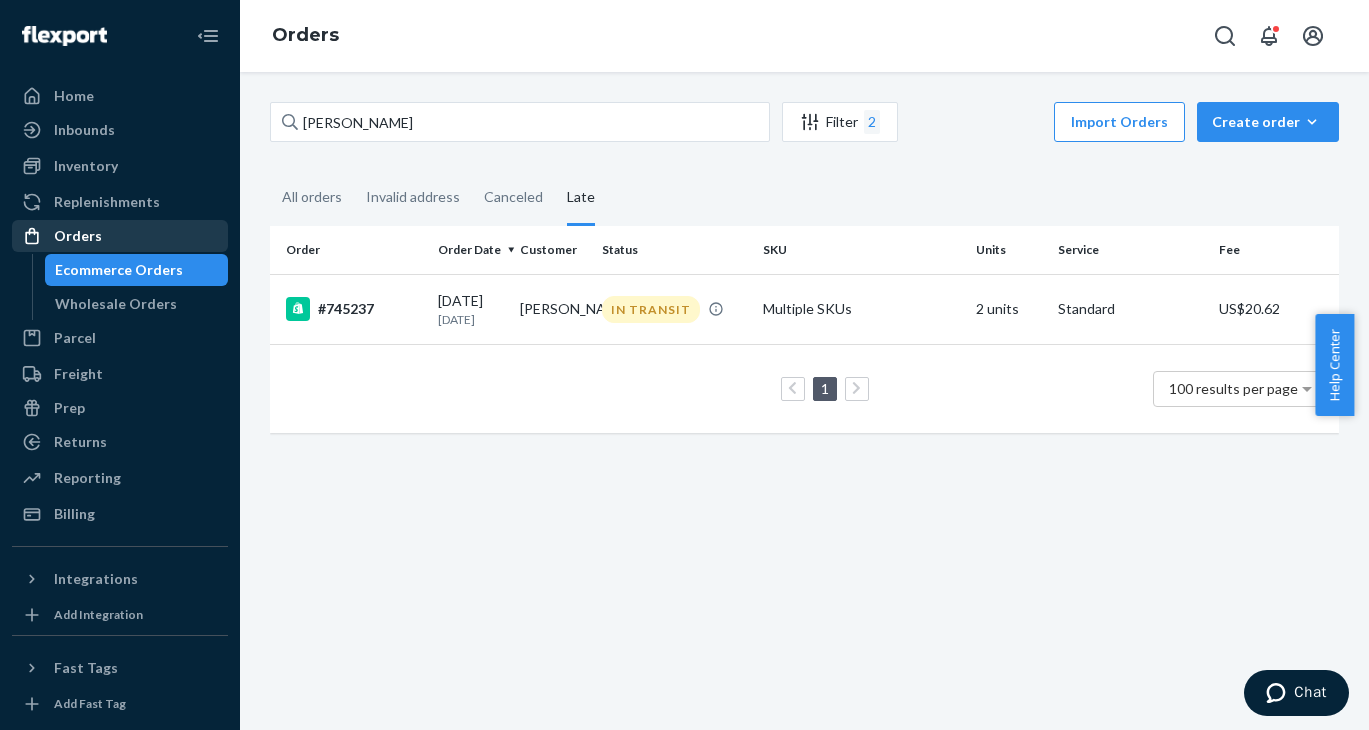 click on "Orders" at bounding box center (78, 236) 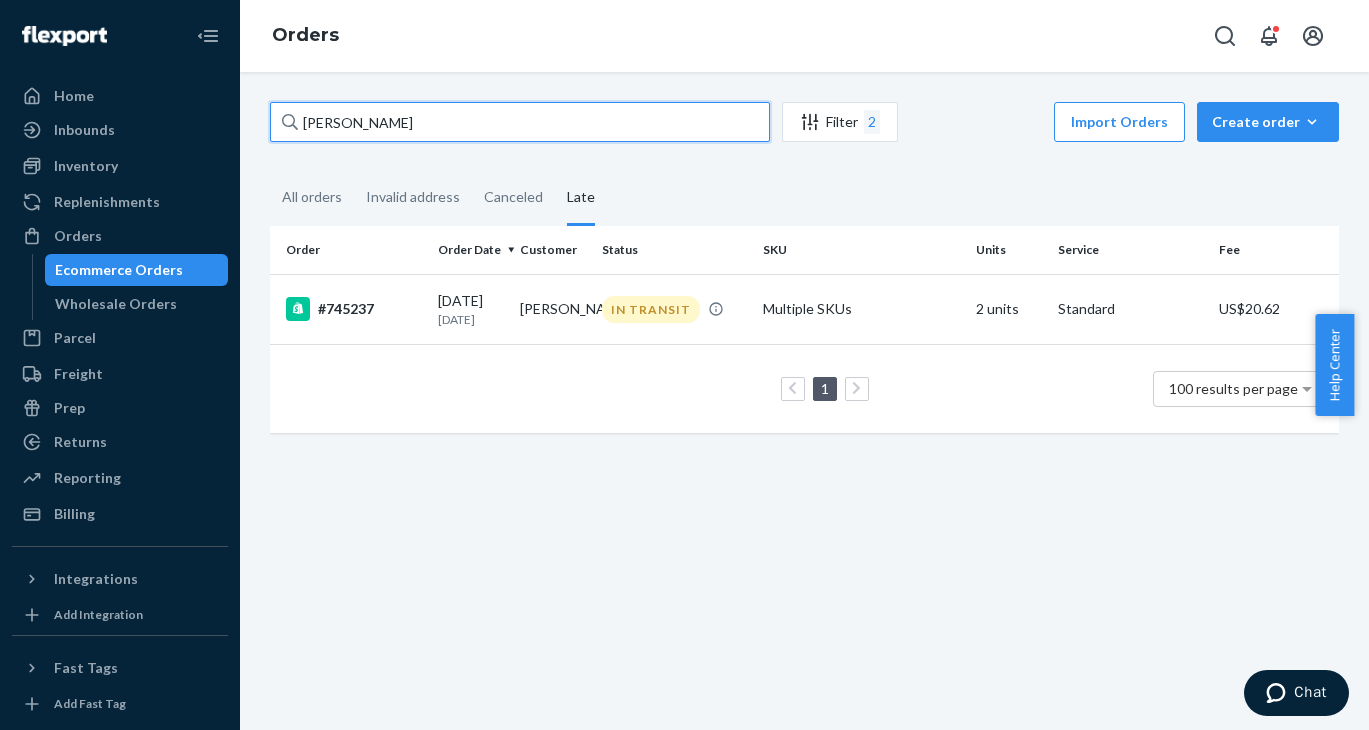 click on "[PERSON_NAME]" at bounding box center (520, 122) 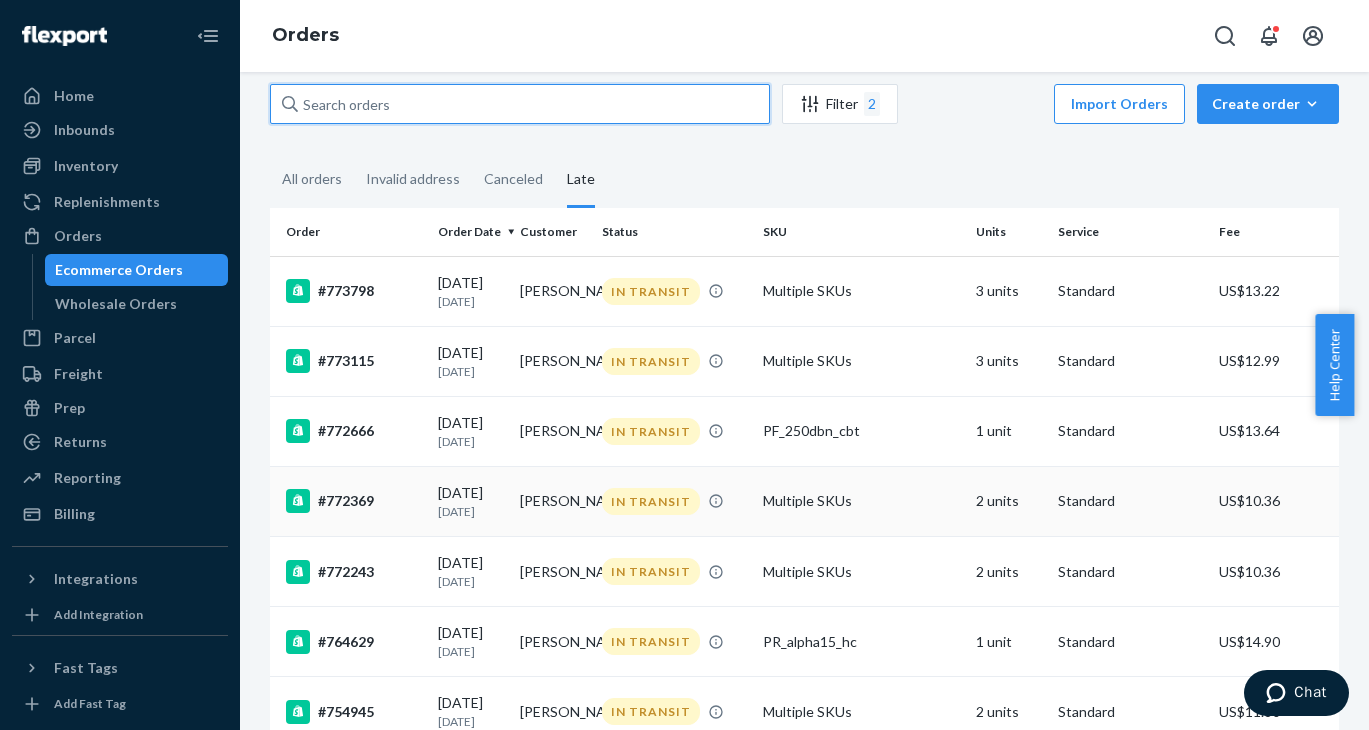 scroll, scrollTop: 465, scrollLeft: 0, axis: vertical 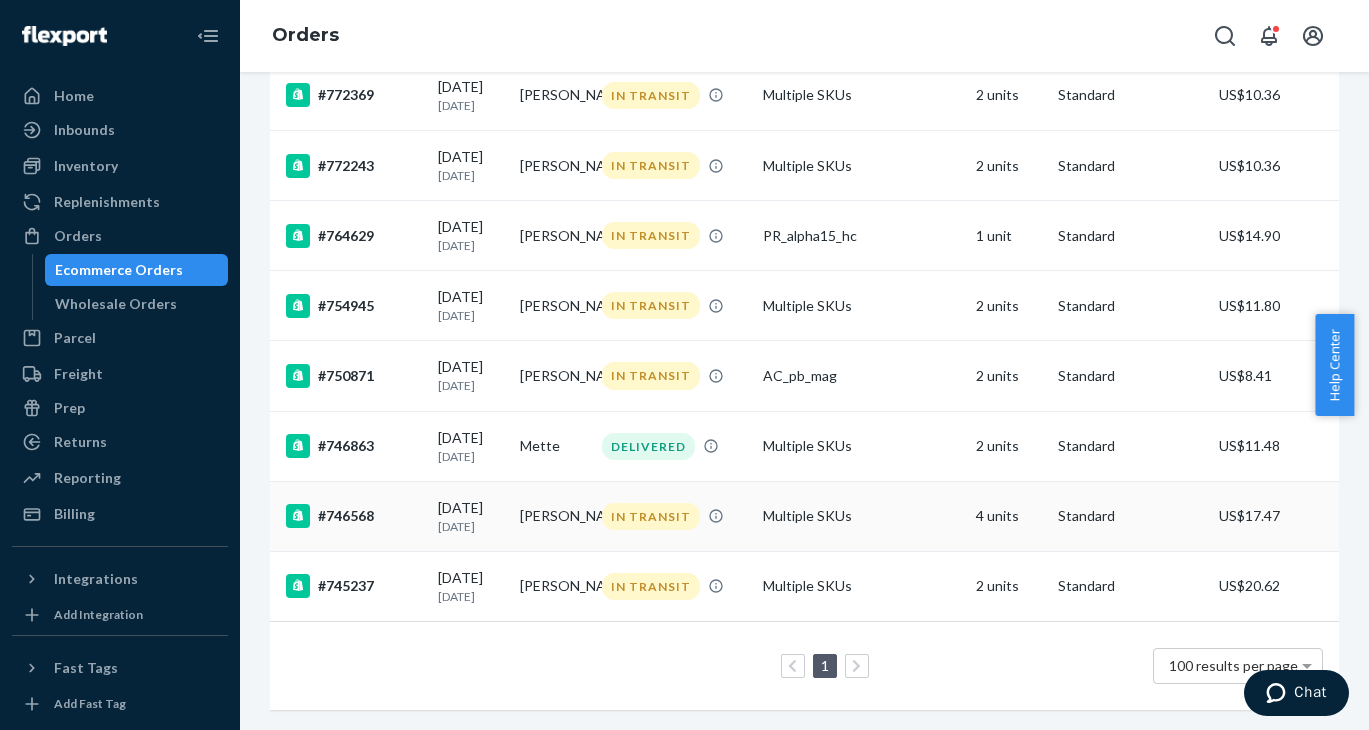 click on "#746568" at bounding box center (350, 516) 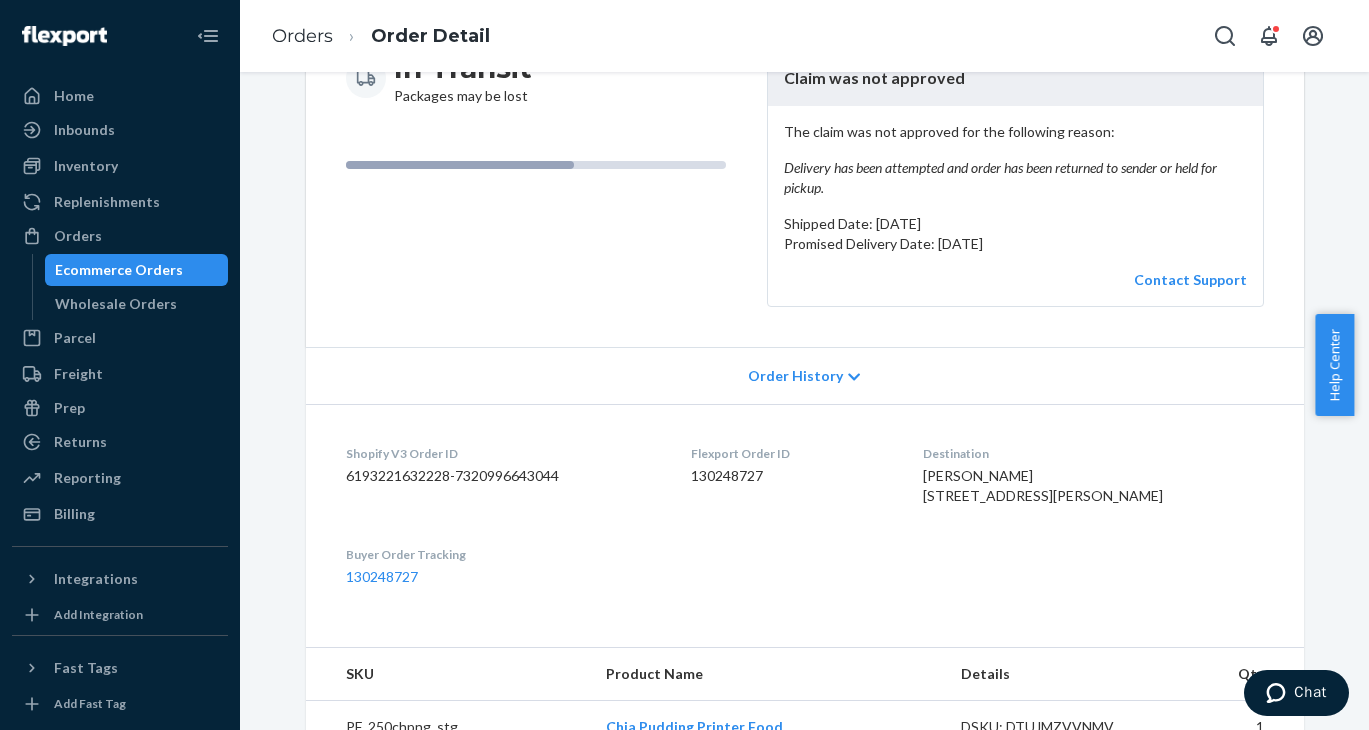 scroll, scrollTop: 0, scrollLeft: 0, axis: both 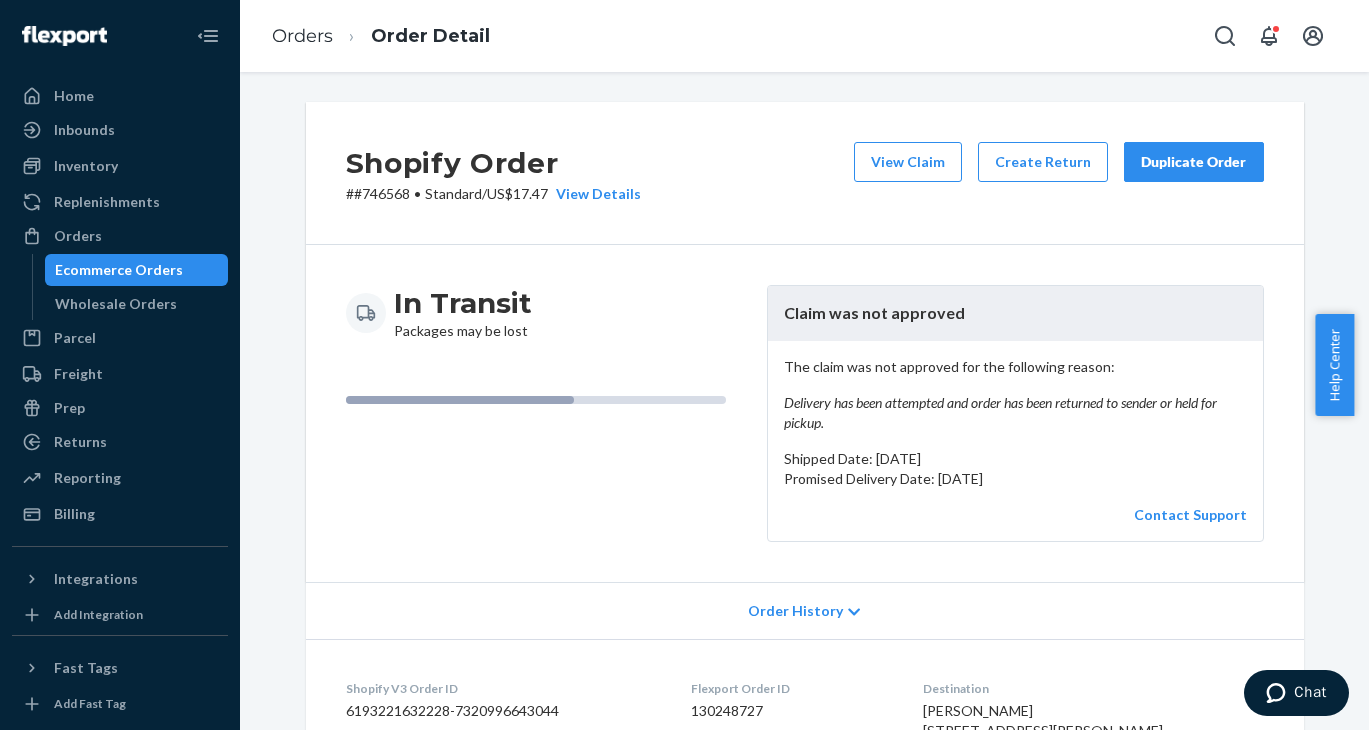 click on "# #746568 • Standard  /  US$17.47 View Details" at bounding box center (493, 194) 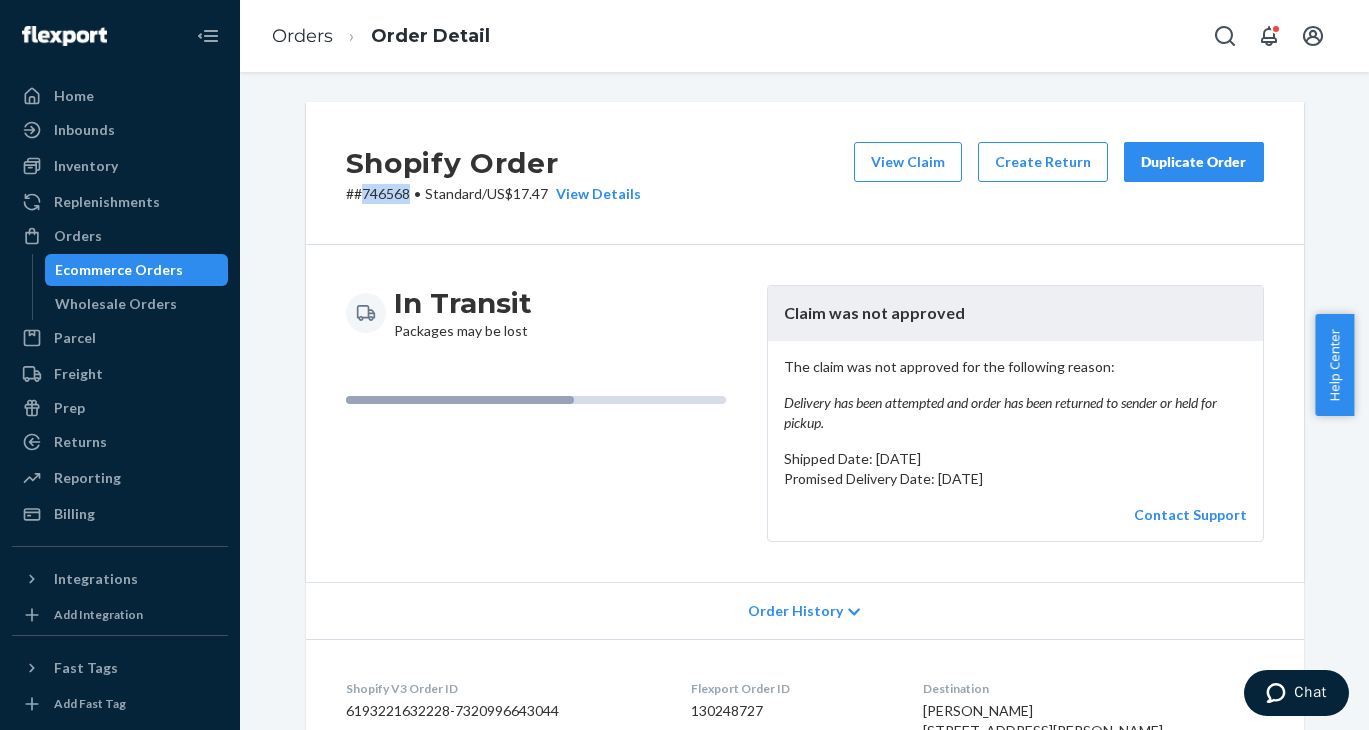 click on "# #746568 • Standard  /  US$17.47 View Details" at bounding box center (493, 194) 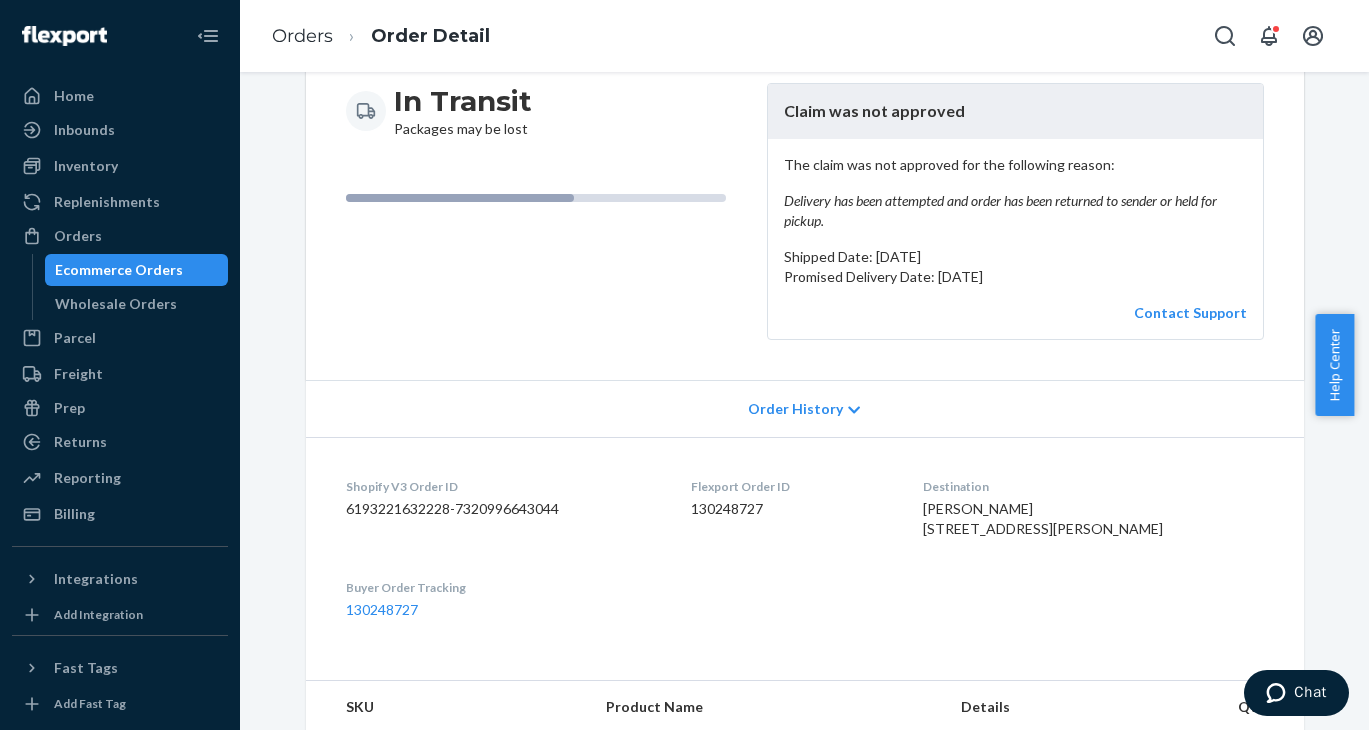 scroll, scrollTop: 13, scrollLeft: 0, axis: vertical 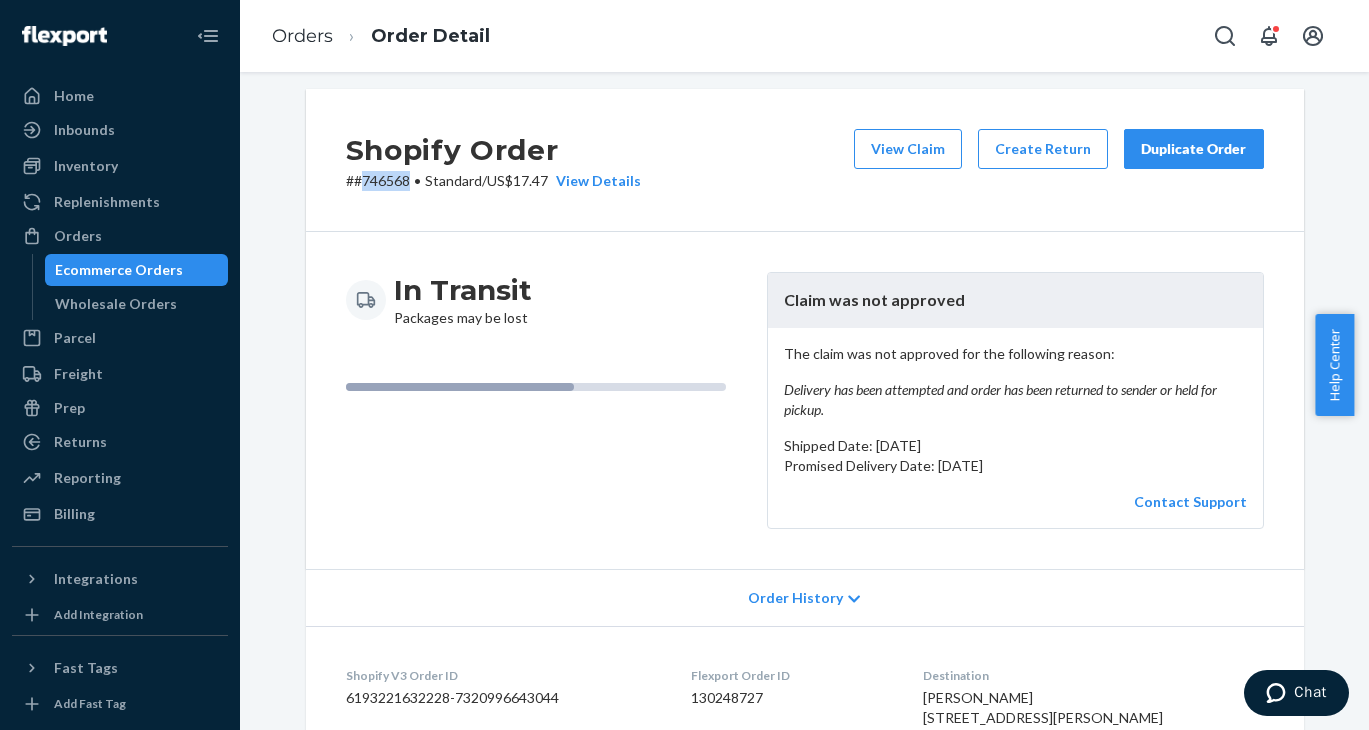 click on "Shopify Order" at bounding box center [493, 150] 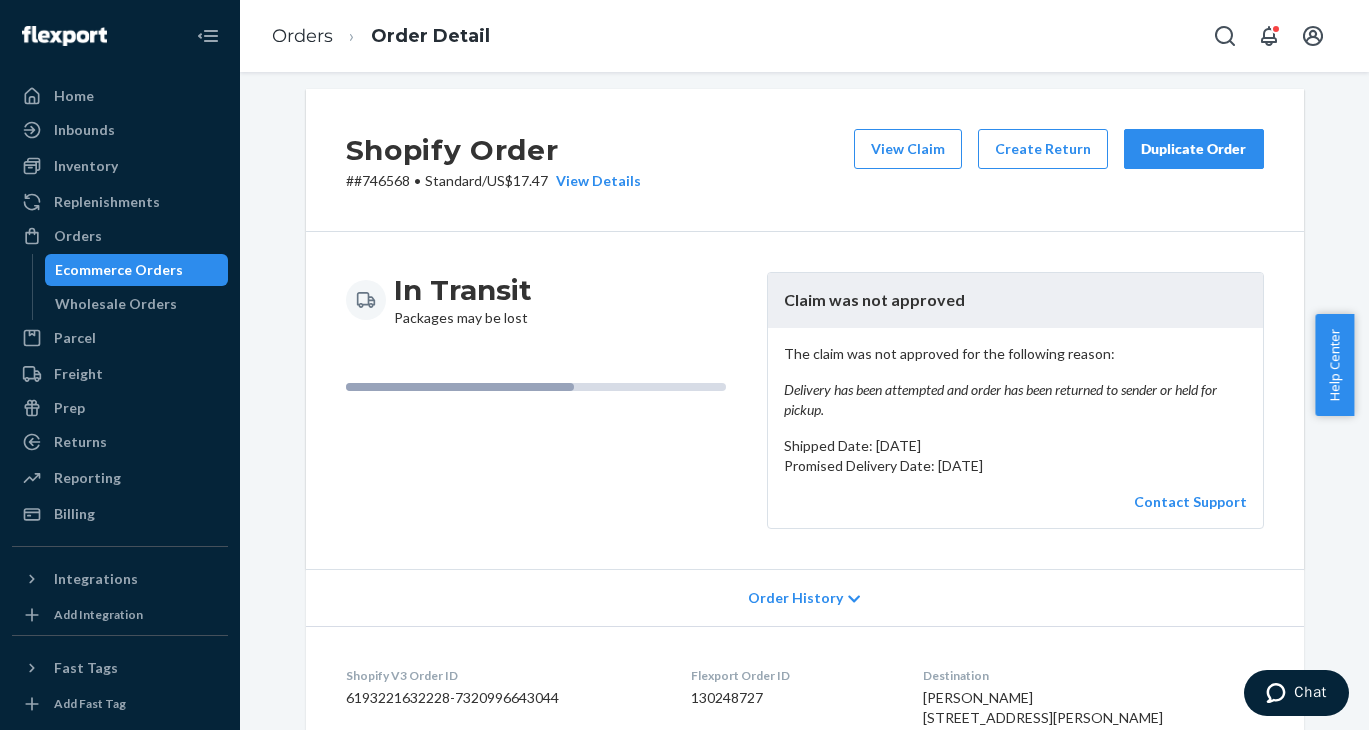 click on "Shopify Order" at bounding box center [493, 150] 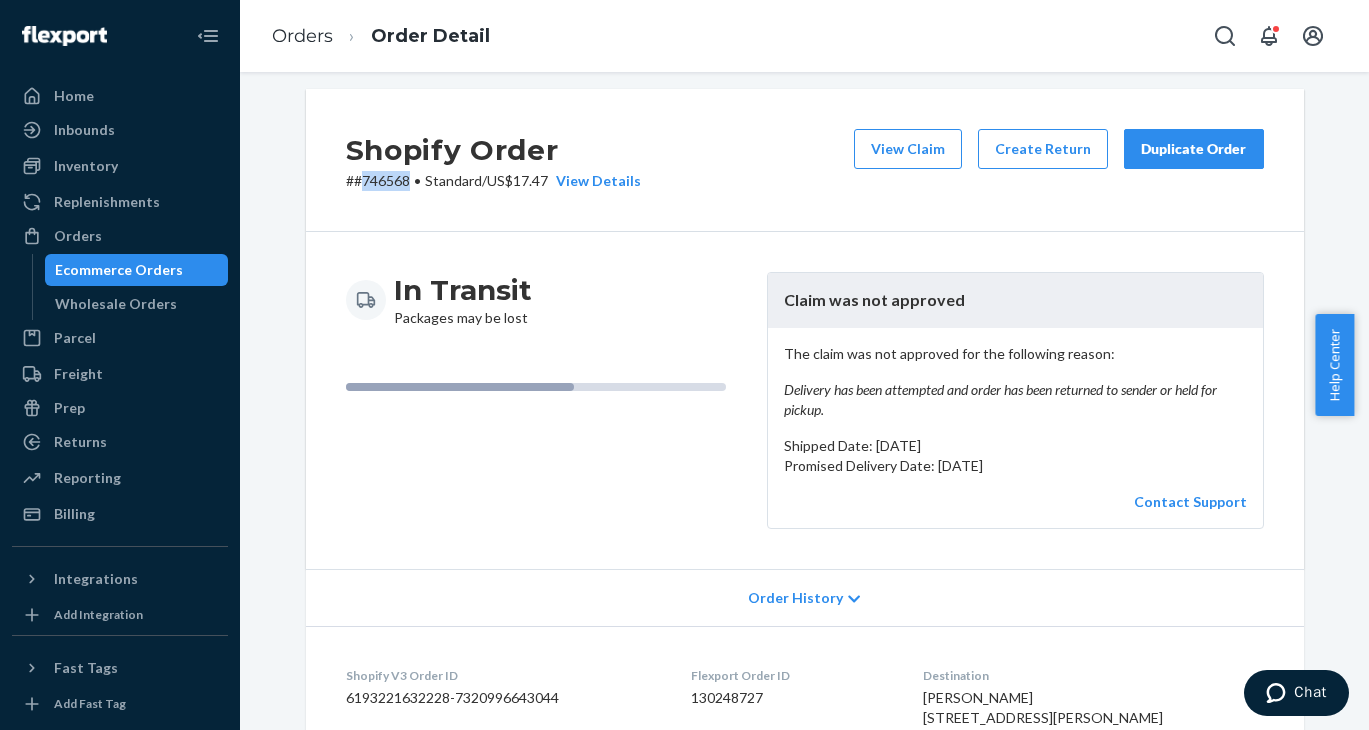 copy on "746568" 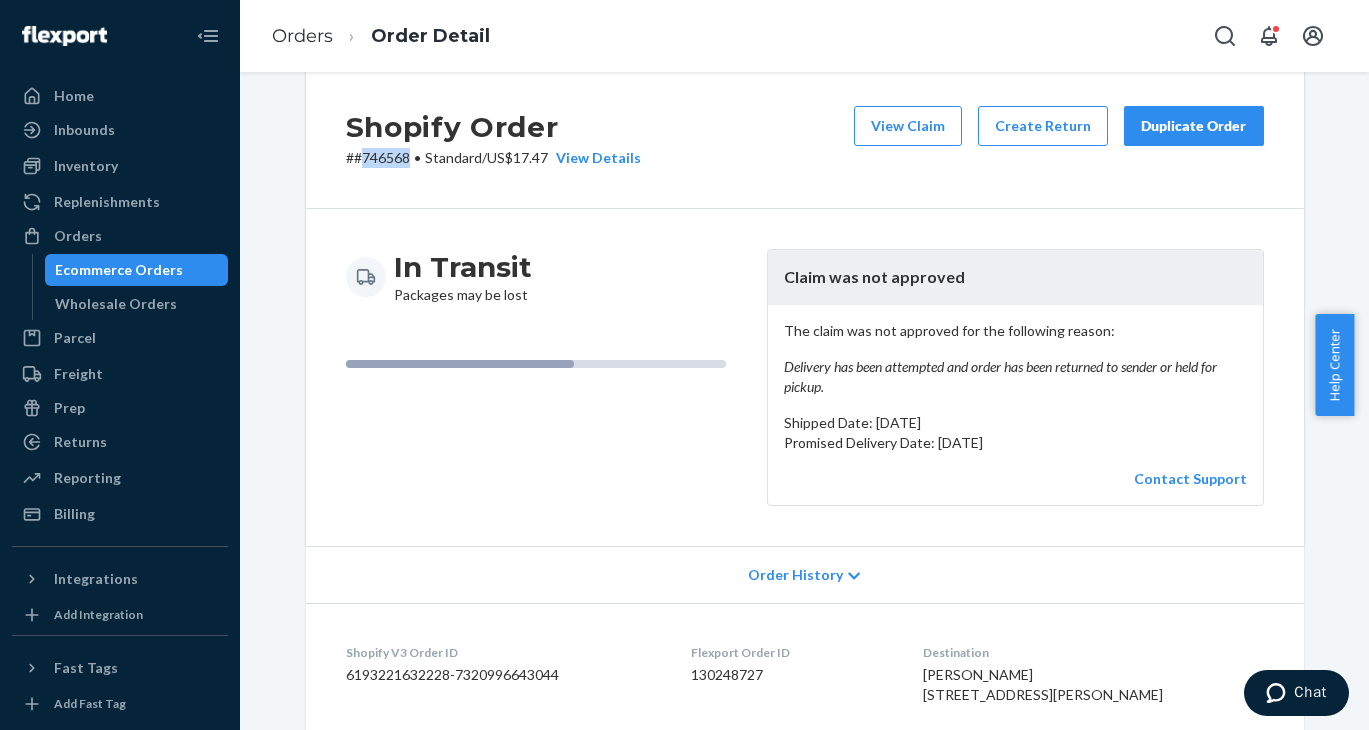 scroll, scrollTop: 0, scrollLeft: 0, axis: both 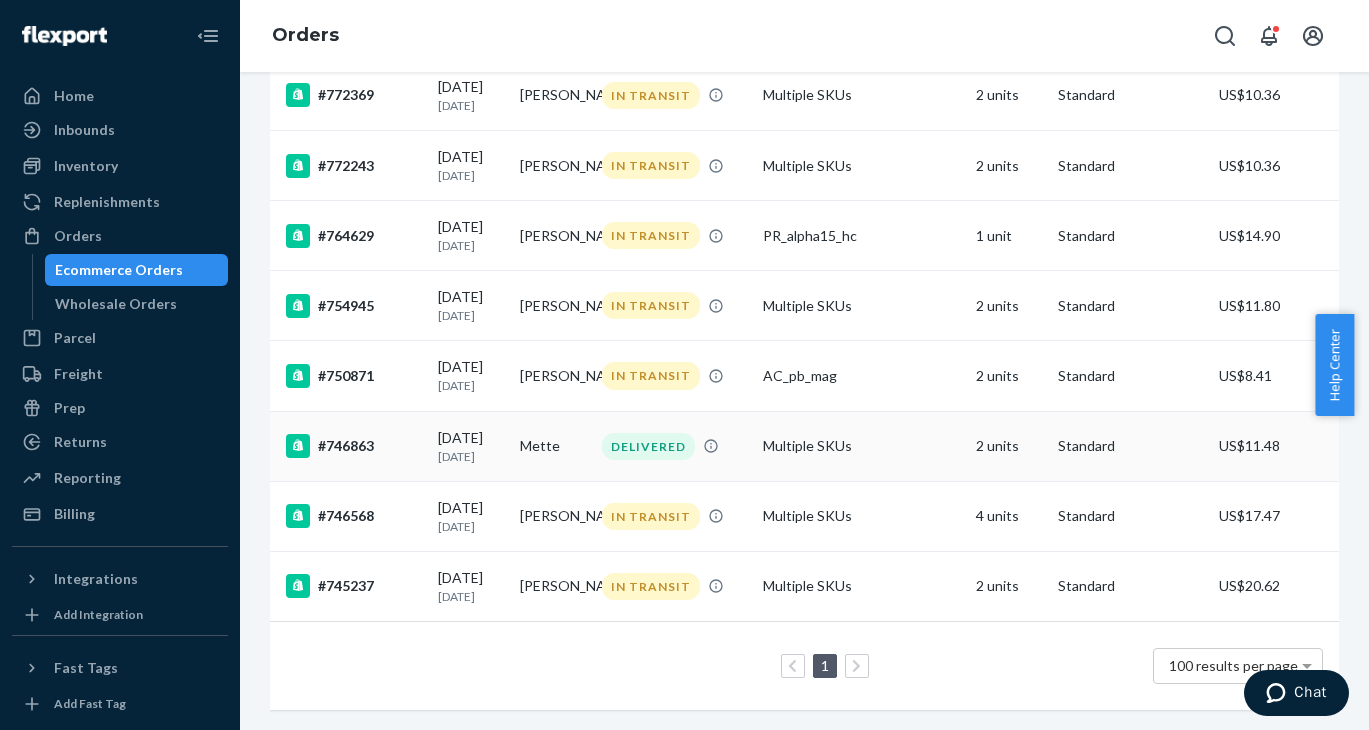 click on "#746863" at bounding box center (354, 446) 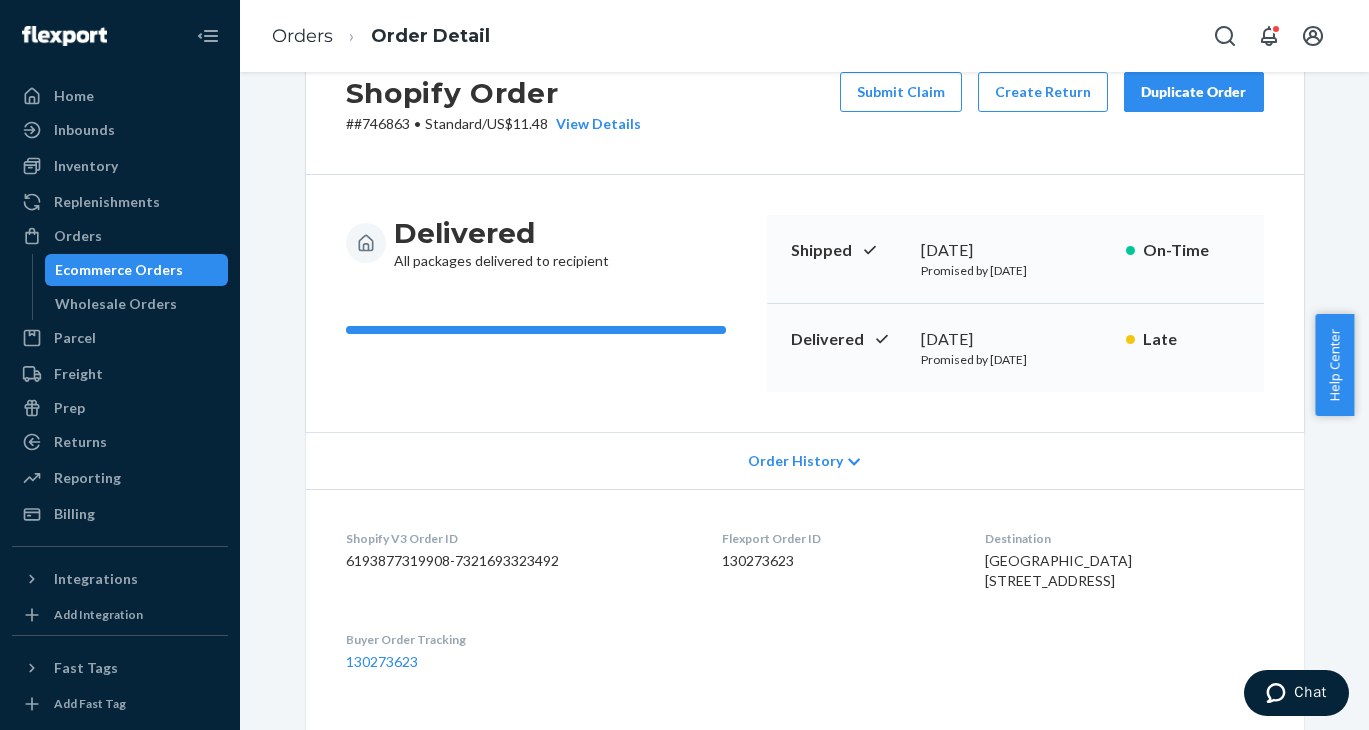 scroll, scrollTop: 0, scrollLeft: 0, axis: both 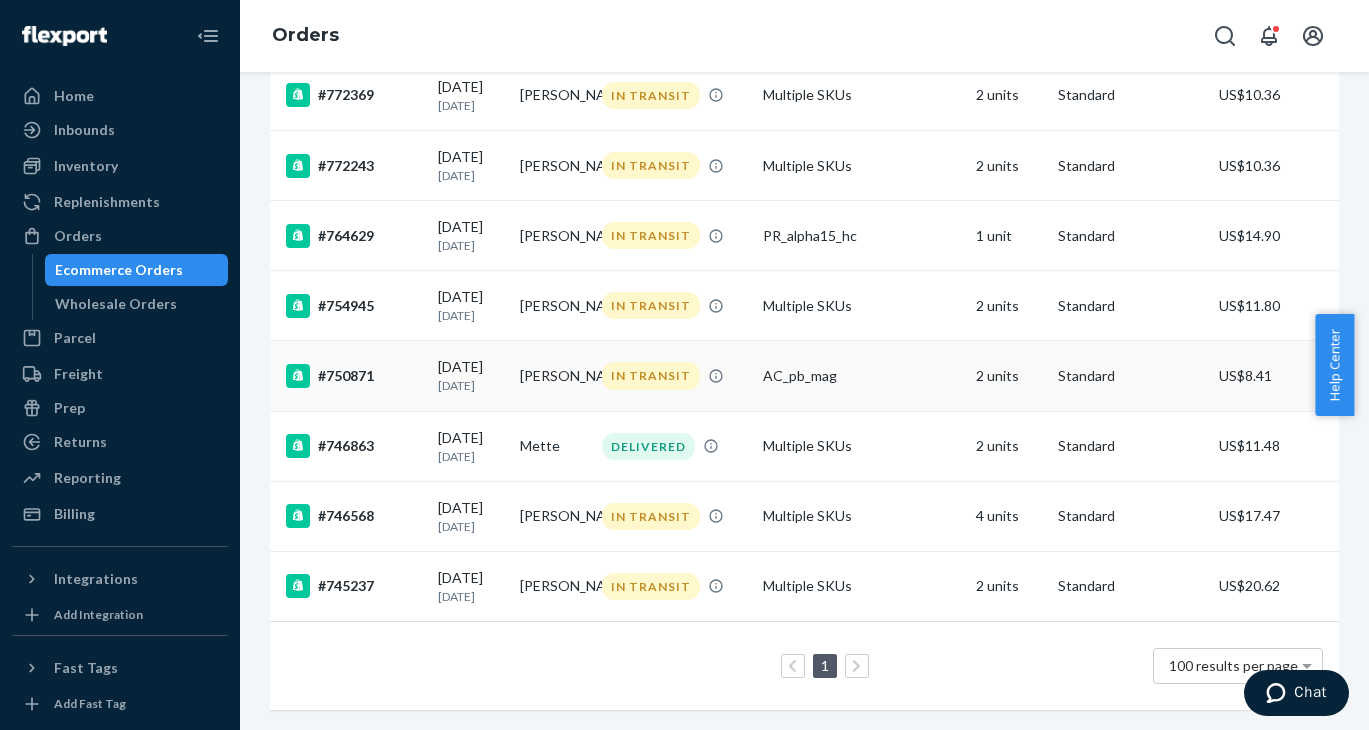 click on "#750871" at bounding box center [354, 376] 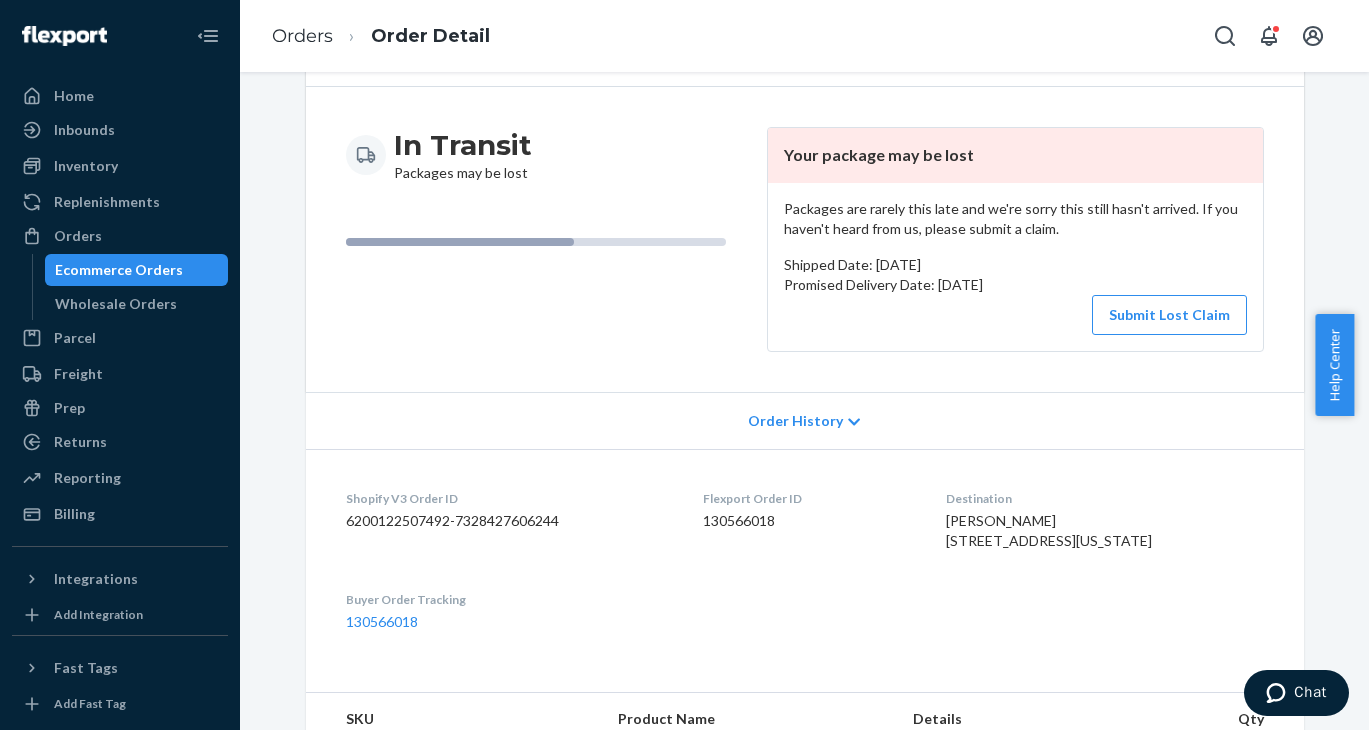 scroll, scrollTop: 12, scrollLeft: 0, axis: vertical 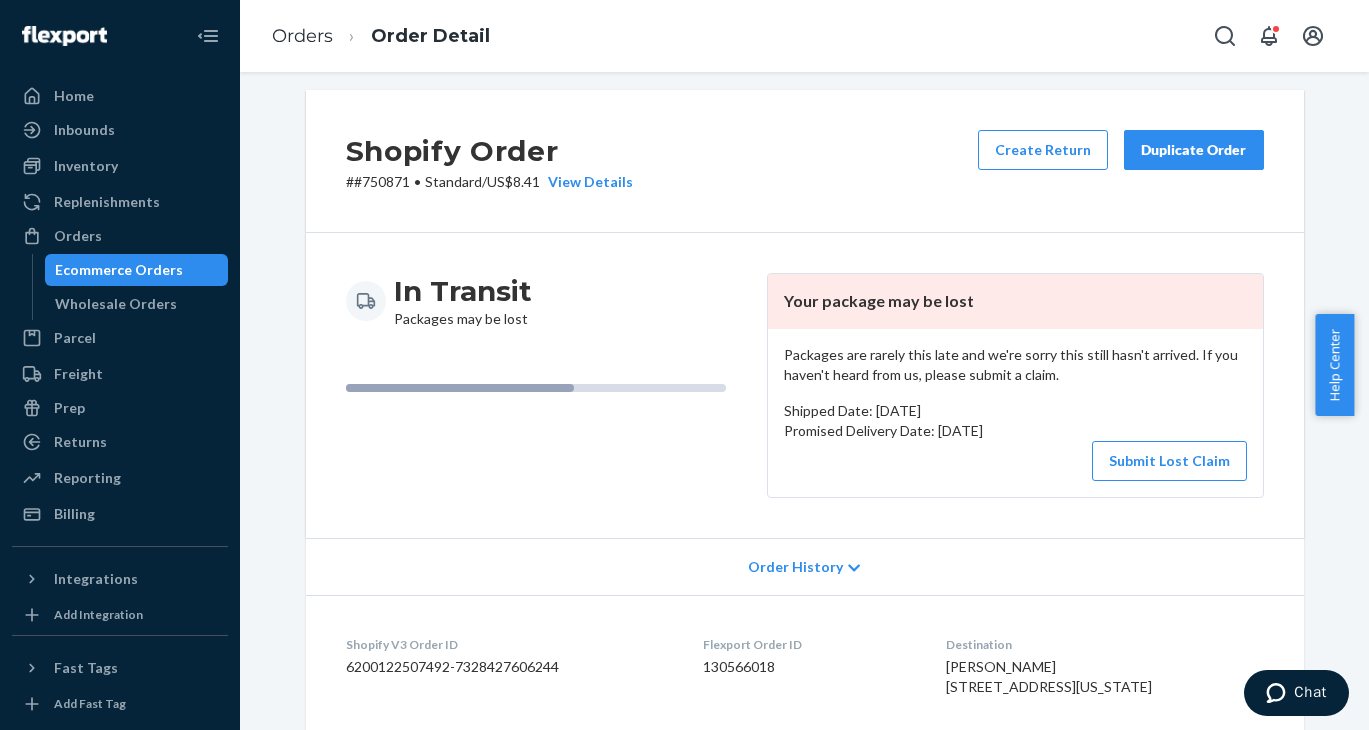 click on "# #750871 • Standard  /  US$8.41 View Details" at bounding box center (489, 182) 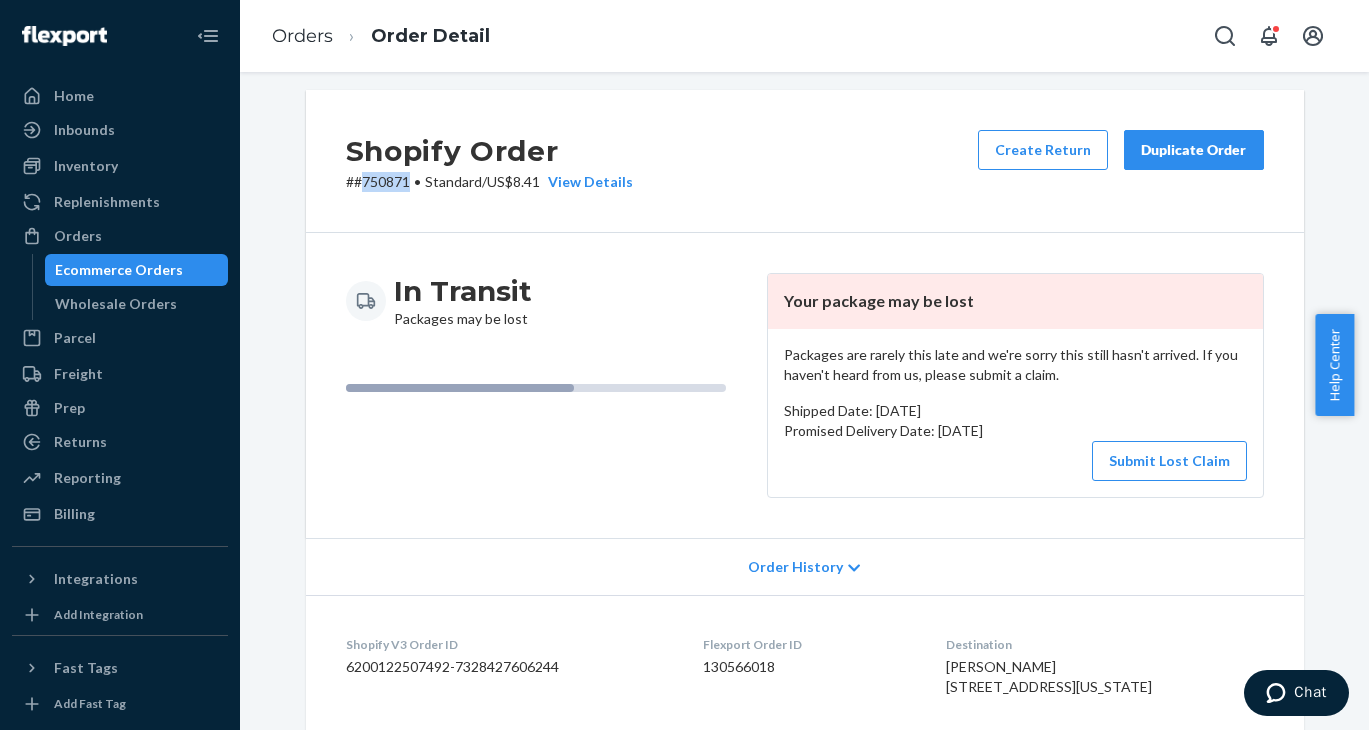 click on "# #750871 • Standard  /  US$8.41 View Details" at bounding box center (489, 182) 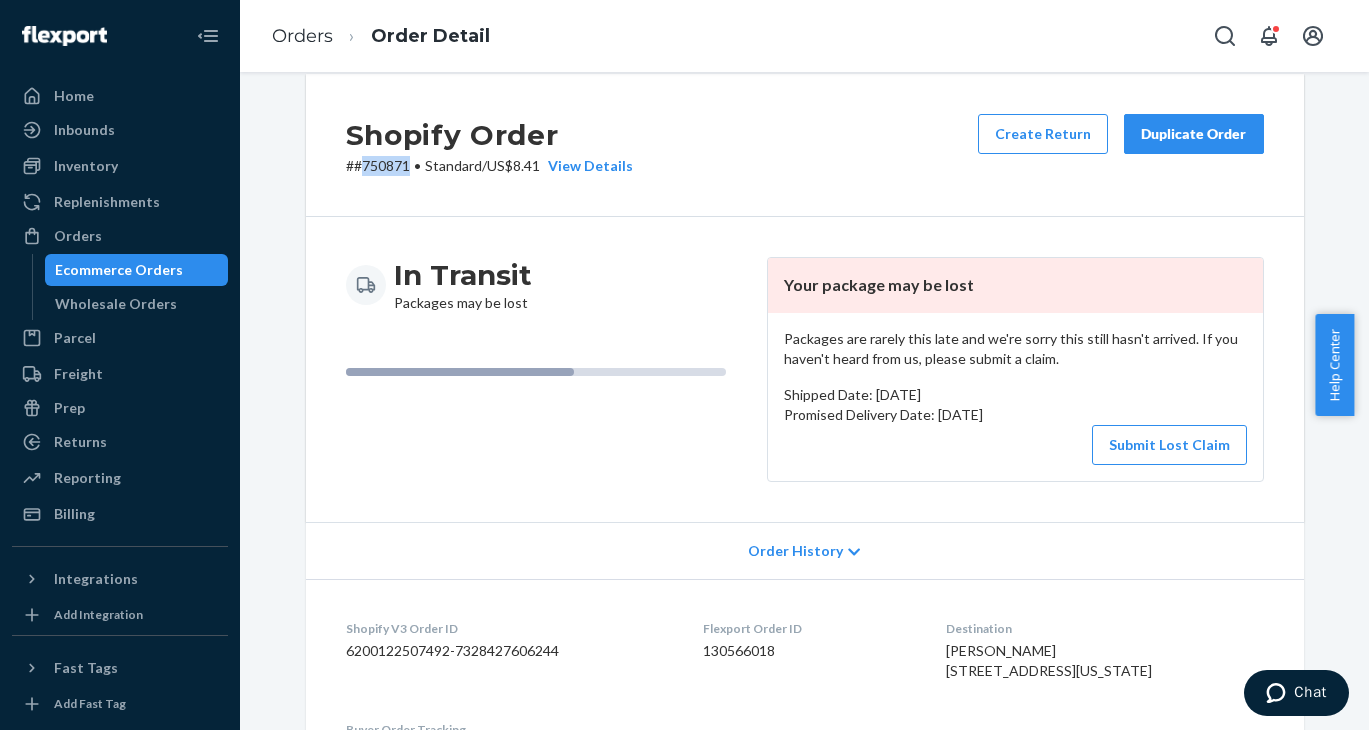 scroll, scrollTop: 152, scrollLeft: 0, axis: vertical 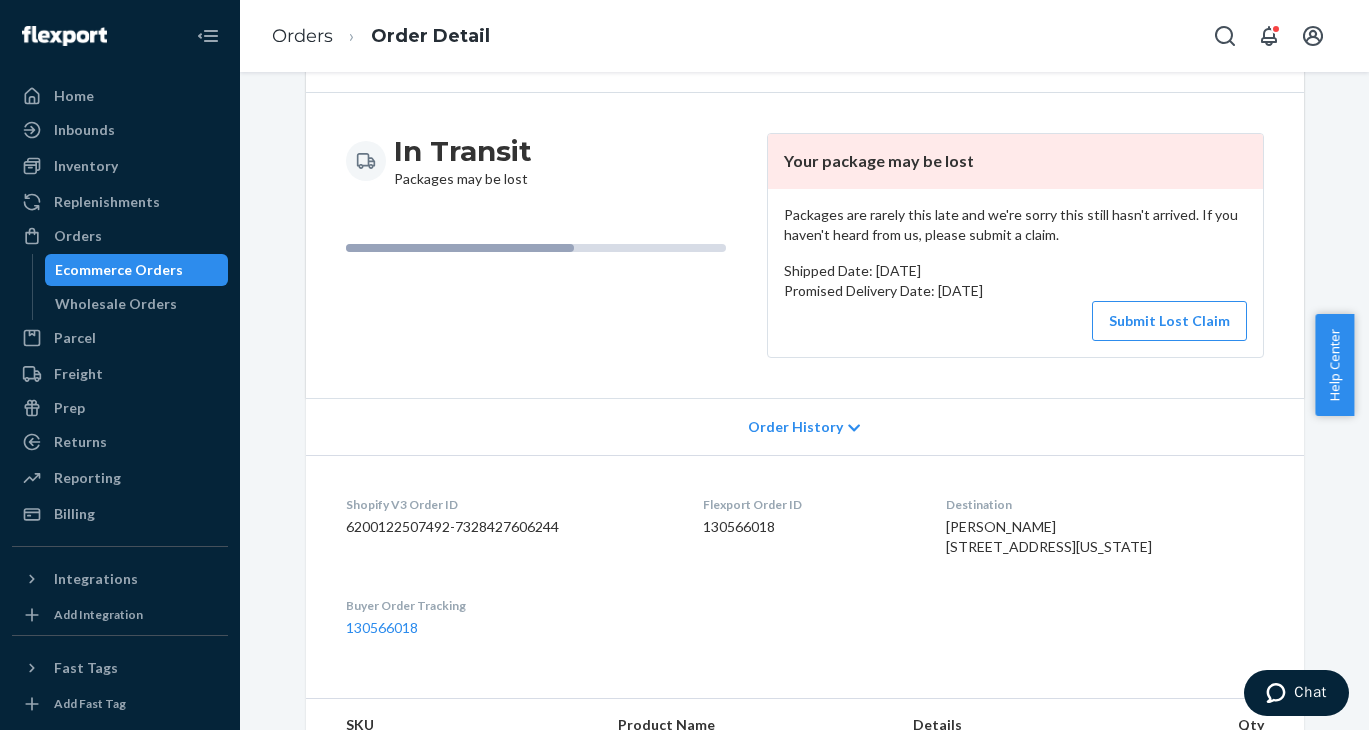 click on "130566018" at bounding box center [808, 527] 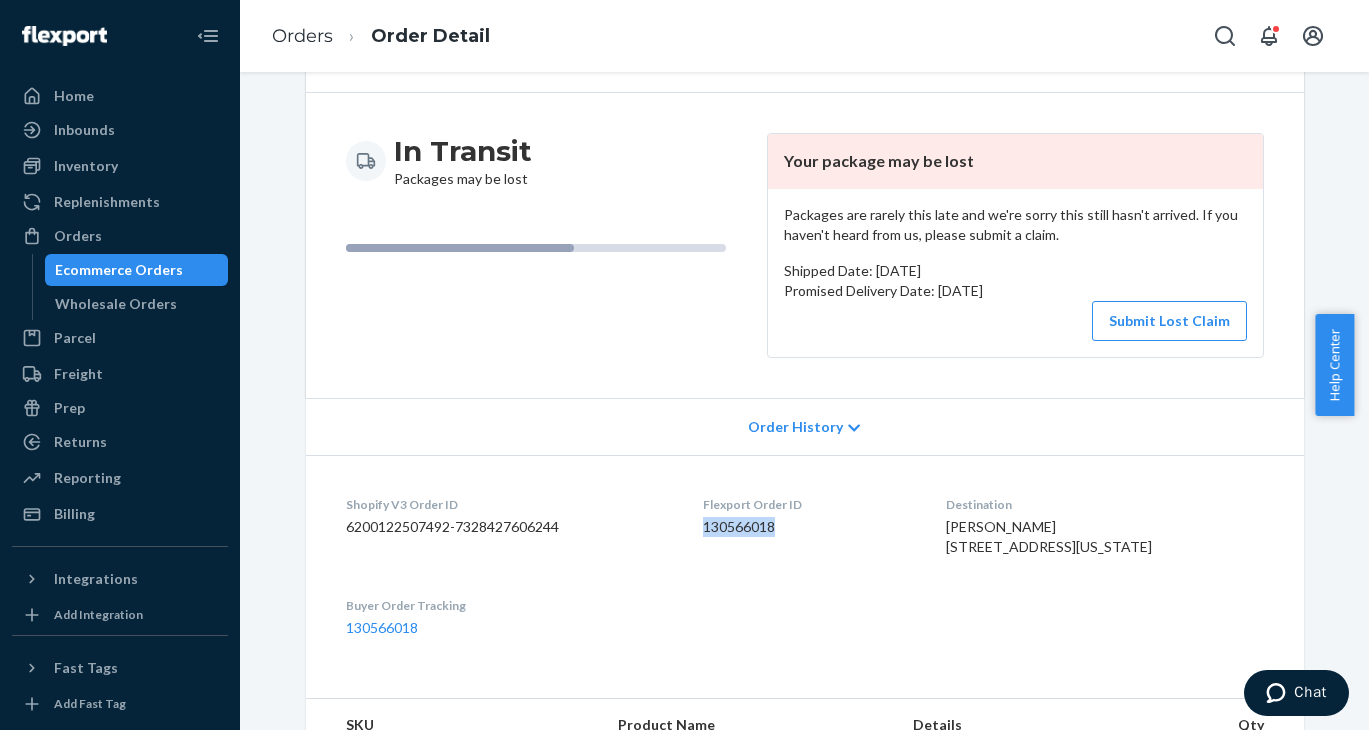 click on "130566018" at bounding box center [808, 527] 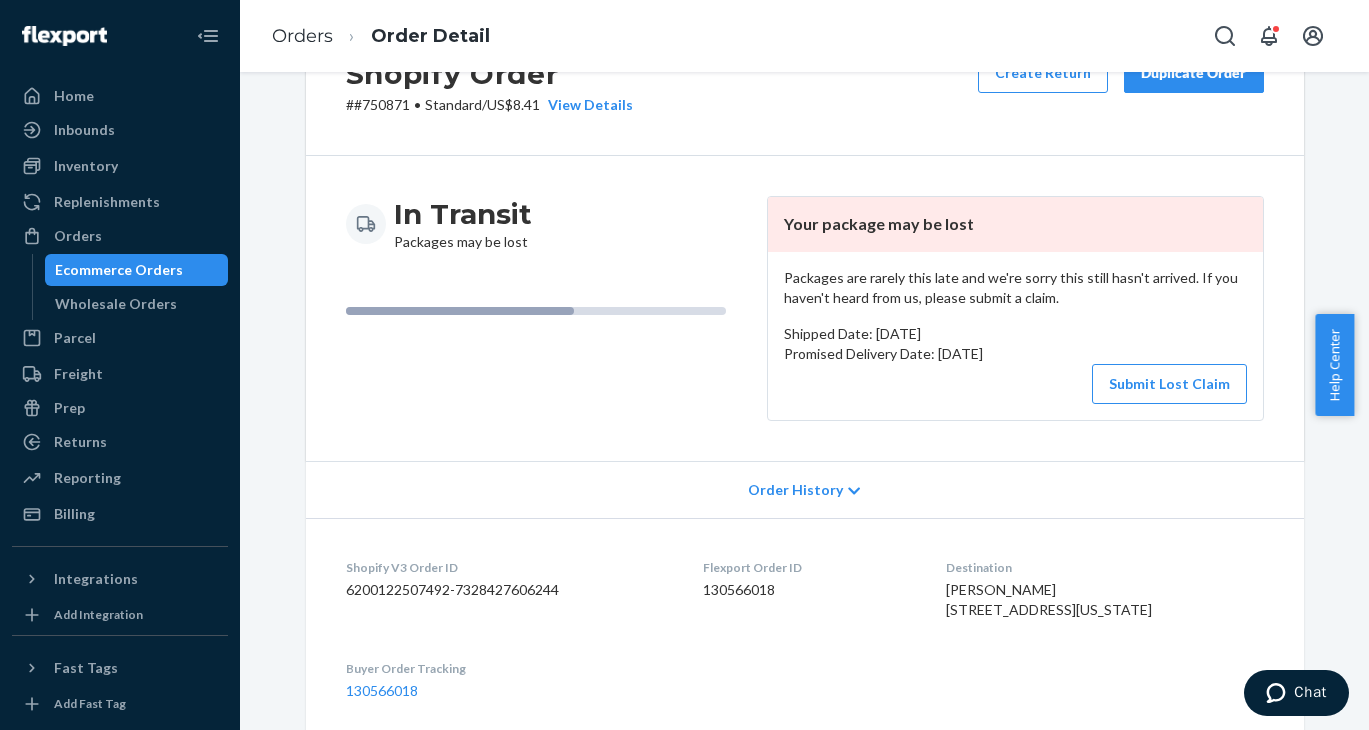 scroll, scrollTop: 0, scrollLeft: 0, axis: both 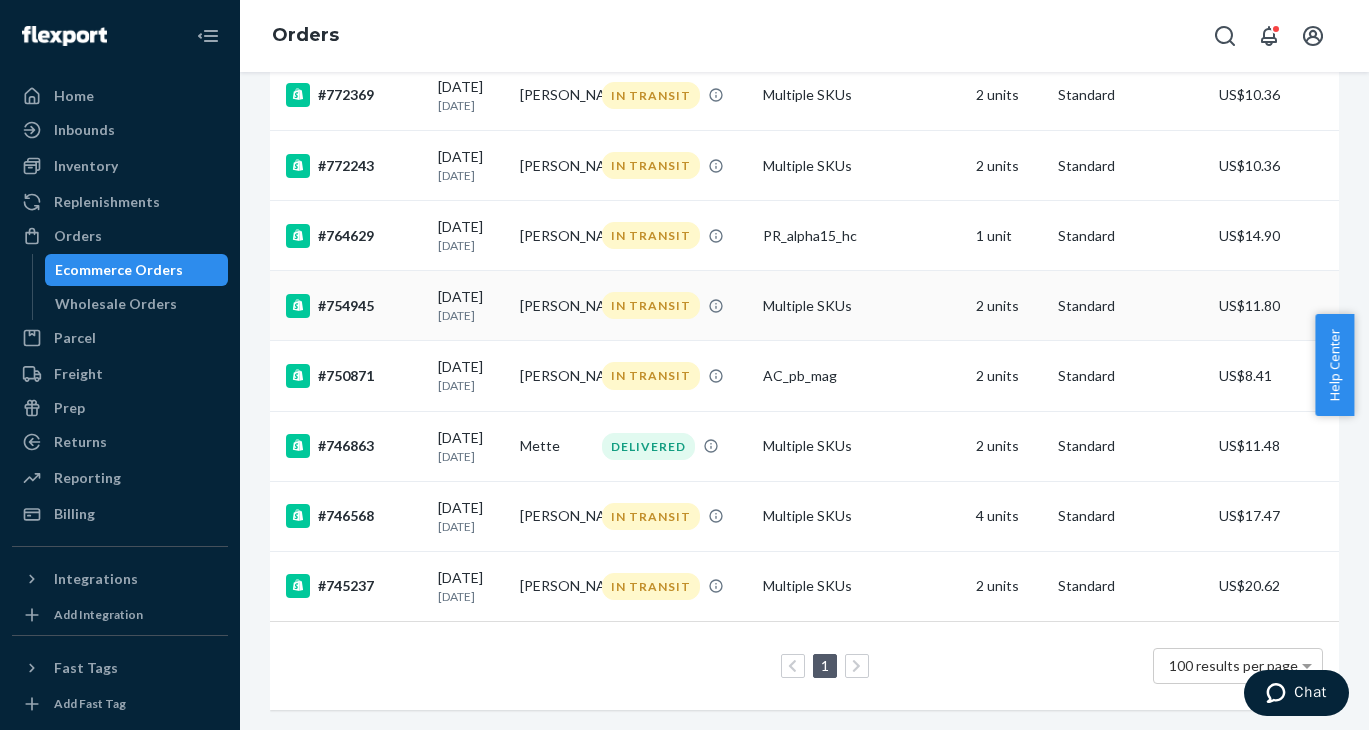 click on "#754945" at bounding box center [354, 306] 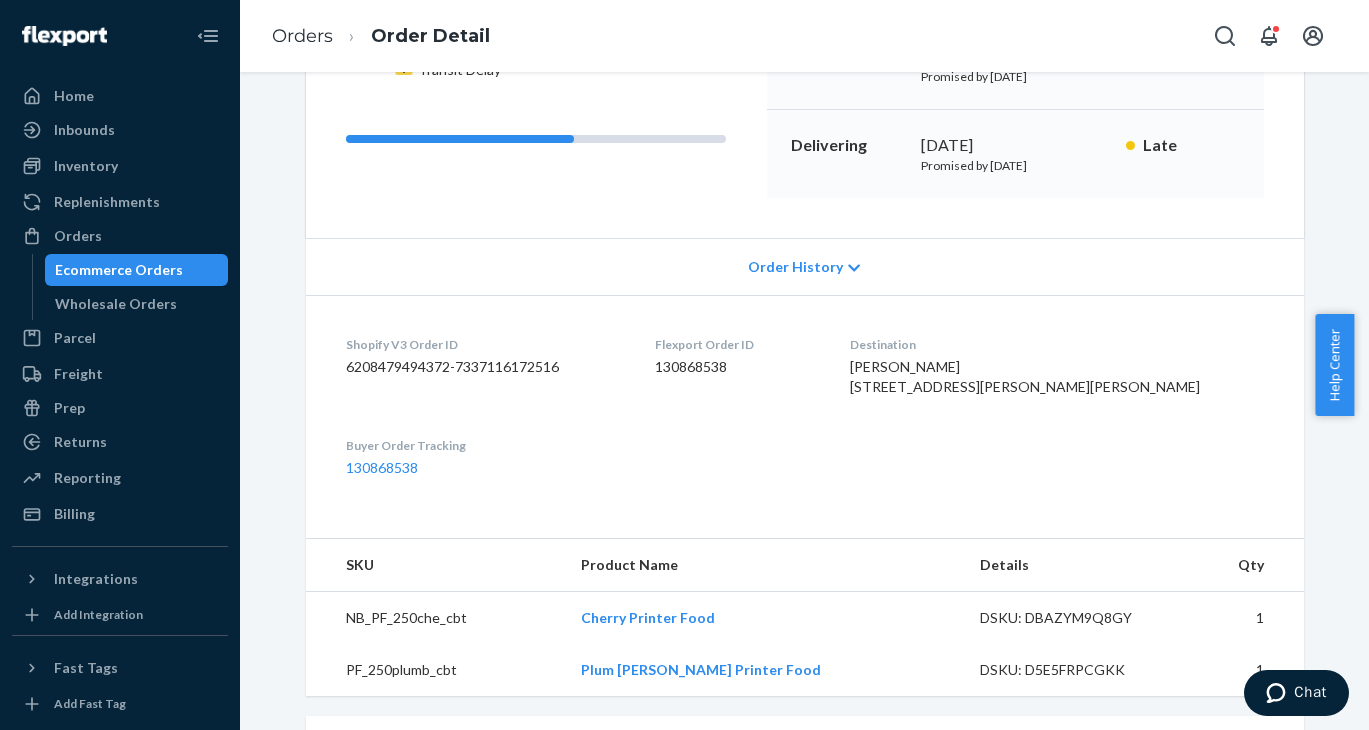 scroll, scrollTop: 0, scrollLeft: 0, axis: both 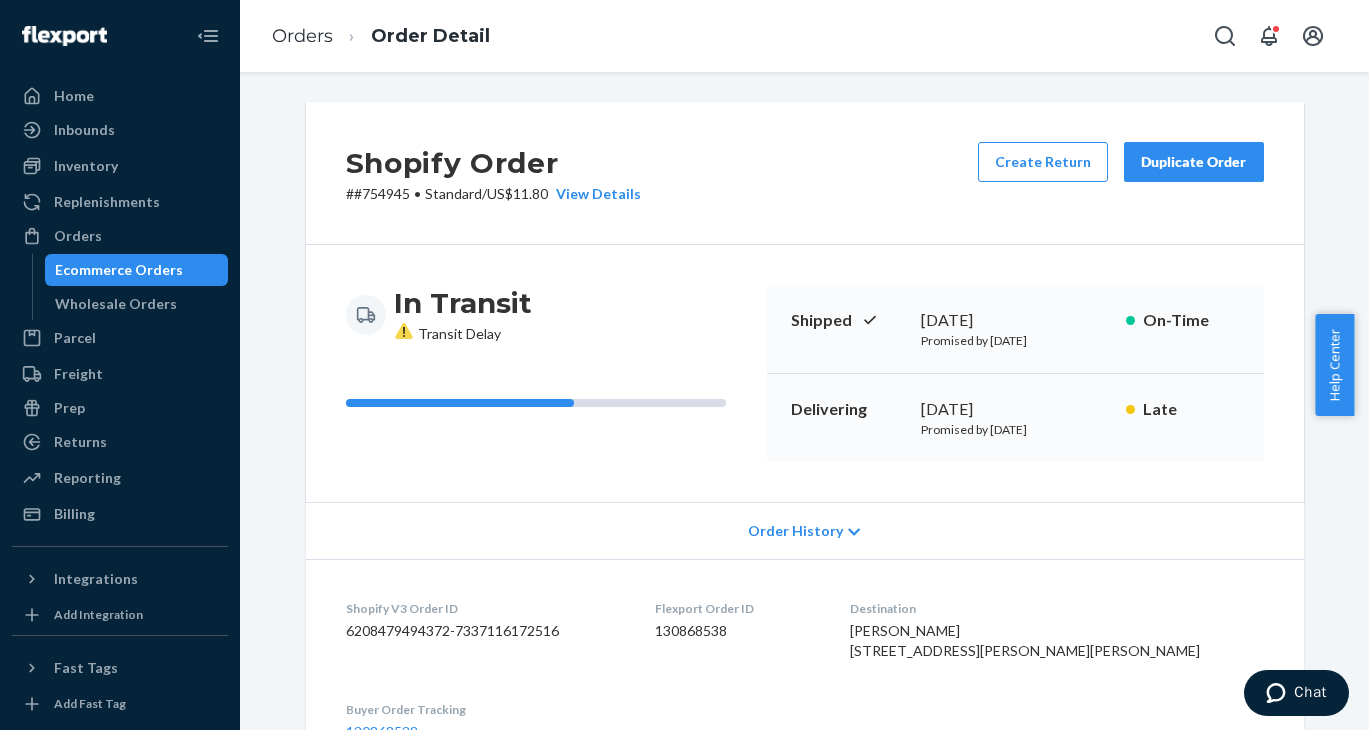 click on "# #754945 • Standard  /  US$11.80 View Details" at bounding box center (493, 194) 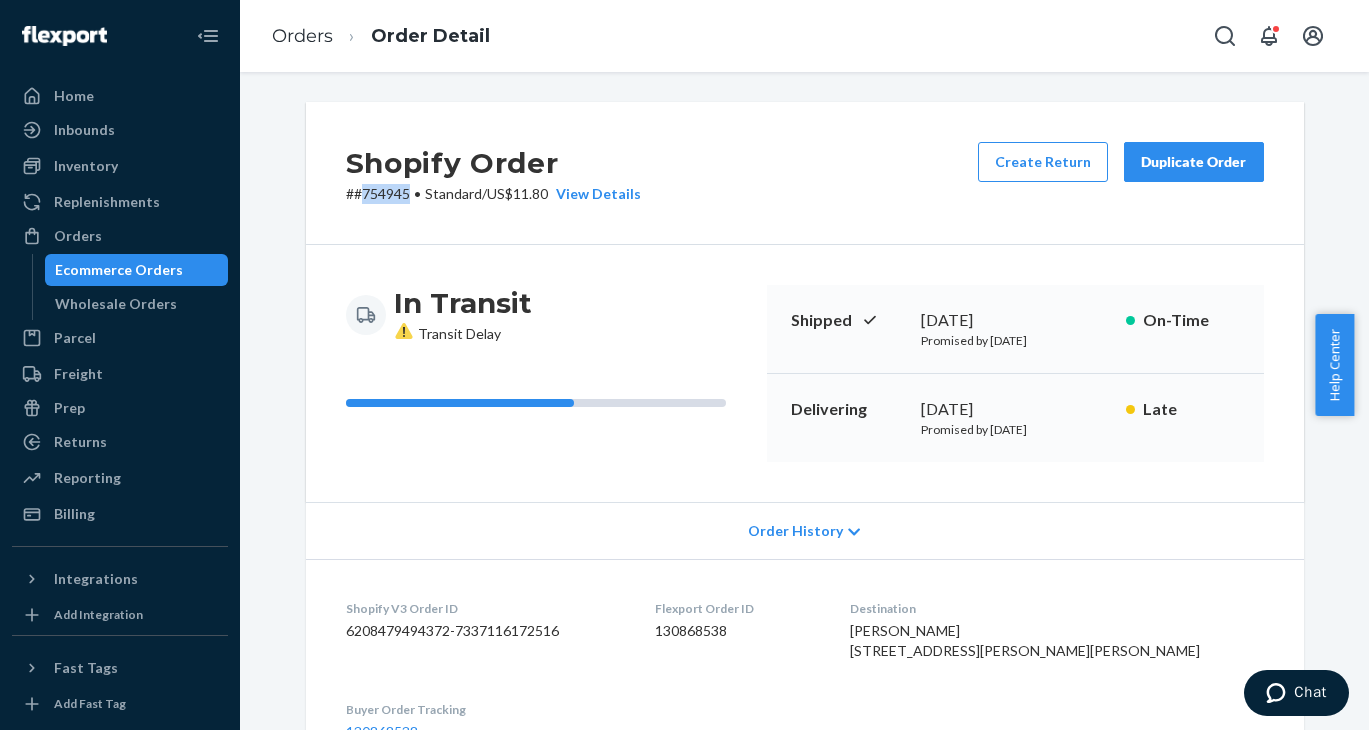 copy on "754945" 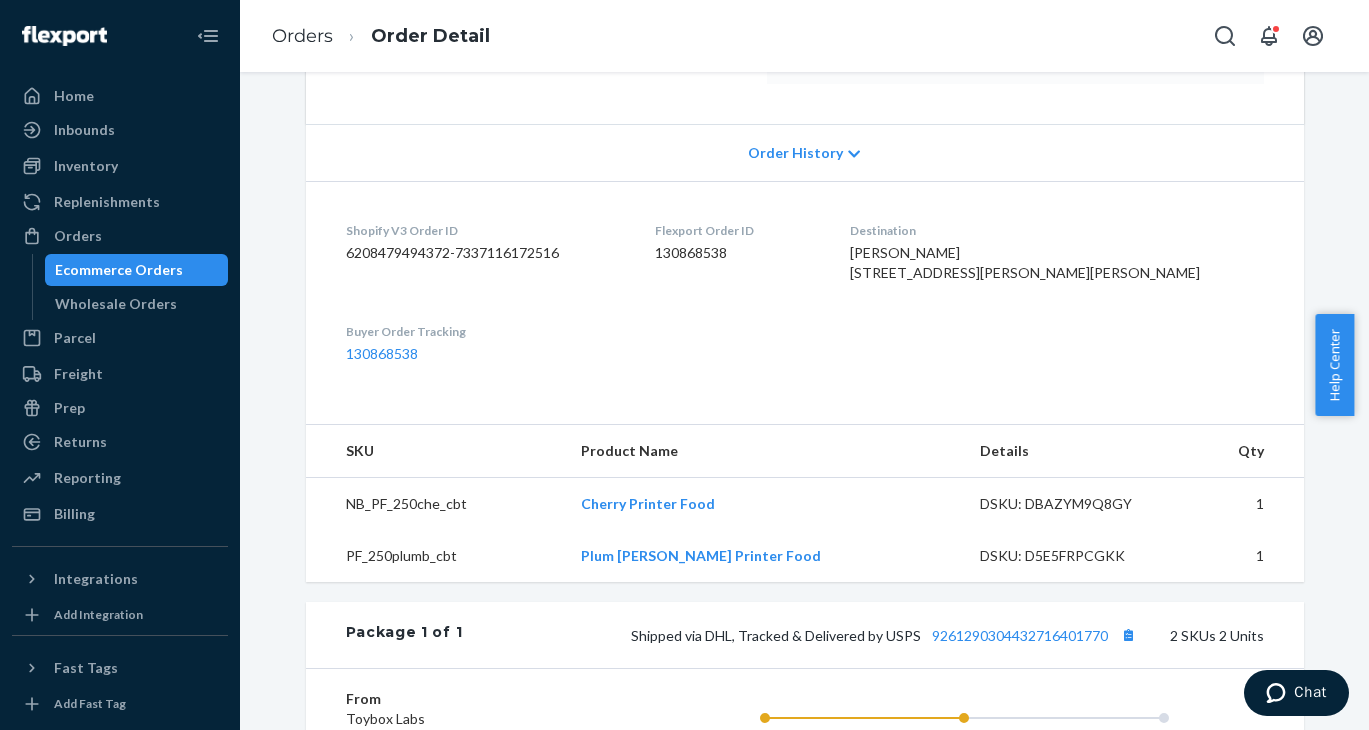 scroll, scrollTop: 622, scrollLeft: 0, axis: vertical 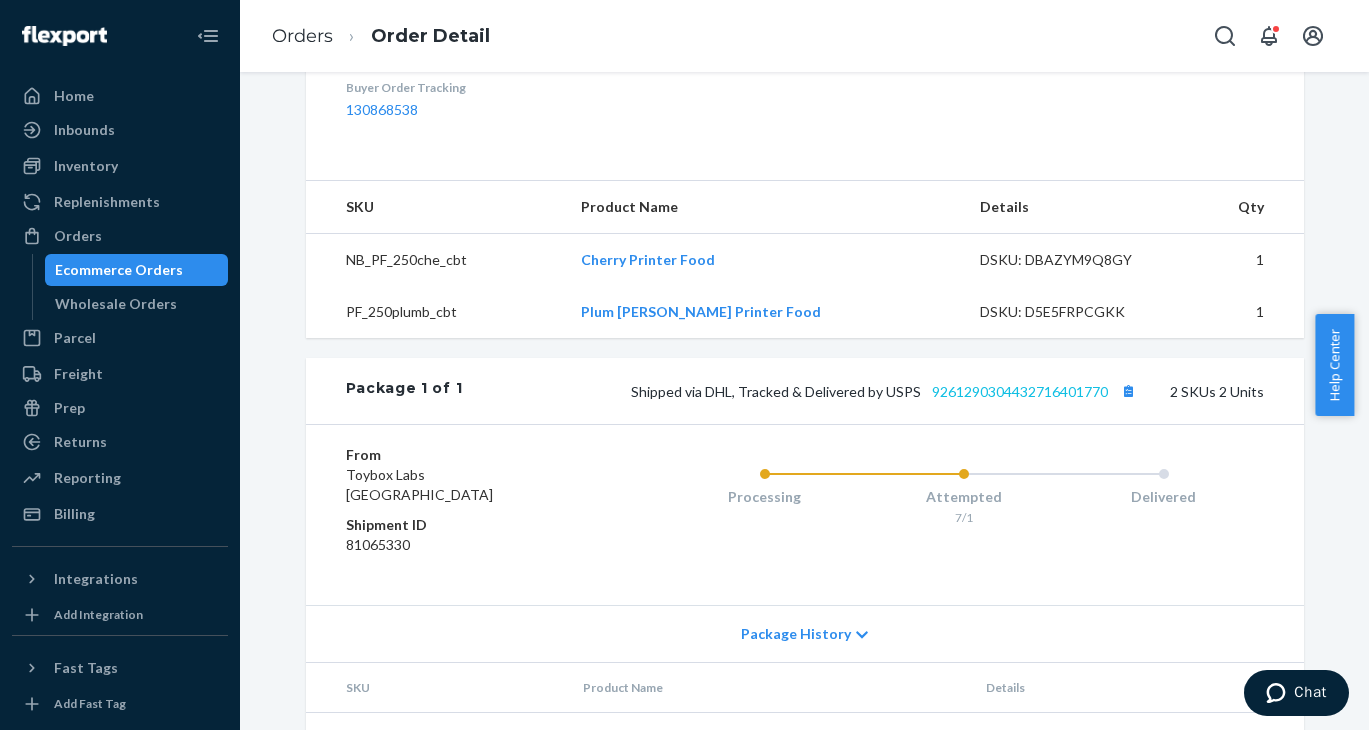 click on "9261290304432716401770" at bounding box center (1020, 391) 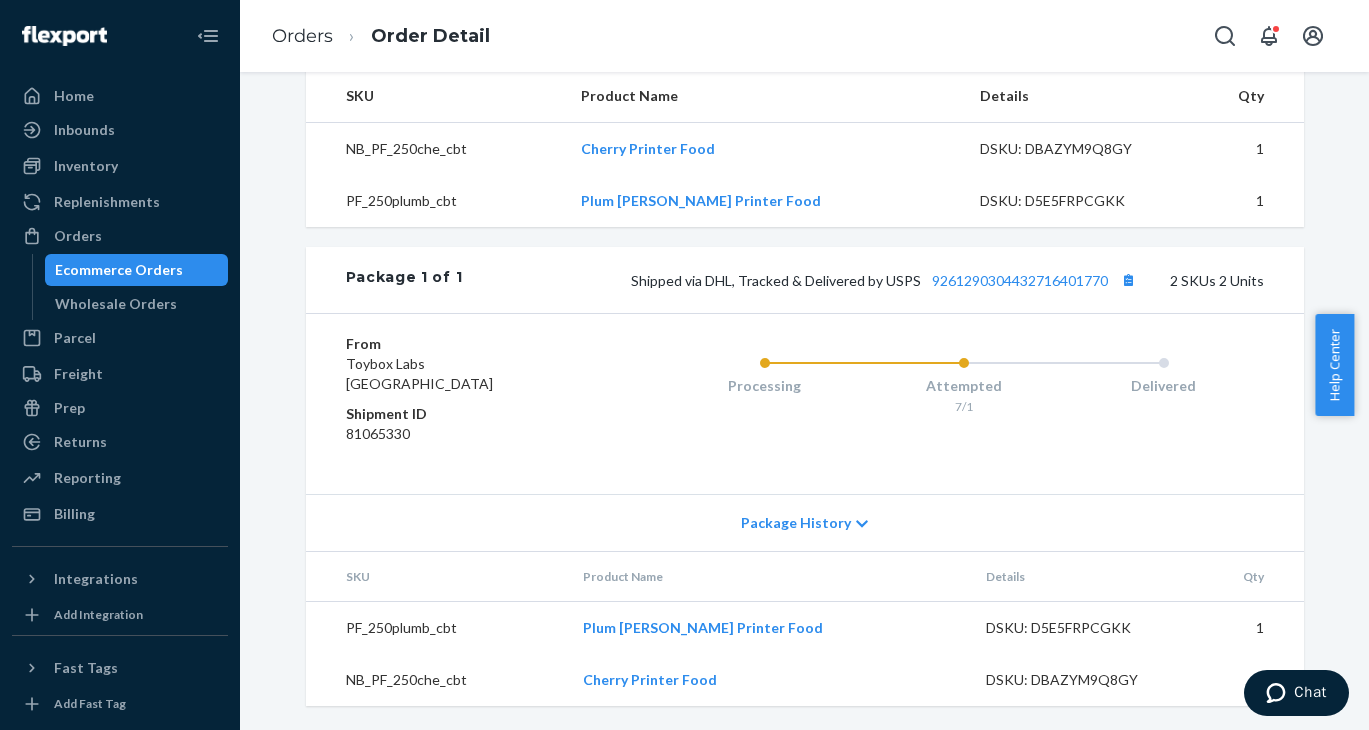 scroll, scrollTop: 481, scrollLeft: 0, axis: vertical 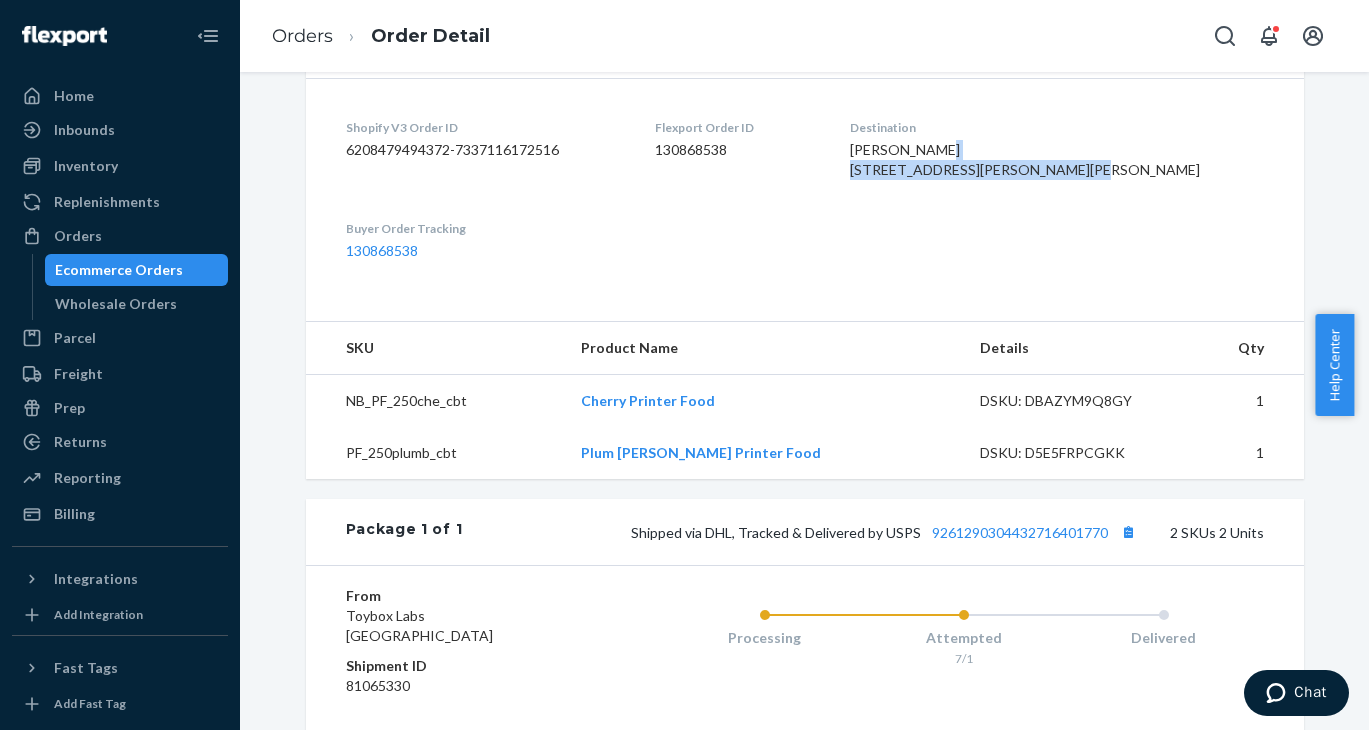 drag, startPoint x: 974, startPoint y: 171, endPoint x: 1086, endPoint y: 178, distance: 112.21854 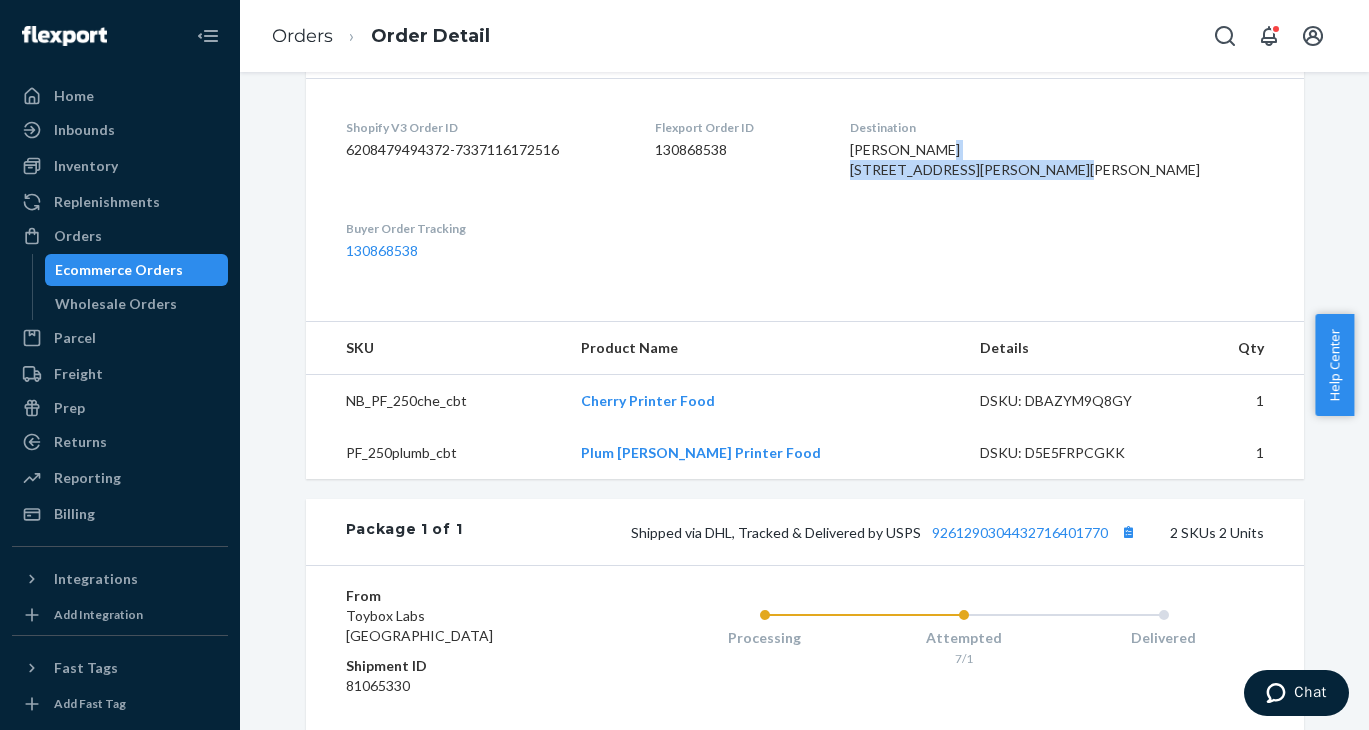 click on "Sally Brin
420 Stacy Ln
Jackson, WY 83001-8311
US" at bounding box center (1057, 160) 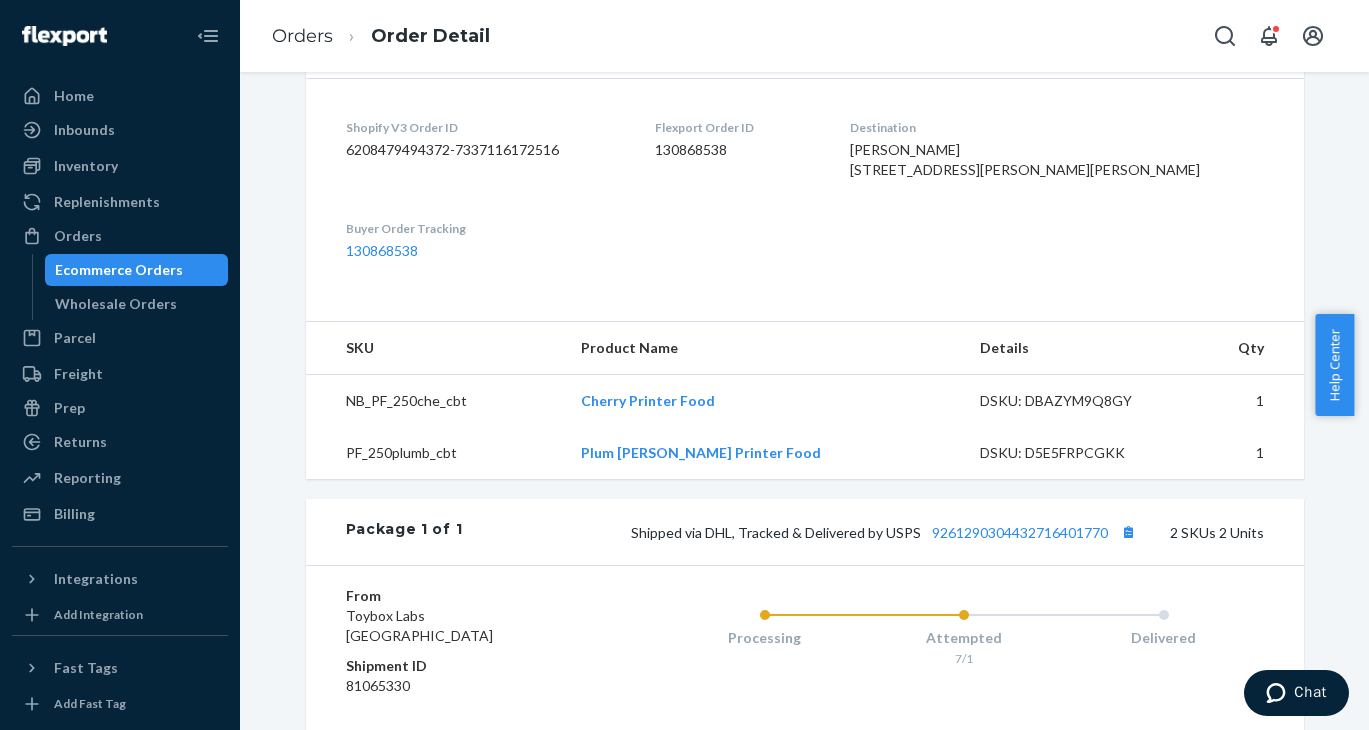click on "Sally Brin
420 Stacy Ln
Jackson, WY 83001-8311
US" at bounding box center [1025, 159] 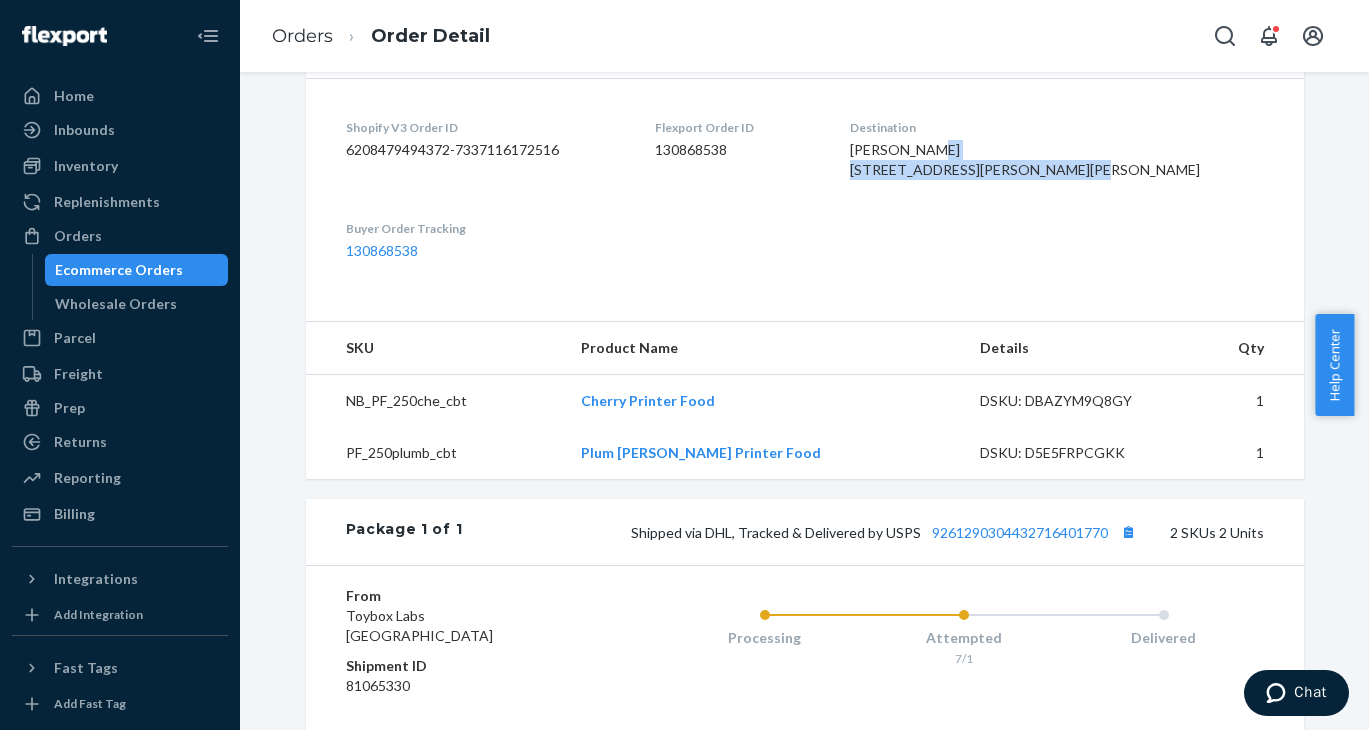 drag, startPoint x: 973, startPoint y: 168, endPoint x: 1129, endPoint y: 182, distance: 156.62694 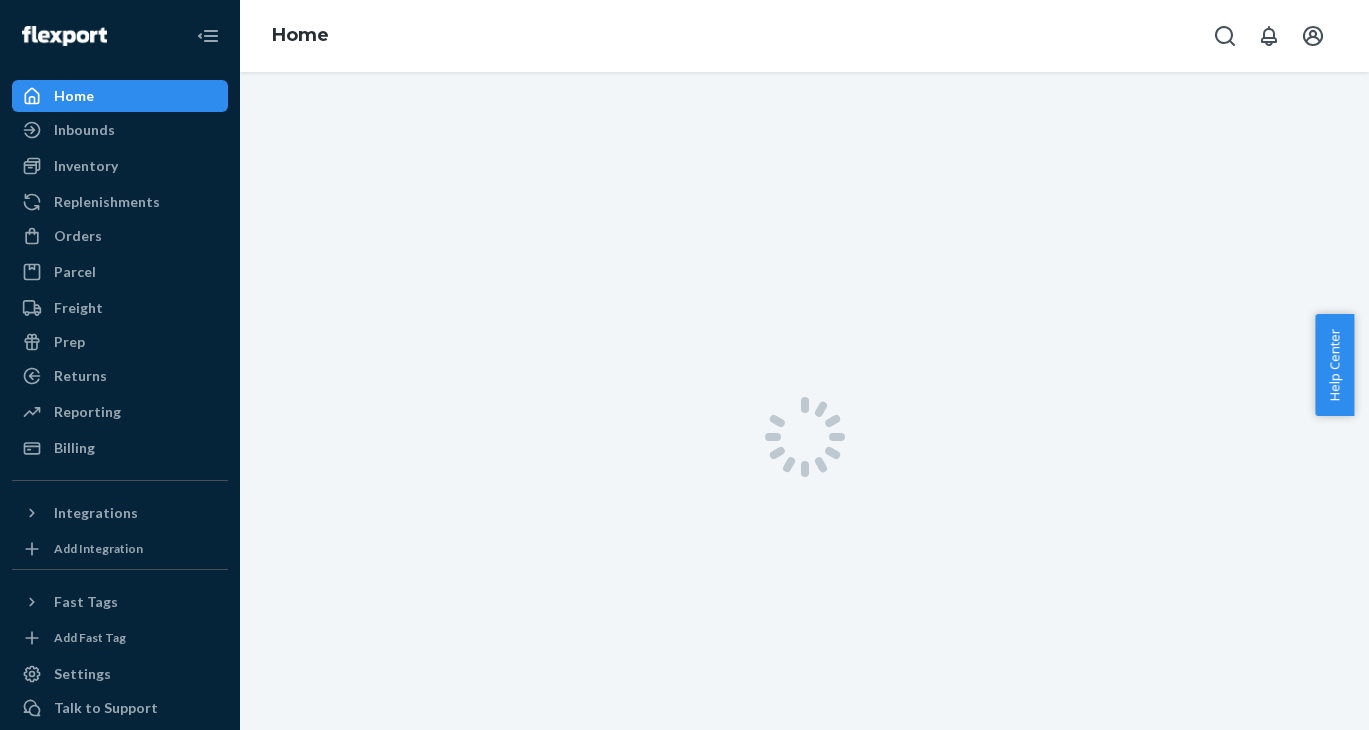 scroll, scrollTop: 0, scrollLeft: 0, axis: both 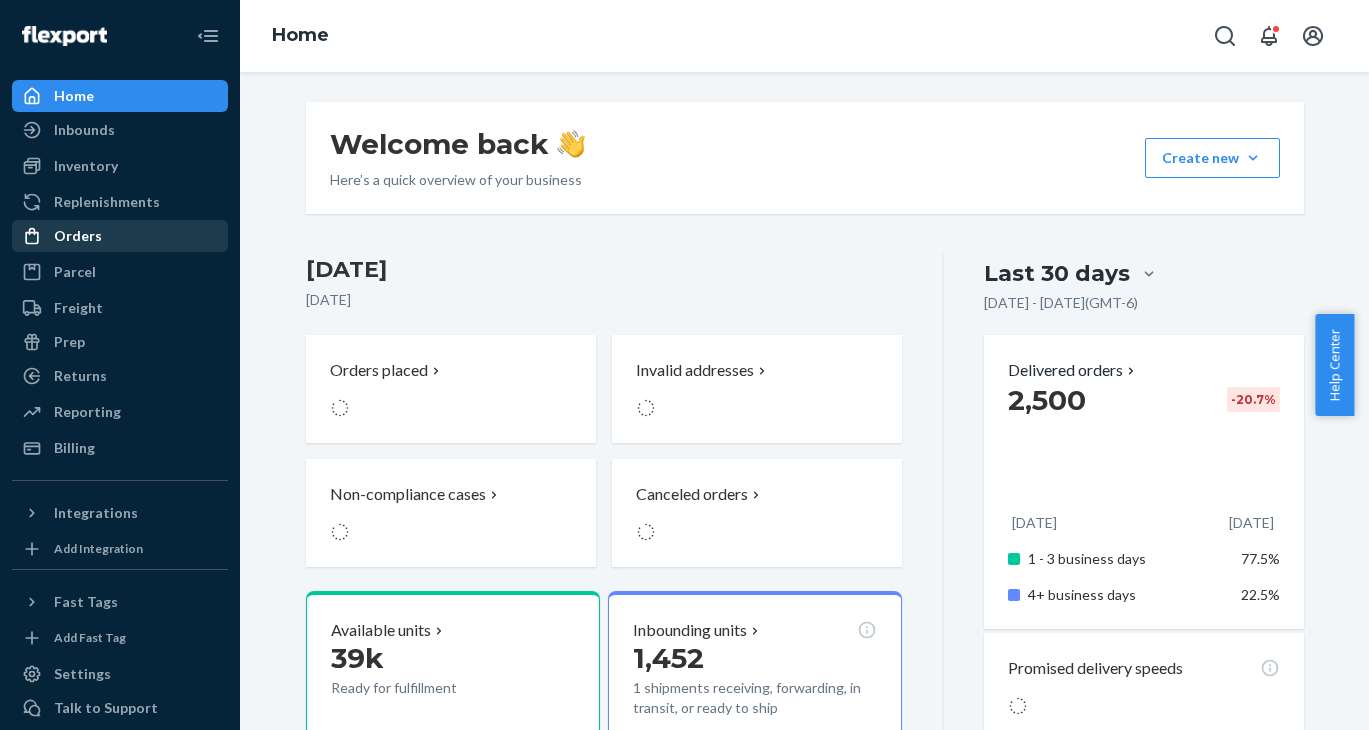 click on "Orders" at bounding box center (120, 236) 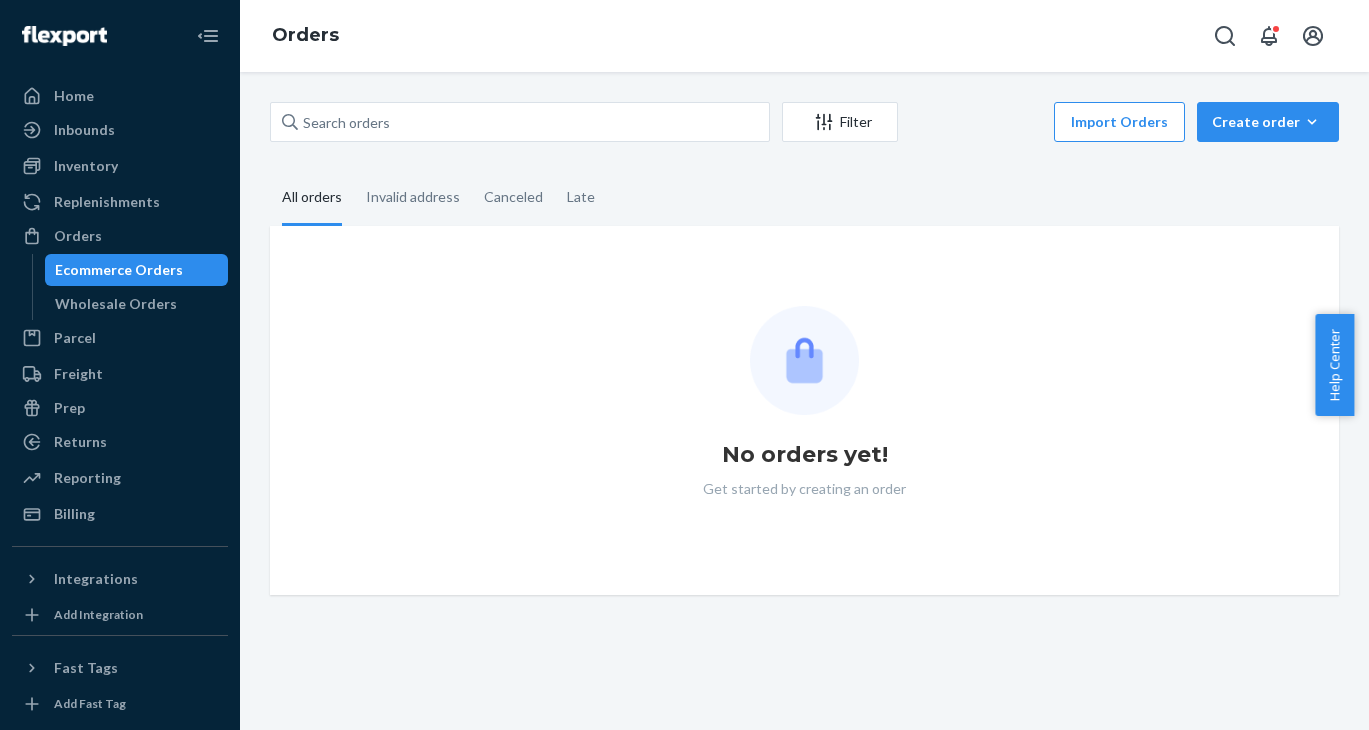 scroll, scrollTop: 0, scrollLeft: 0, axis: both 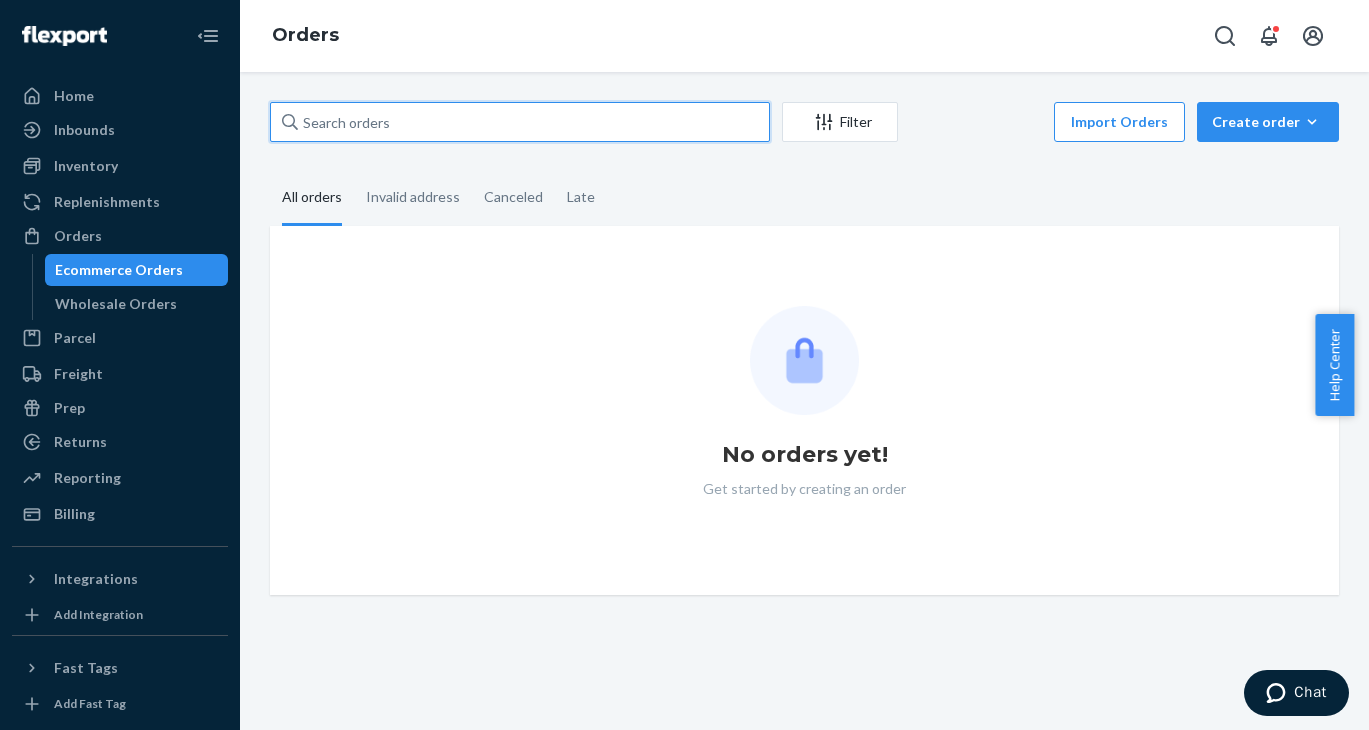 click at bounding box center [520, 122] 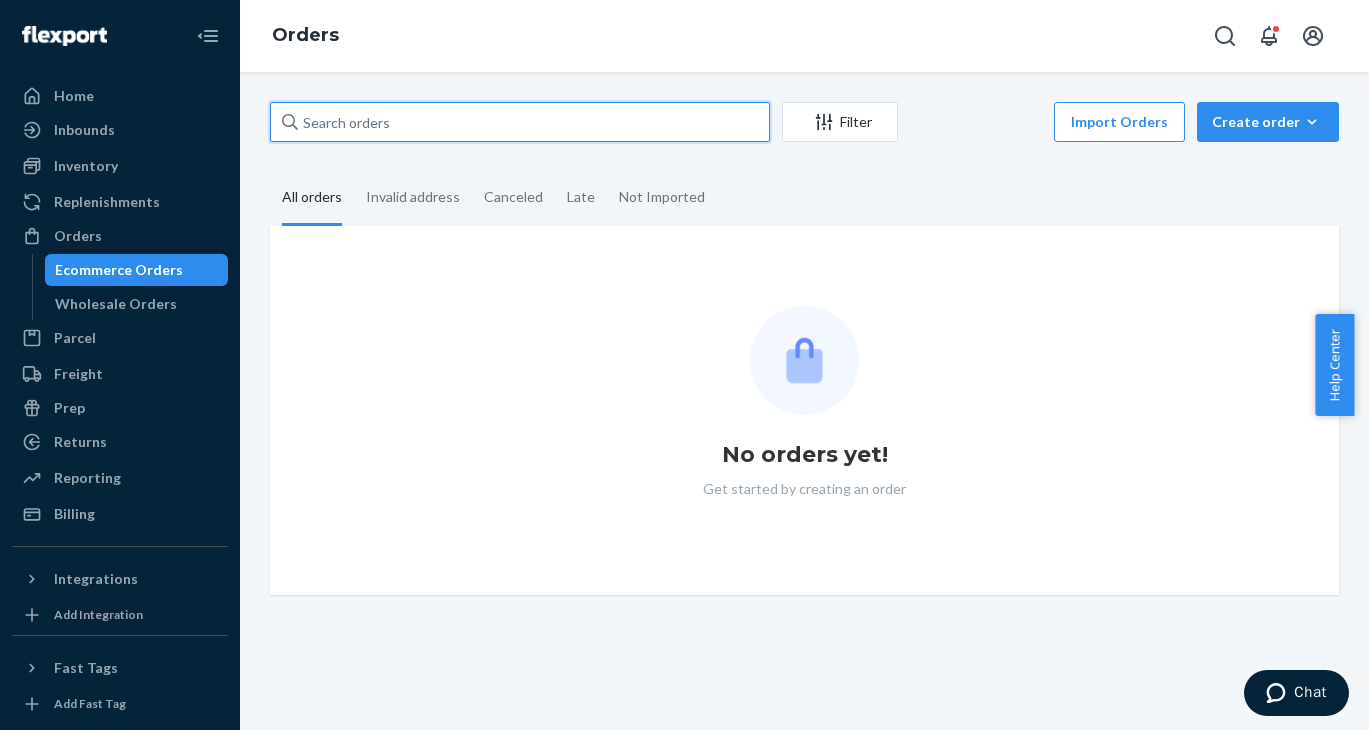 paste on "130566018" 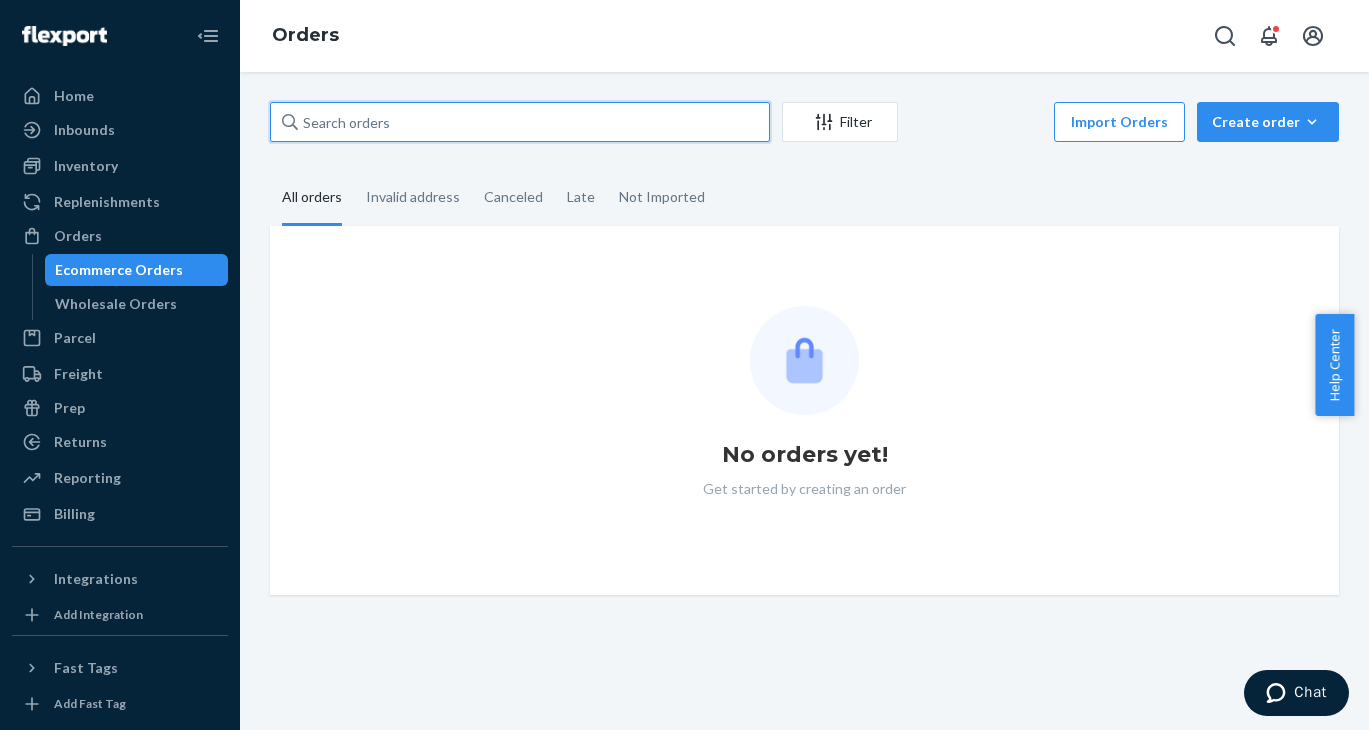 type on "130566018" 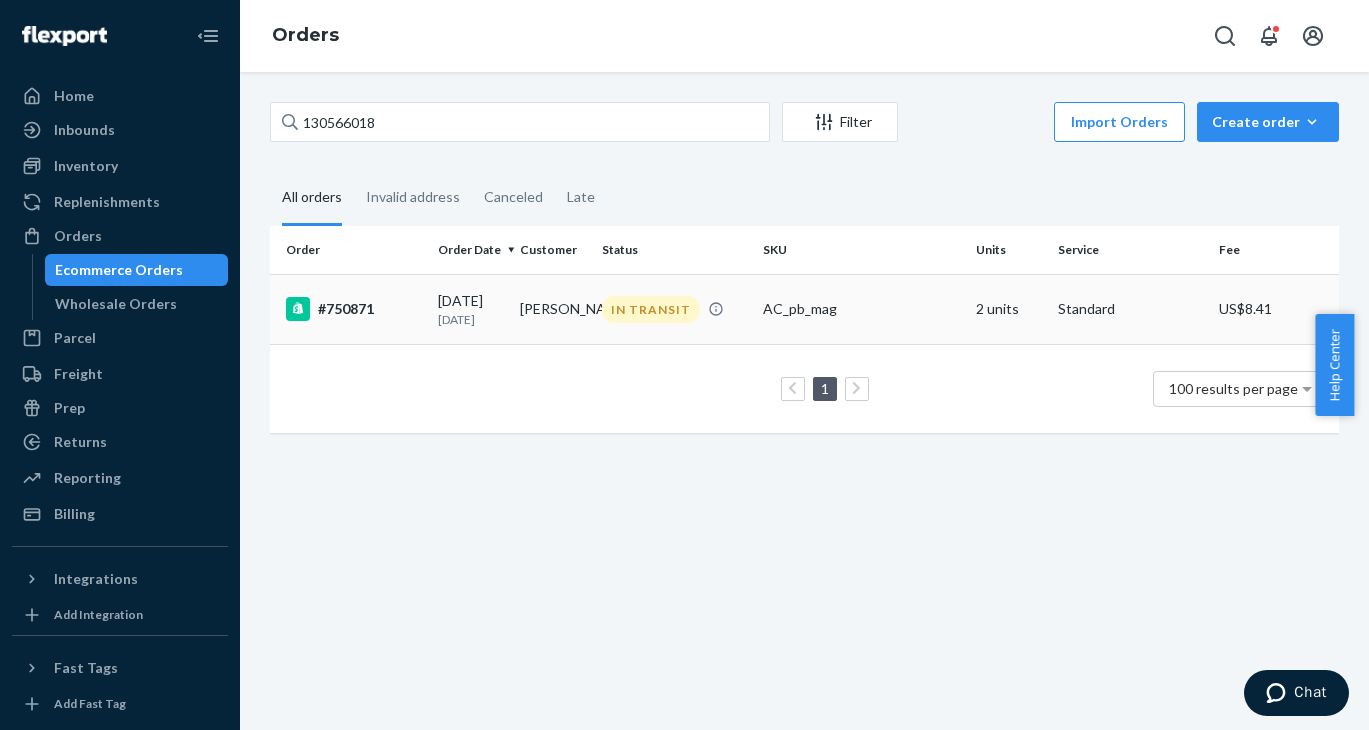 click on "#750871" at bounding box center (354, 309) 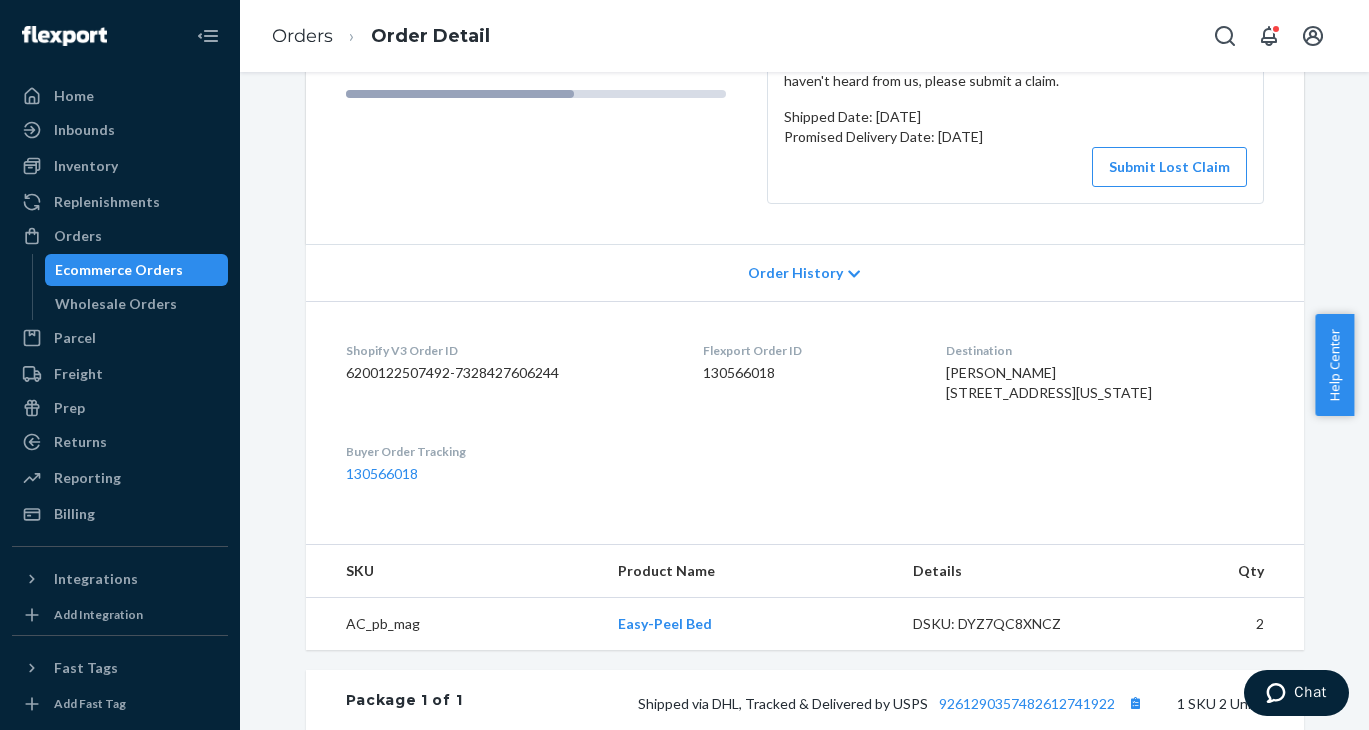 scroll, scrollTop: 445, scrollLeft: 0, axis: vertical 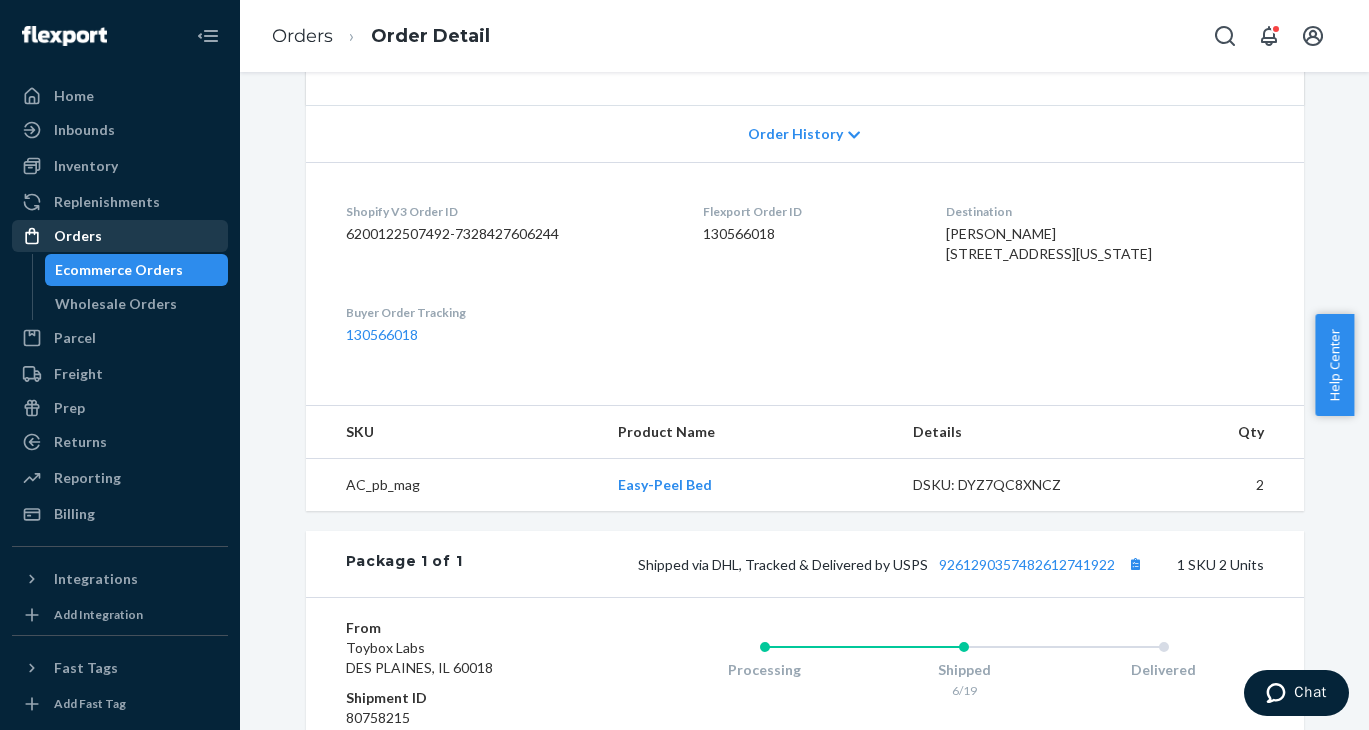 click on "Orders" at bounding box center (120, 236) 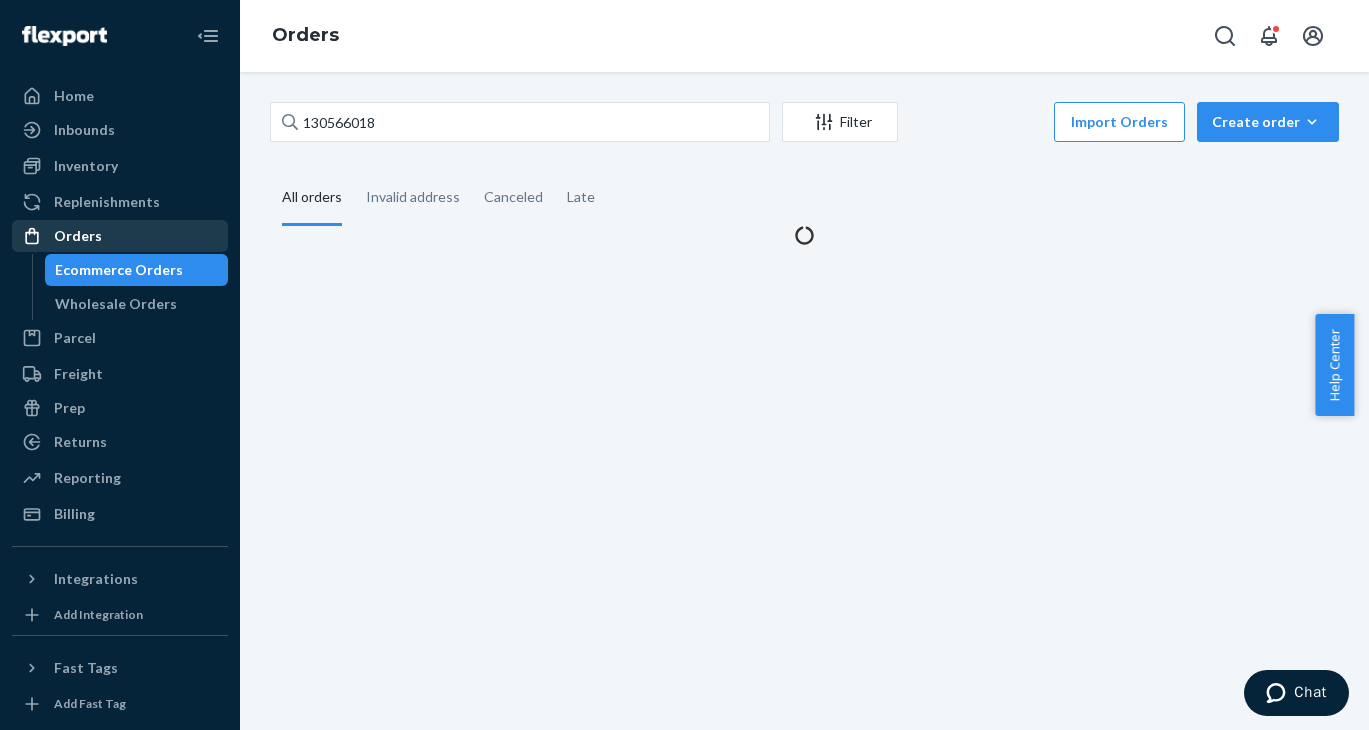 scroll, scrollTop: 0, scrollLeft: 0, axis: both 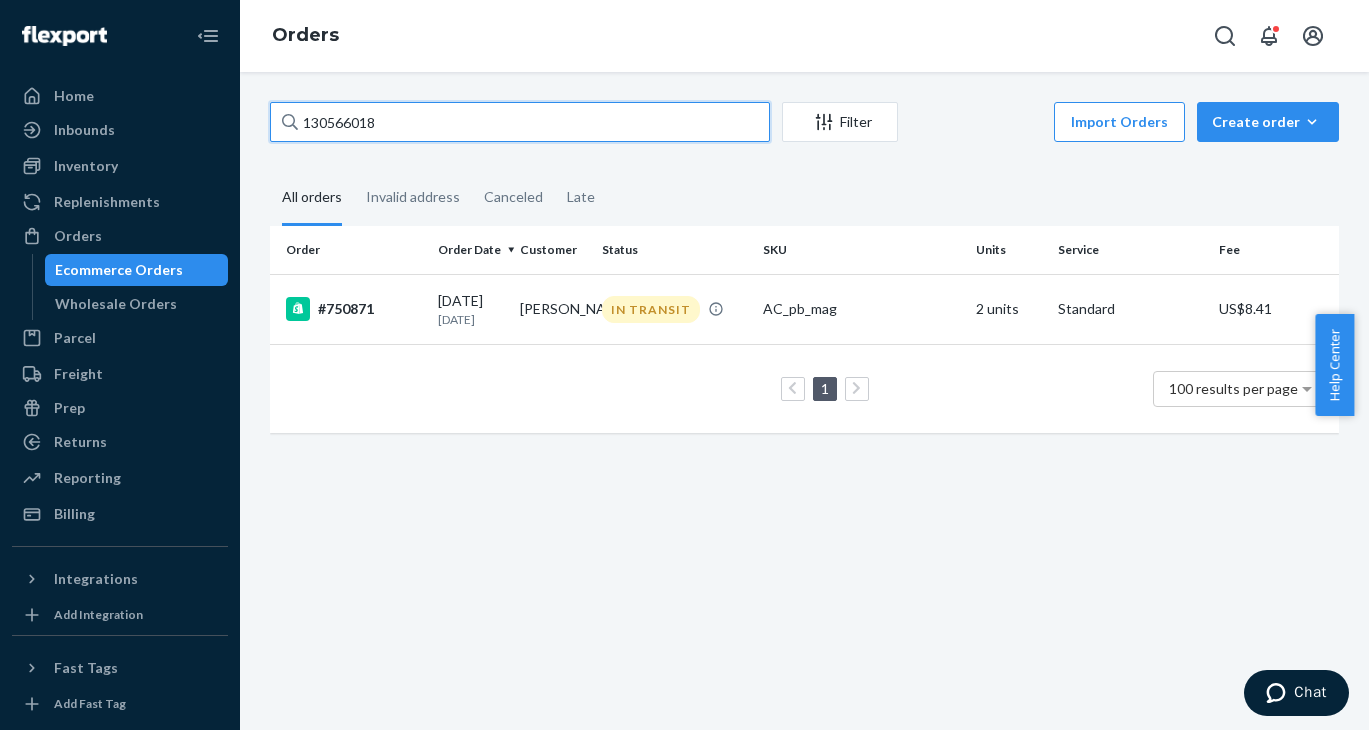 click on "130566018" at bounding box center (520, 122) 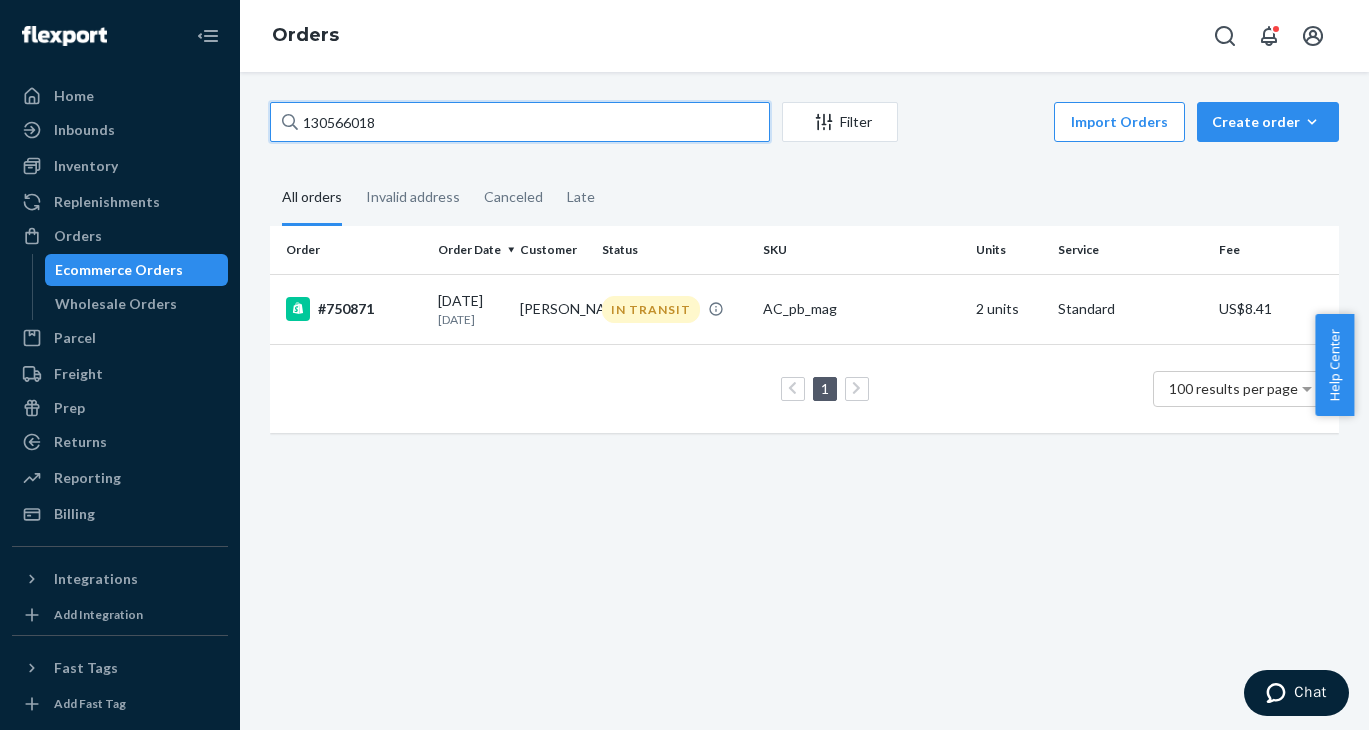 click on "130566018" at bounding box center [520, 122] 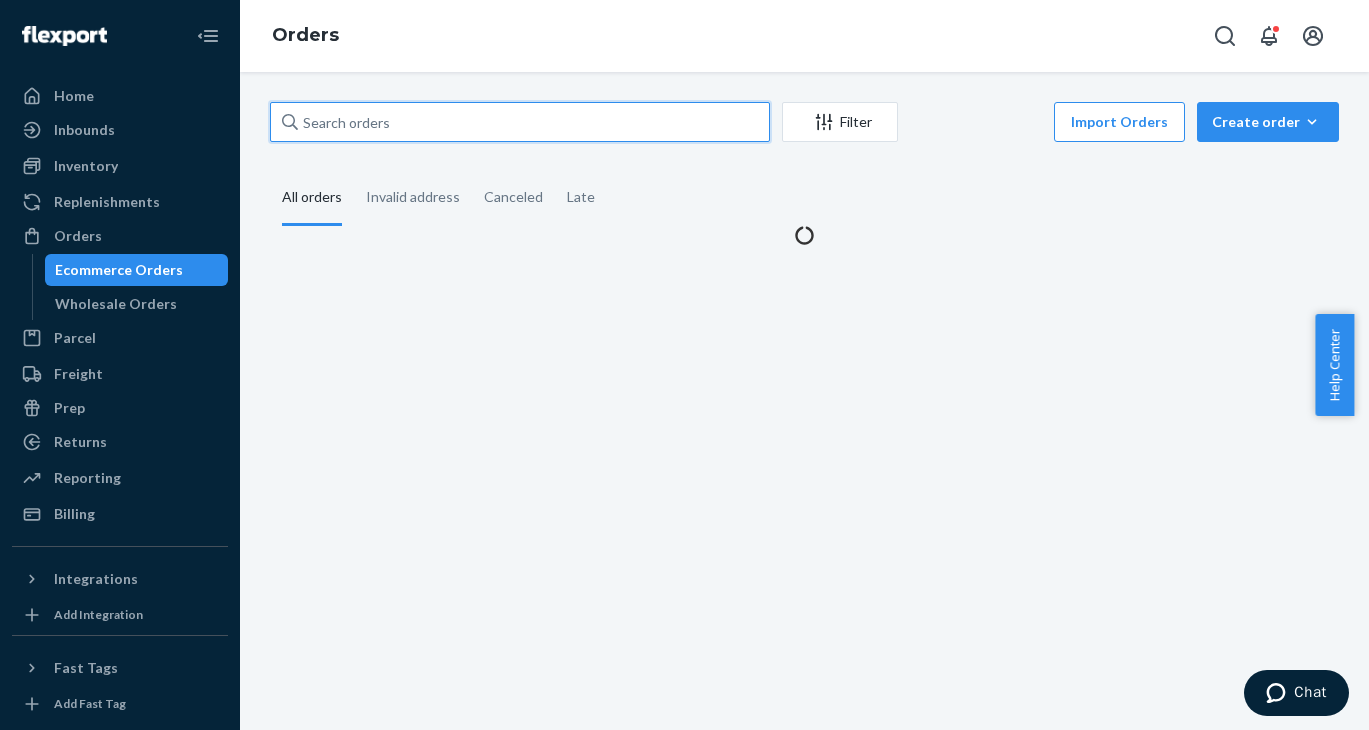type 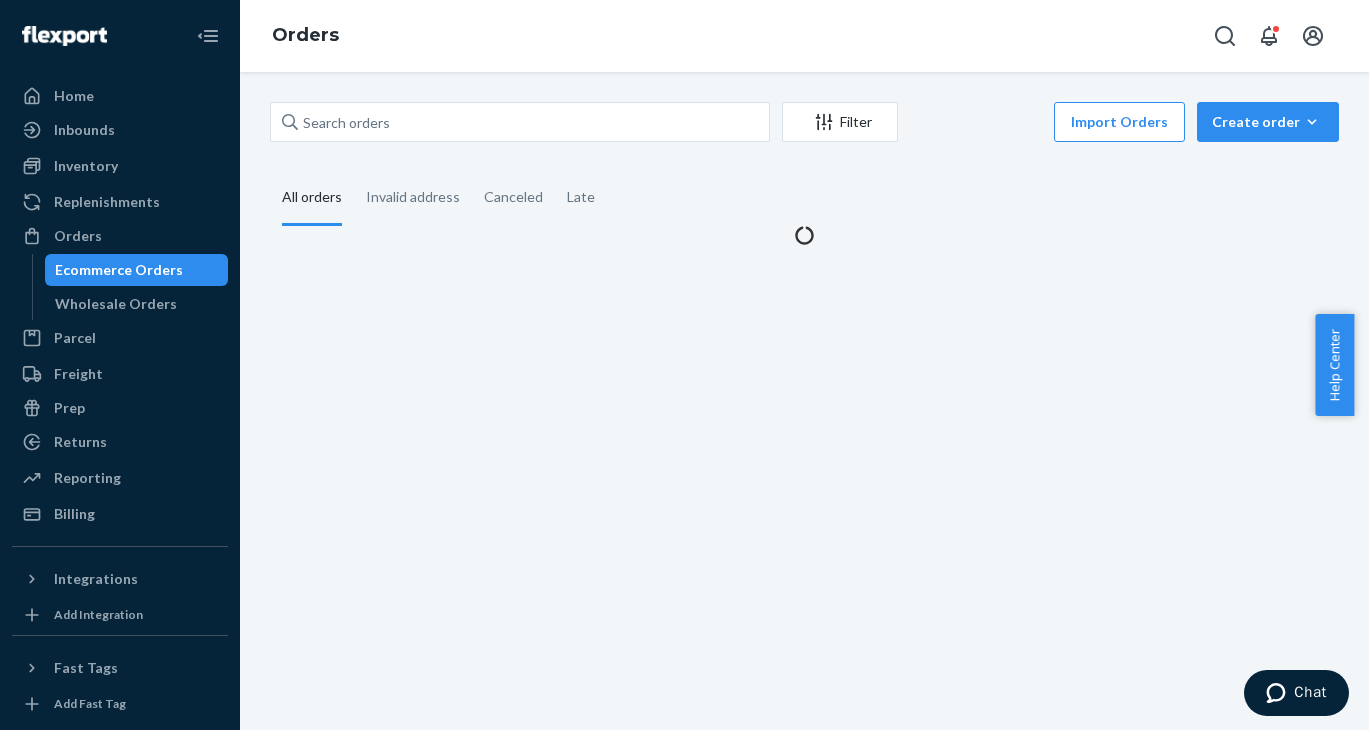 click 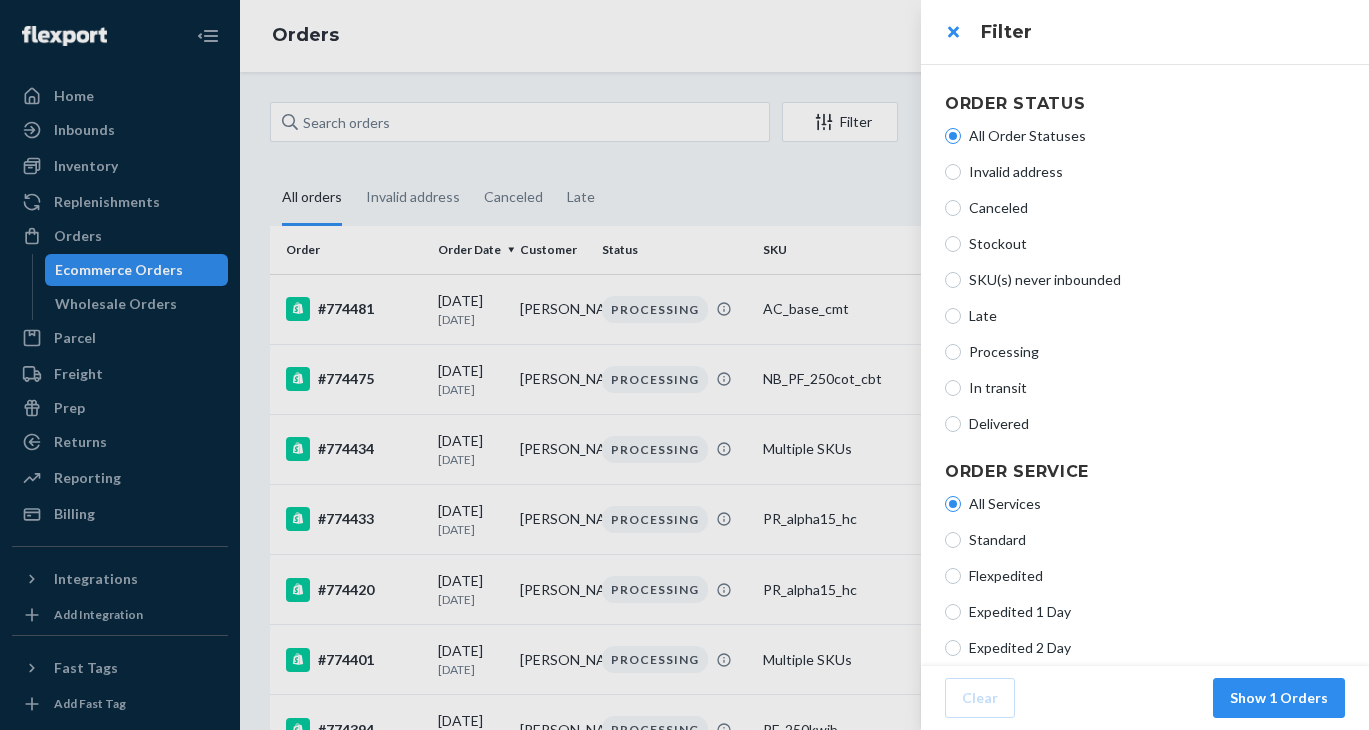scroll, scrollTop: 0, scrollLeft: 0, axis: both 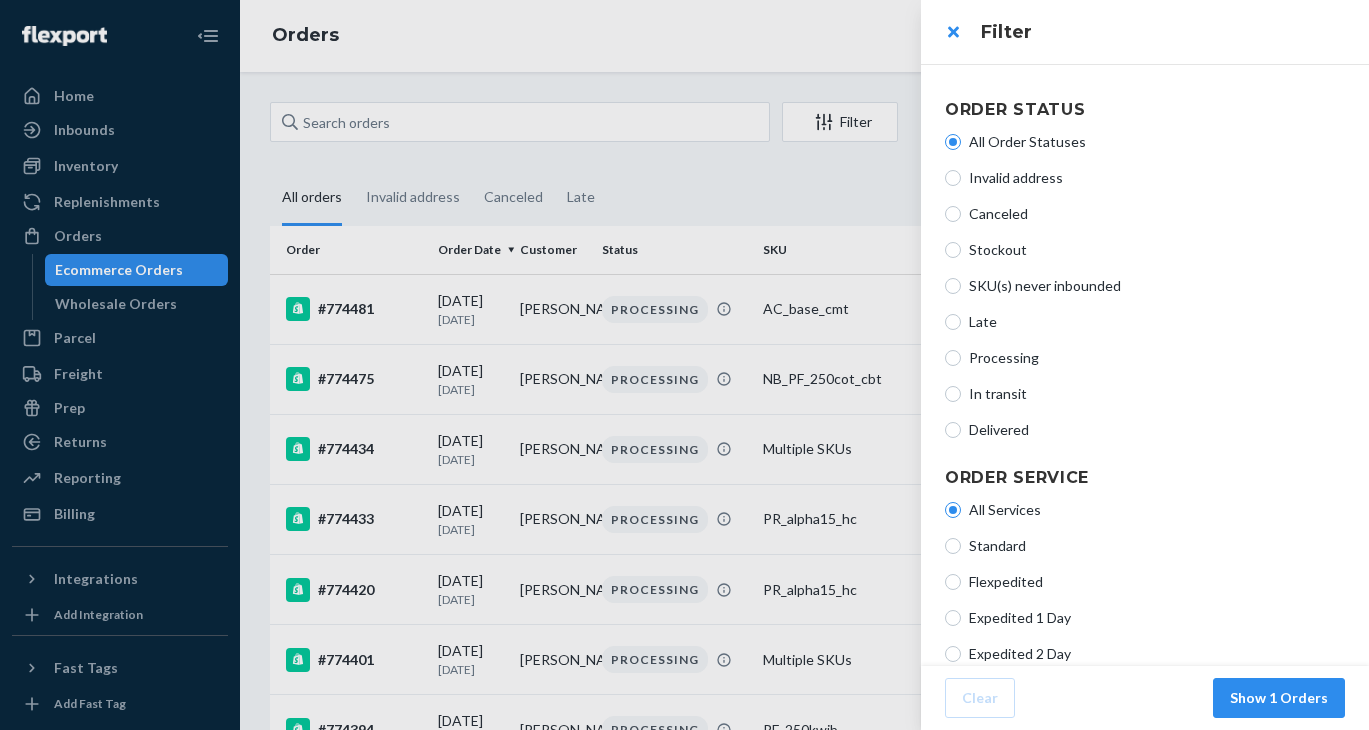 click on "Late" at bounding box center [1157, 322] 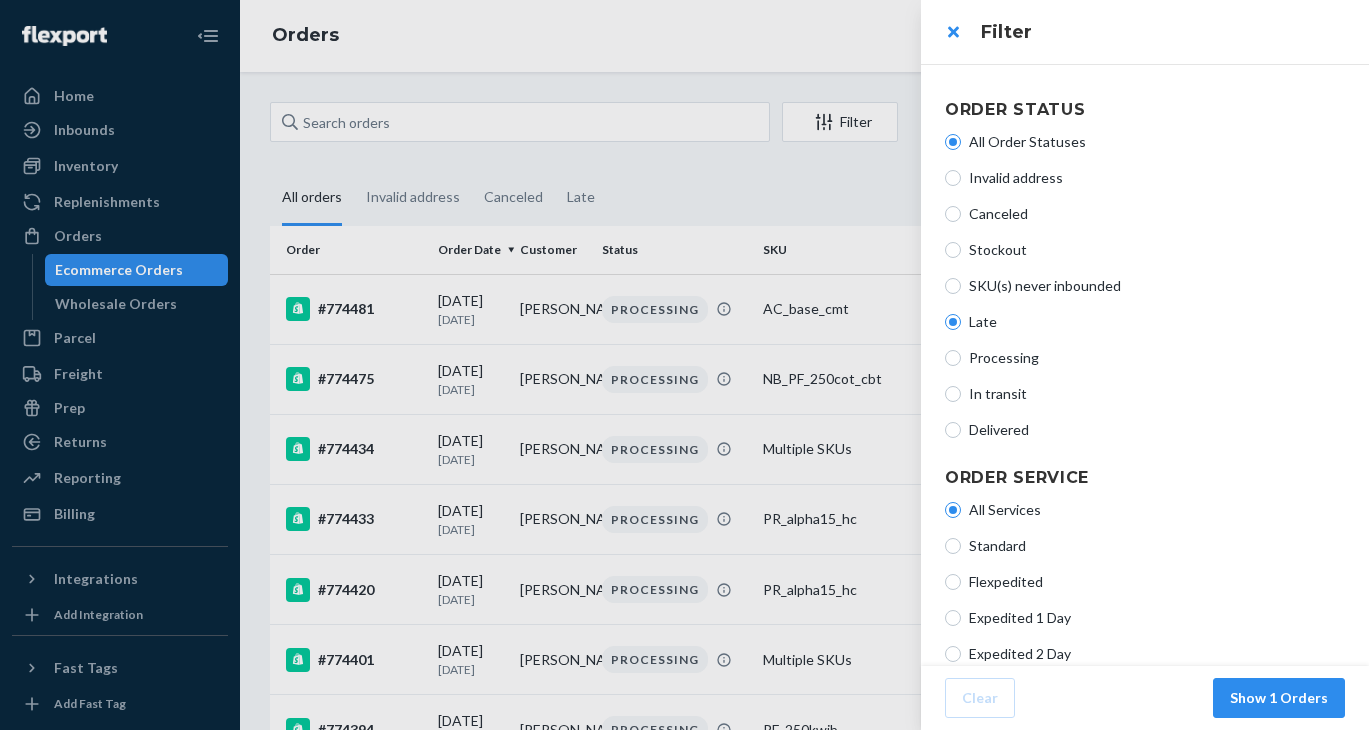 radio on "true" 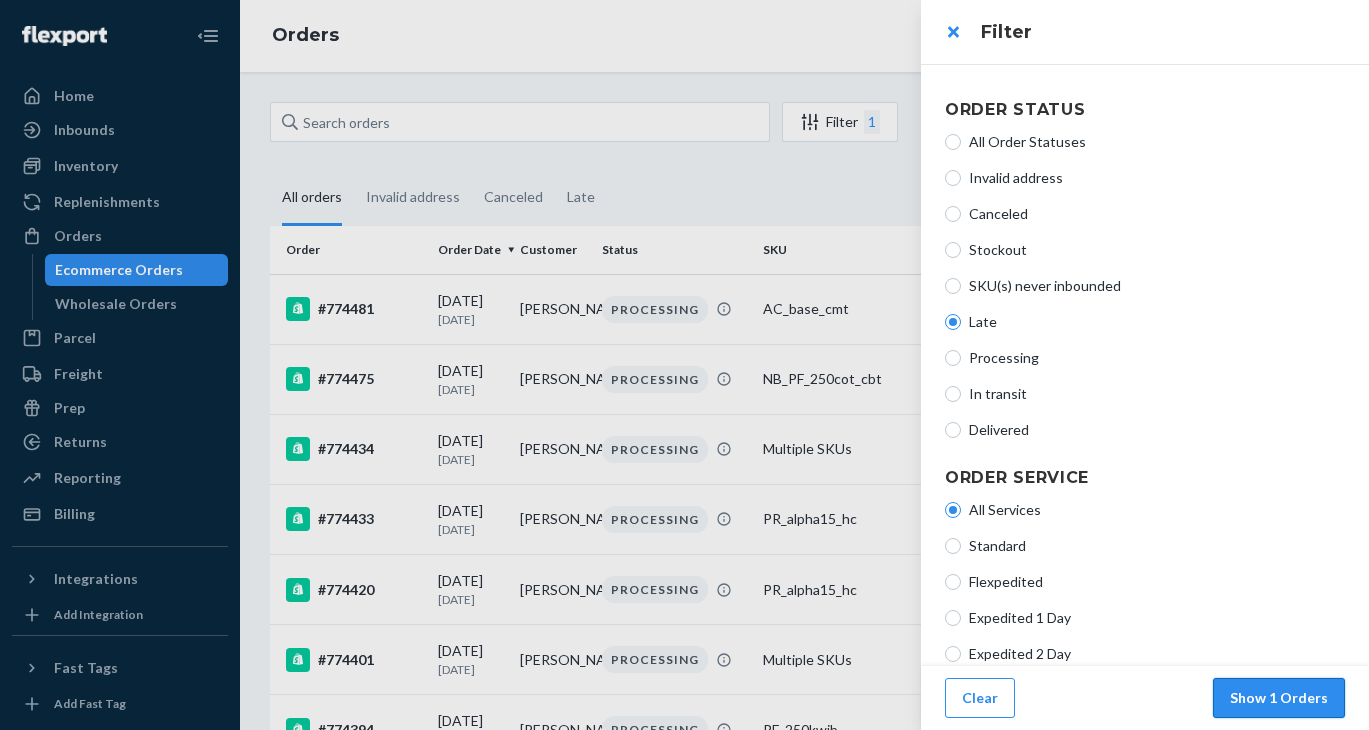 click on "Show 1 Orders" at bounding box center (1279, 698) 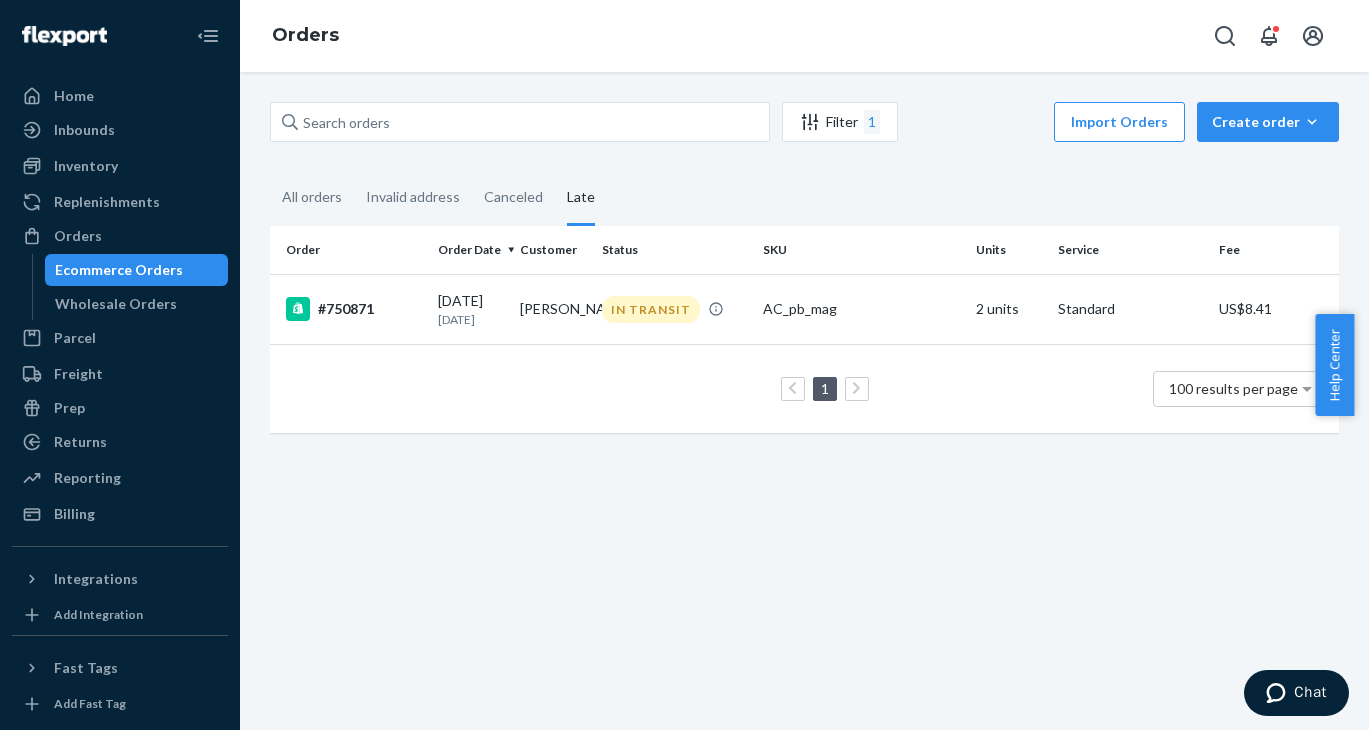 click on "1" at bounding box center (872, 122) 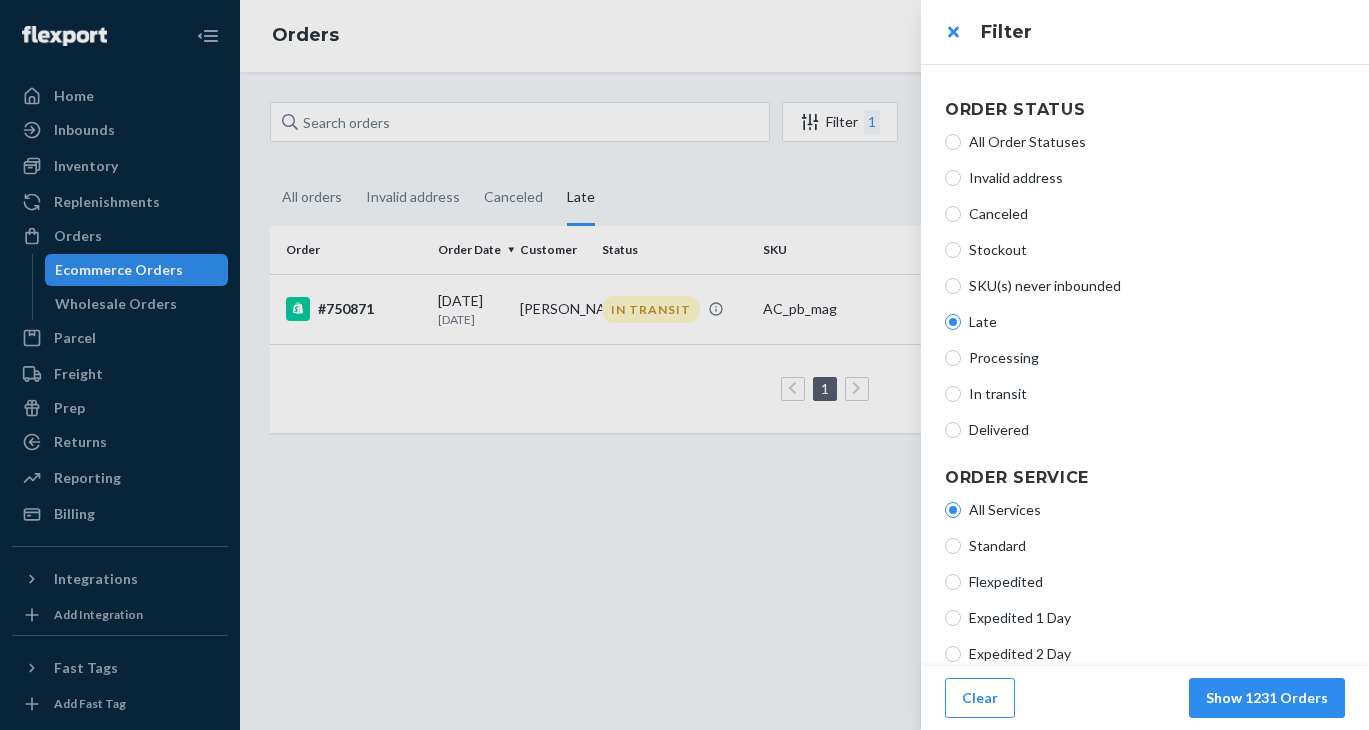click on "Late" at bounding box center [1157, 322] 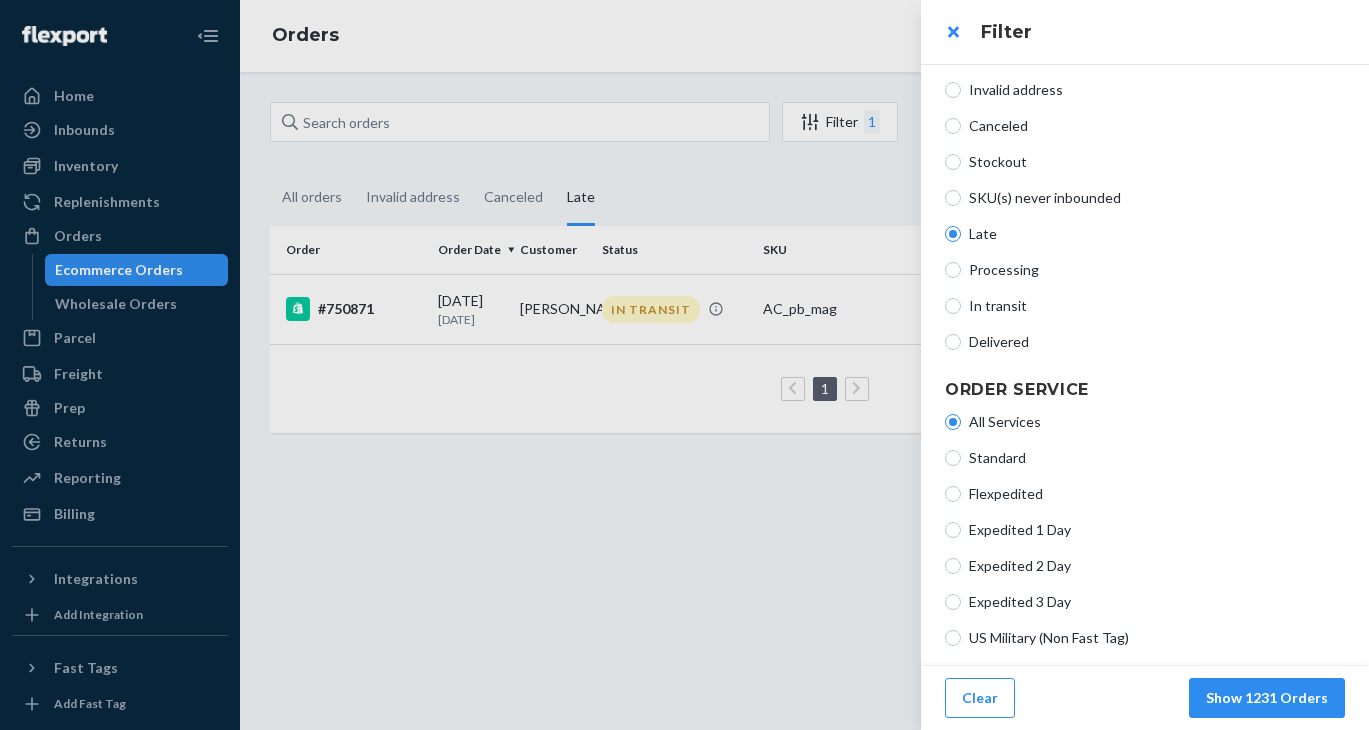 scroll, scrollTop: 182, scrollLeft: 0, axis: vertical 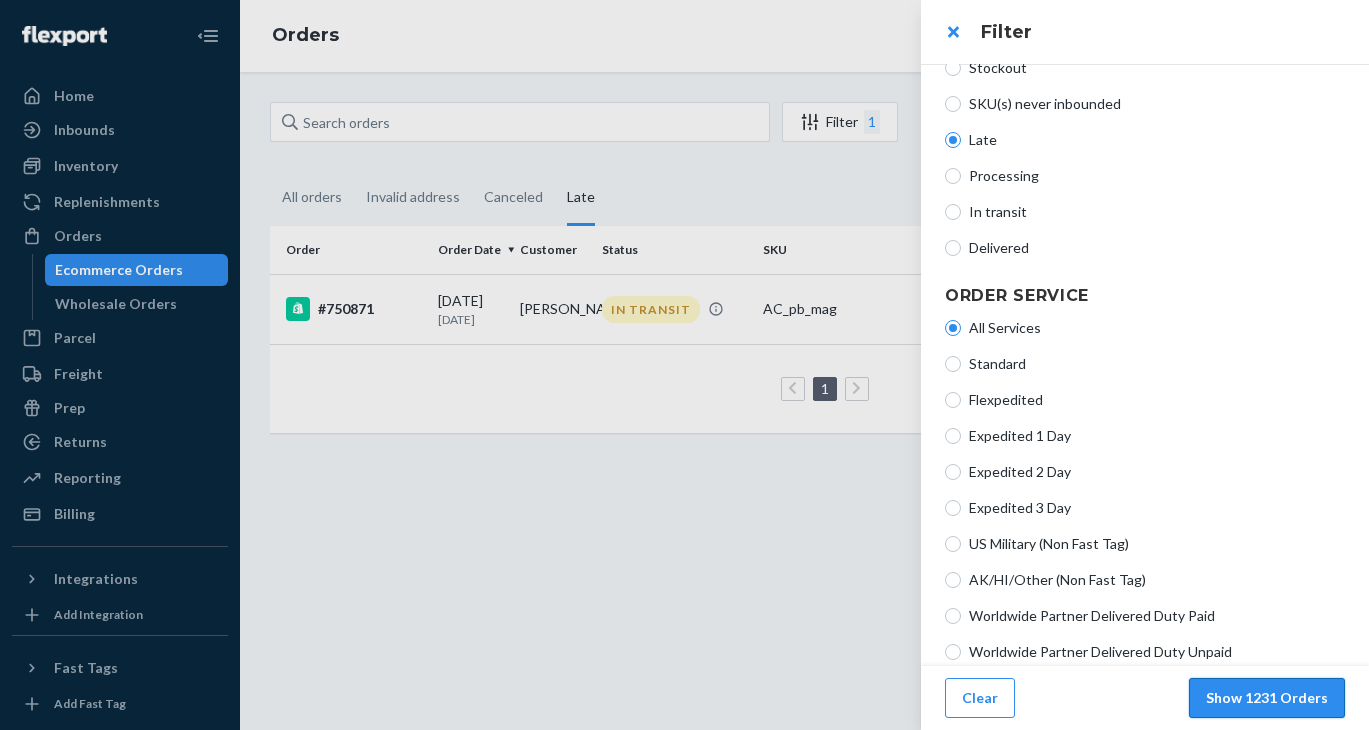 click on "Show 1231 Orders" at bounding box center [1267, 698] 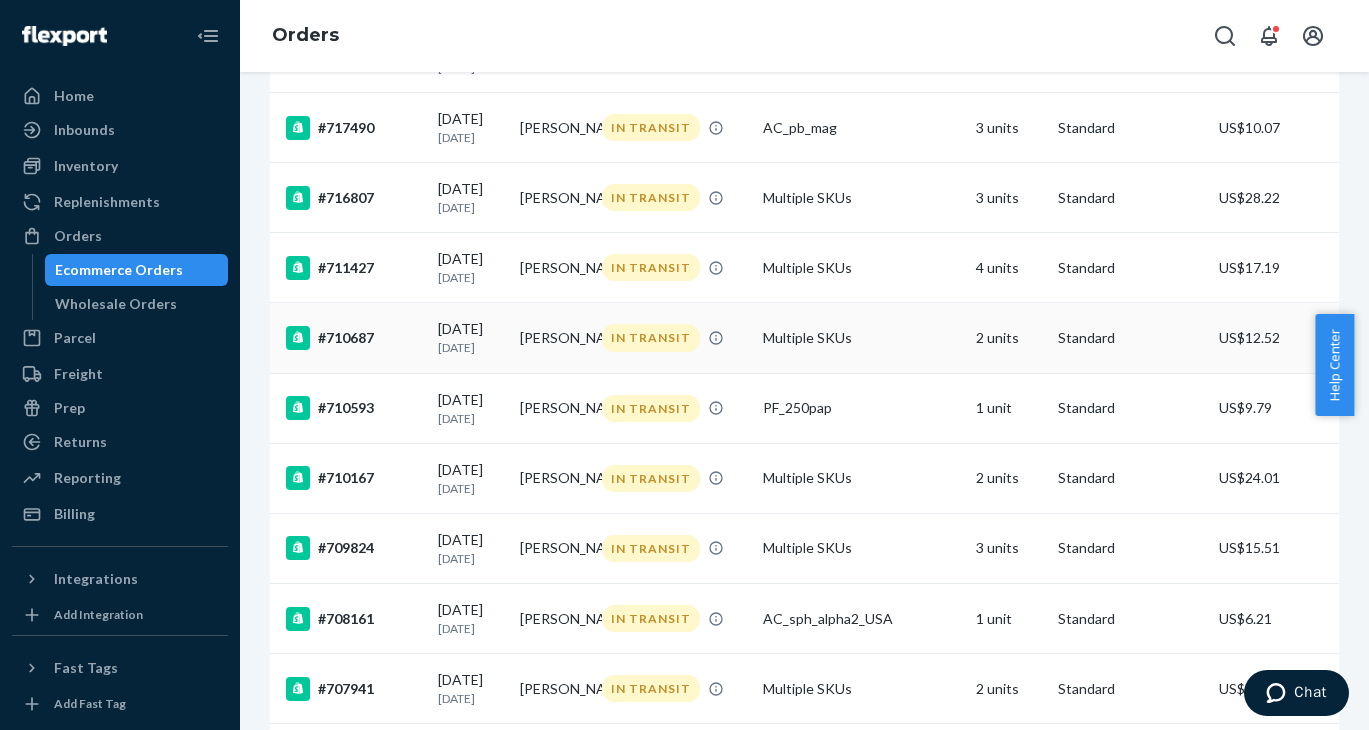 scroll, scrollTop: 1488, scrollLeft: 0, axis: vertical 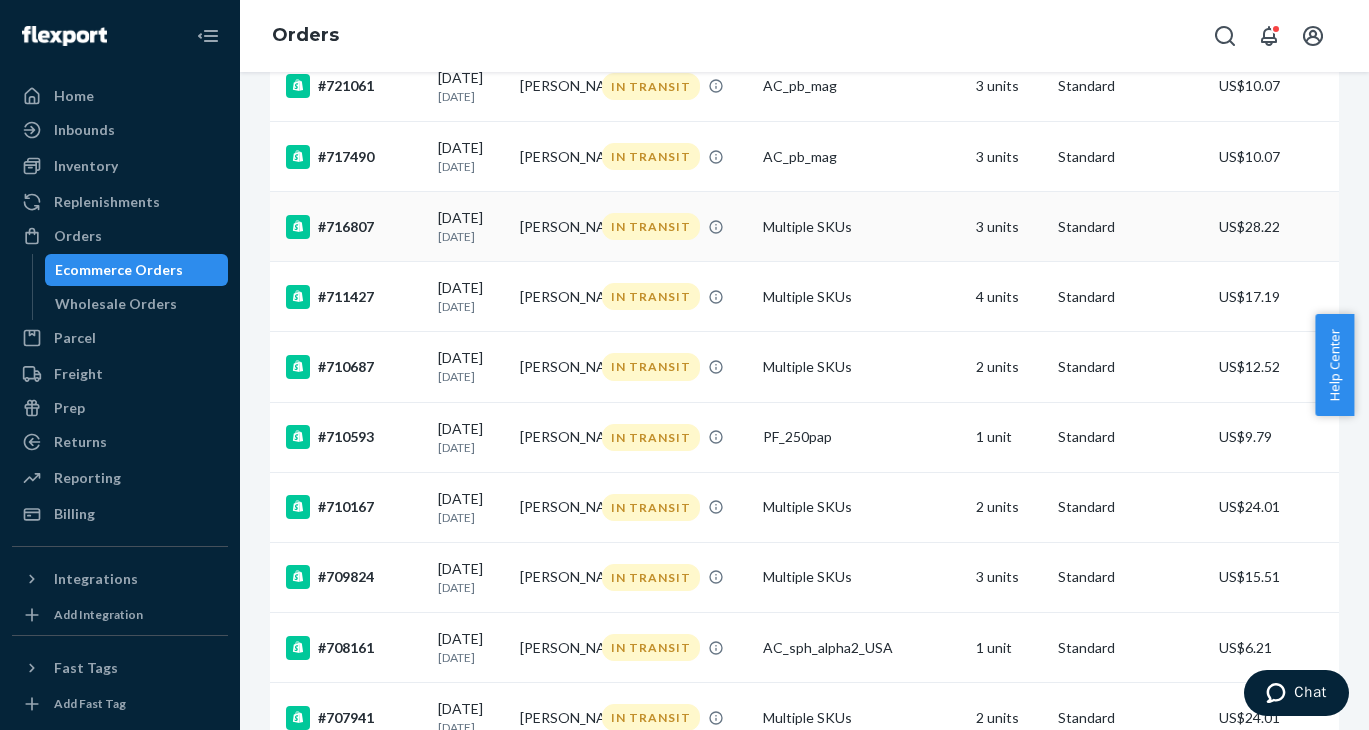 click on "#716807" at bounding box center [354, 227] 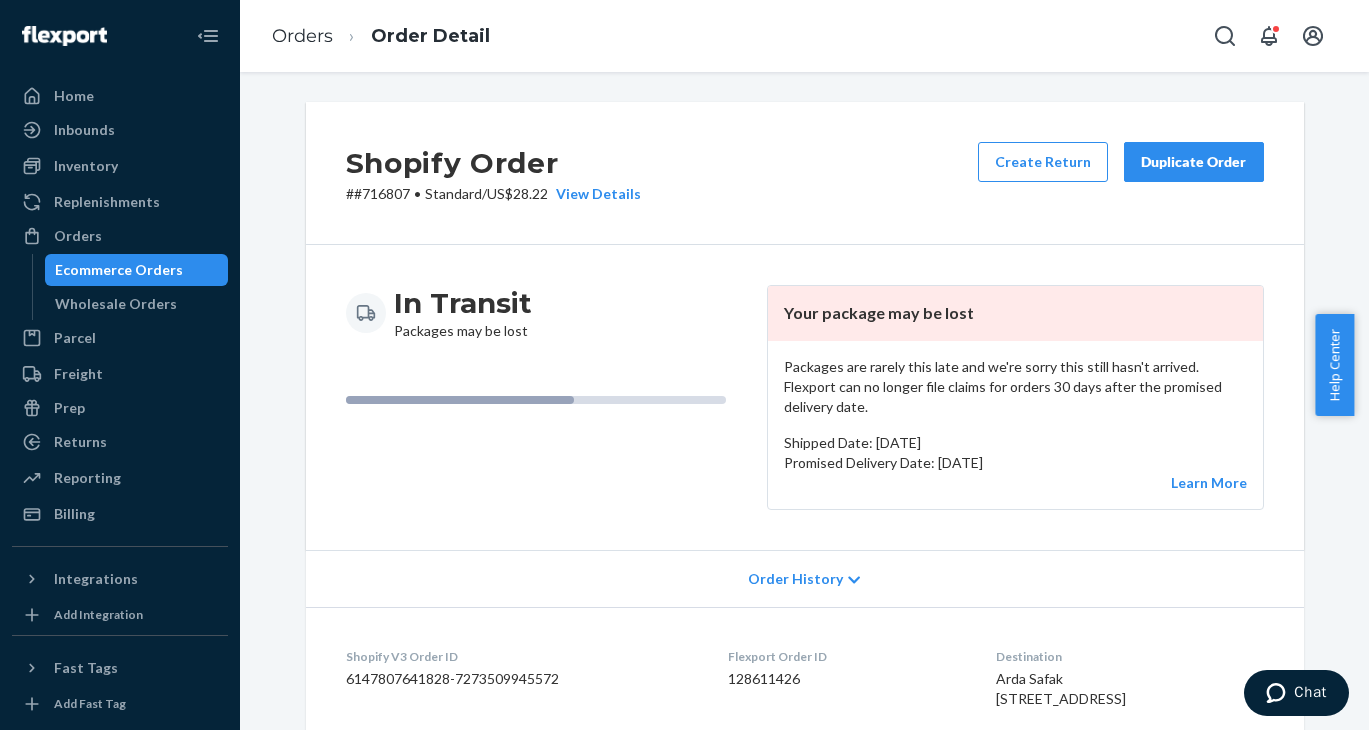 scroll, scrollTop: 40, scrollLeft: 0, axis: vertical 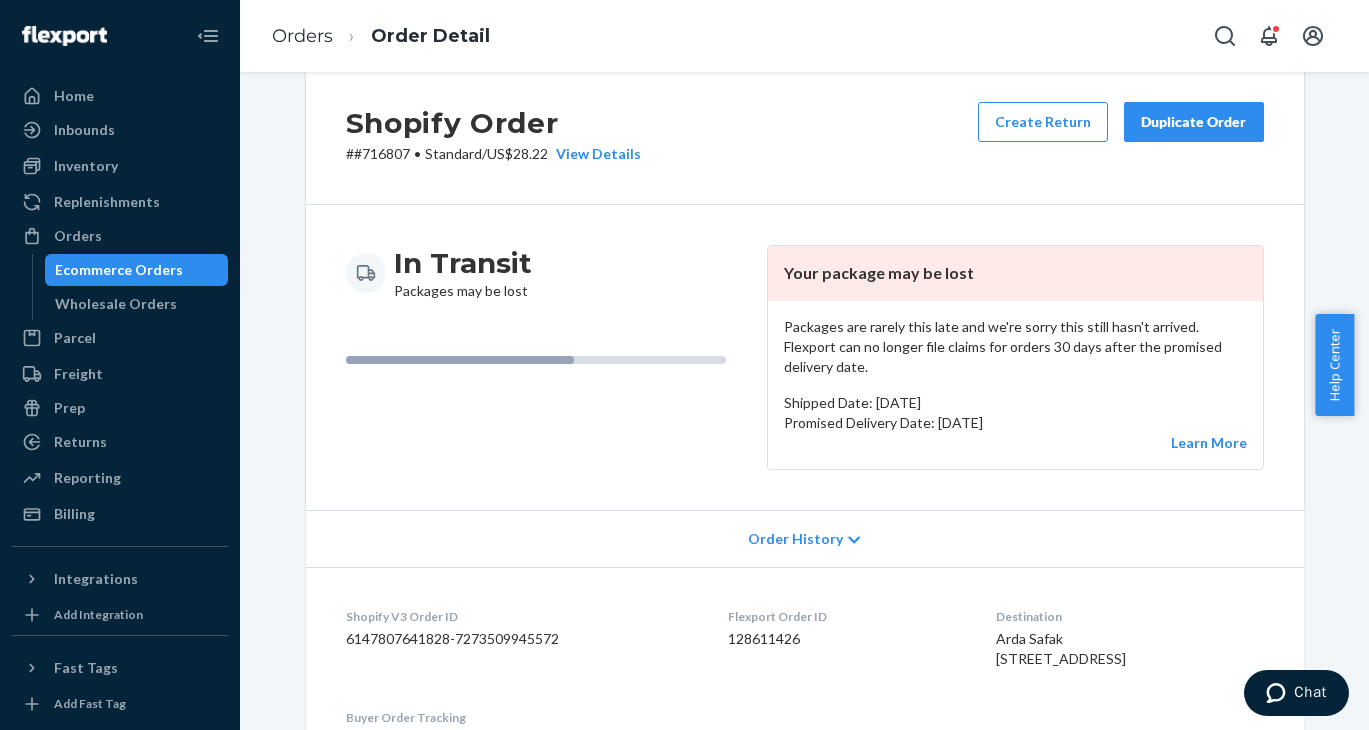 click on "# #716807 • Standard  /  US$28.22 View Details" at bounding box center (493, 154) 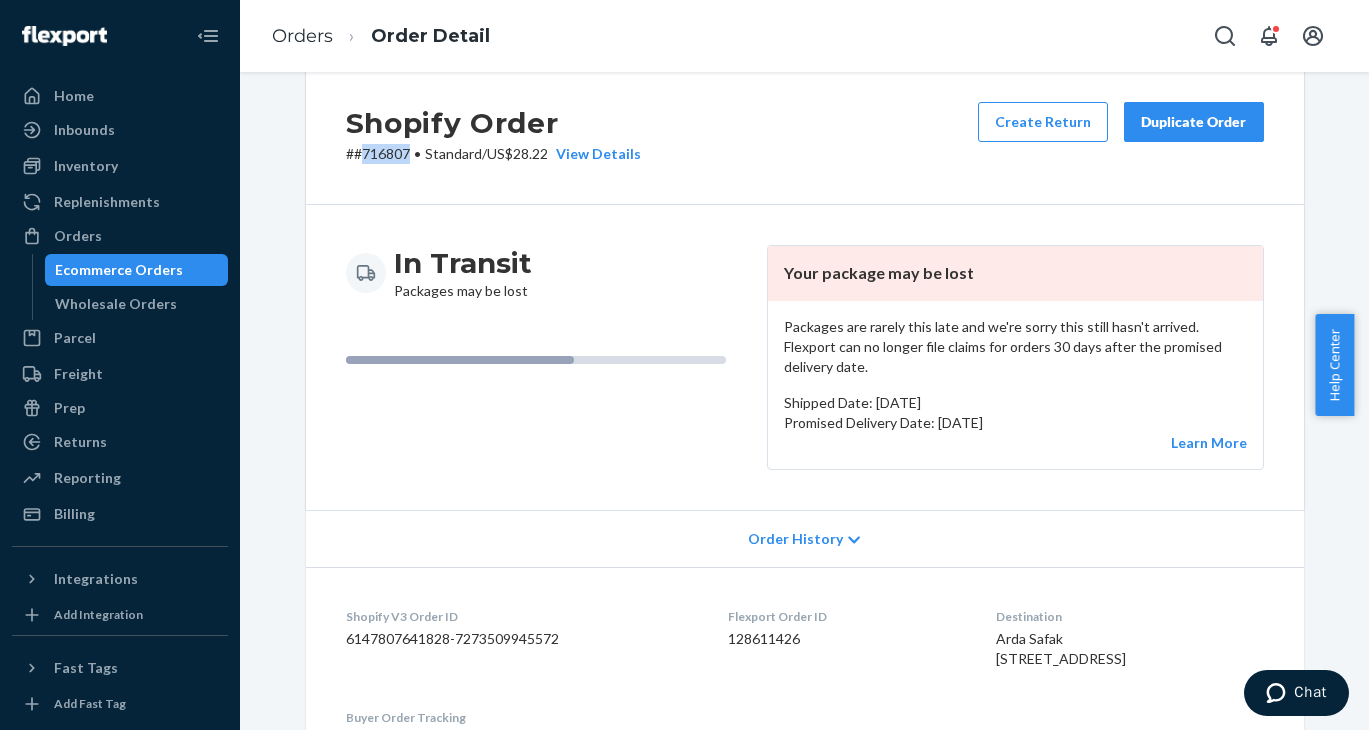 click on "# #716807 • Standard  /  US$28.22 View Details" at bounding box center (493, 154) 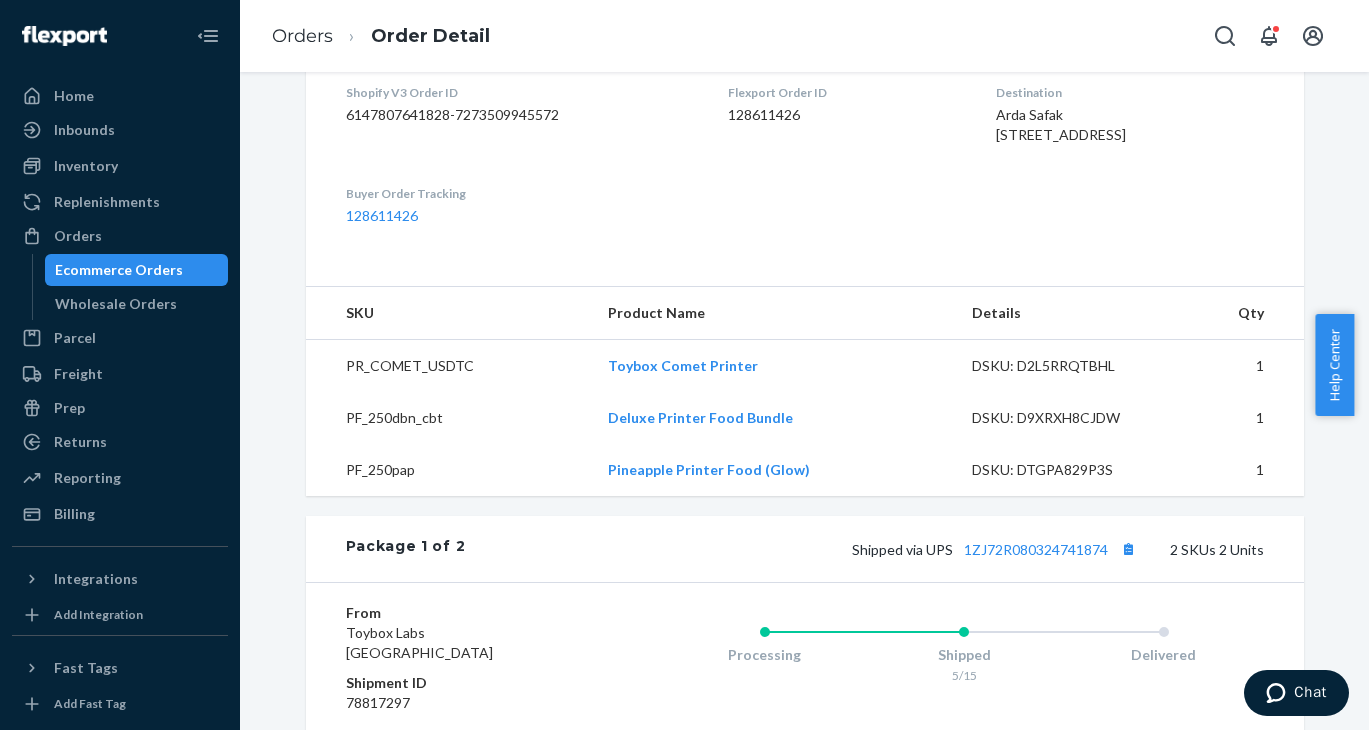 scroll, scrollTop: 848, scrollLeft: 0, axis: vertical 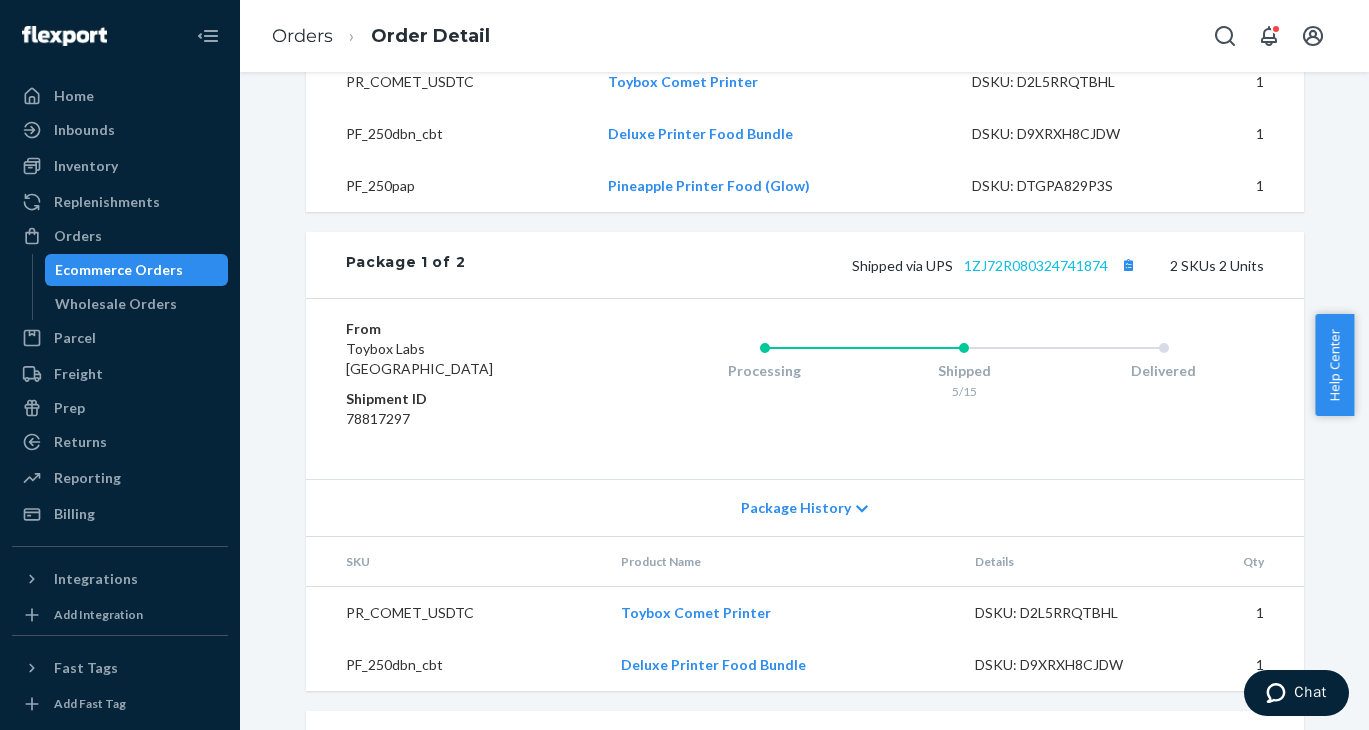 click on "1ZJ72R080324741874" at bounding box center [1036, 265] 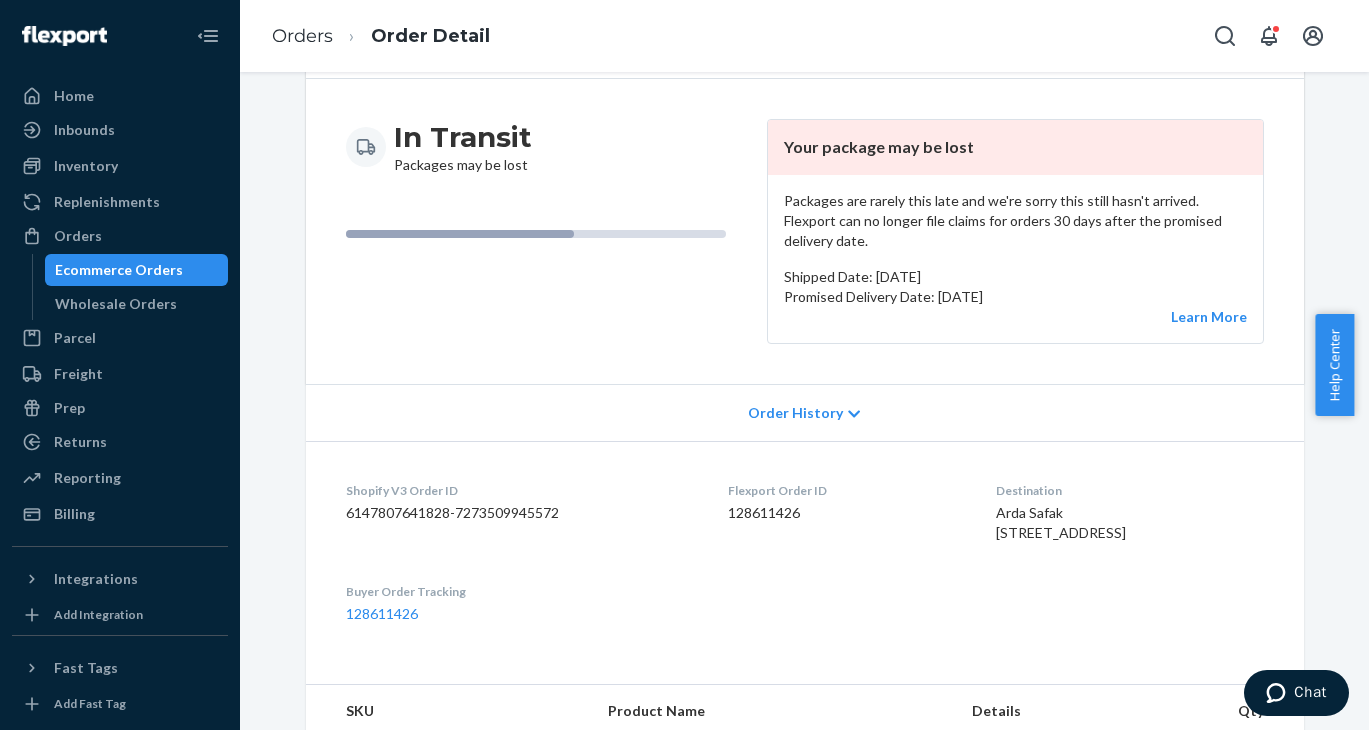 scroll, scrollTop: 0, scrollLeft: 0, axis: both 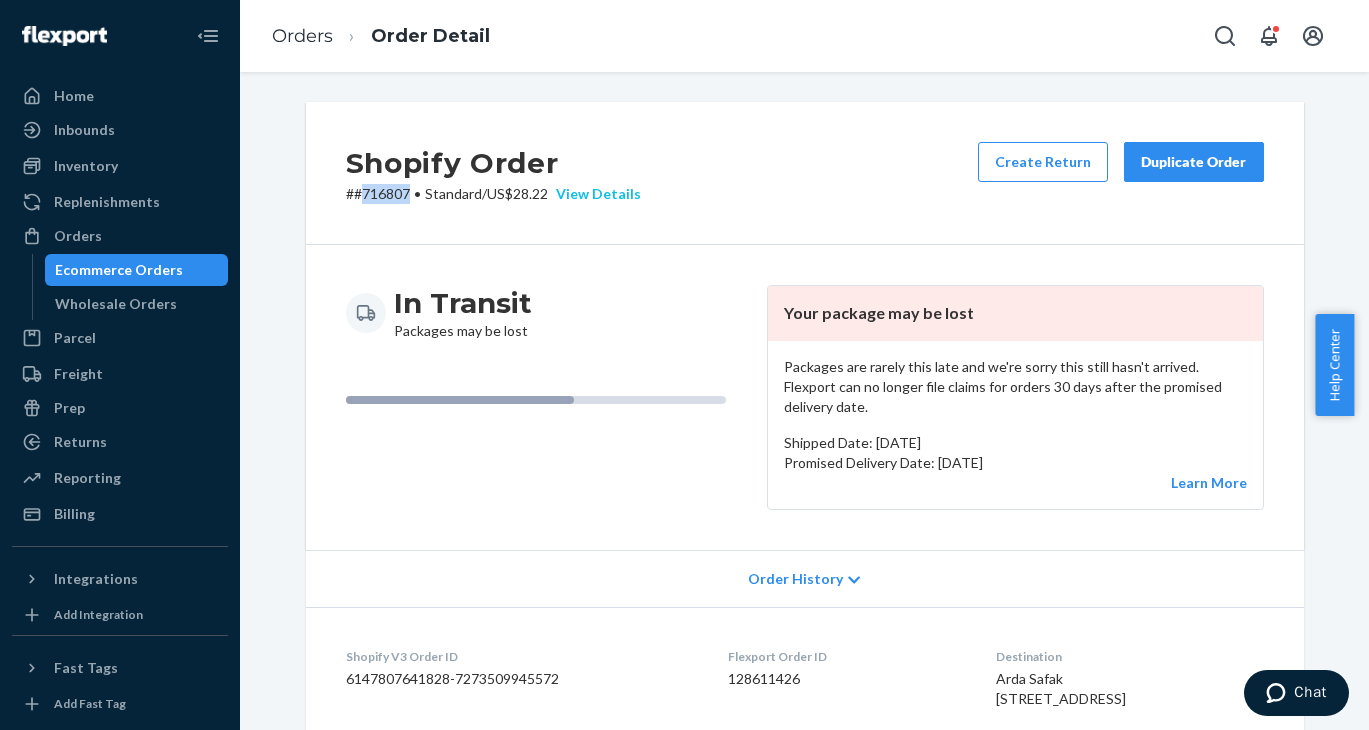 click on "View Details" at bounding box center [594, 194] 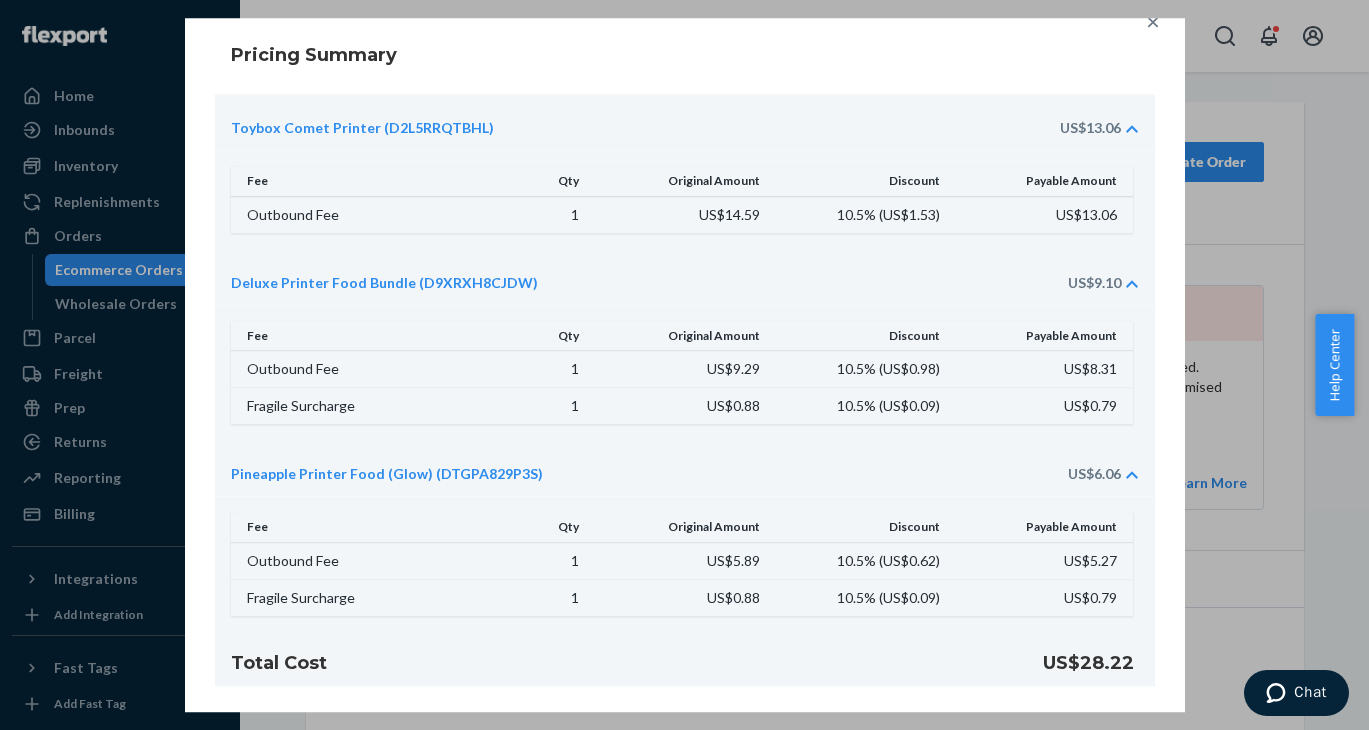 scroll, scrollTop: 0, scrollLeft: 0, axis: both 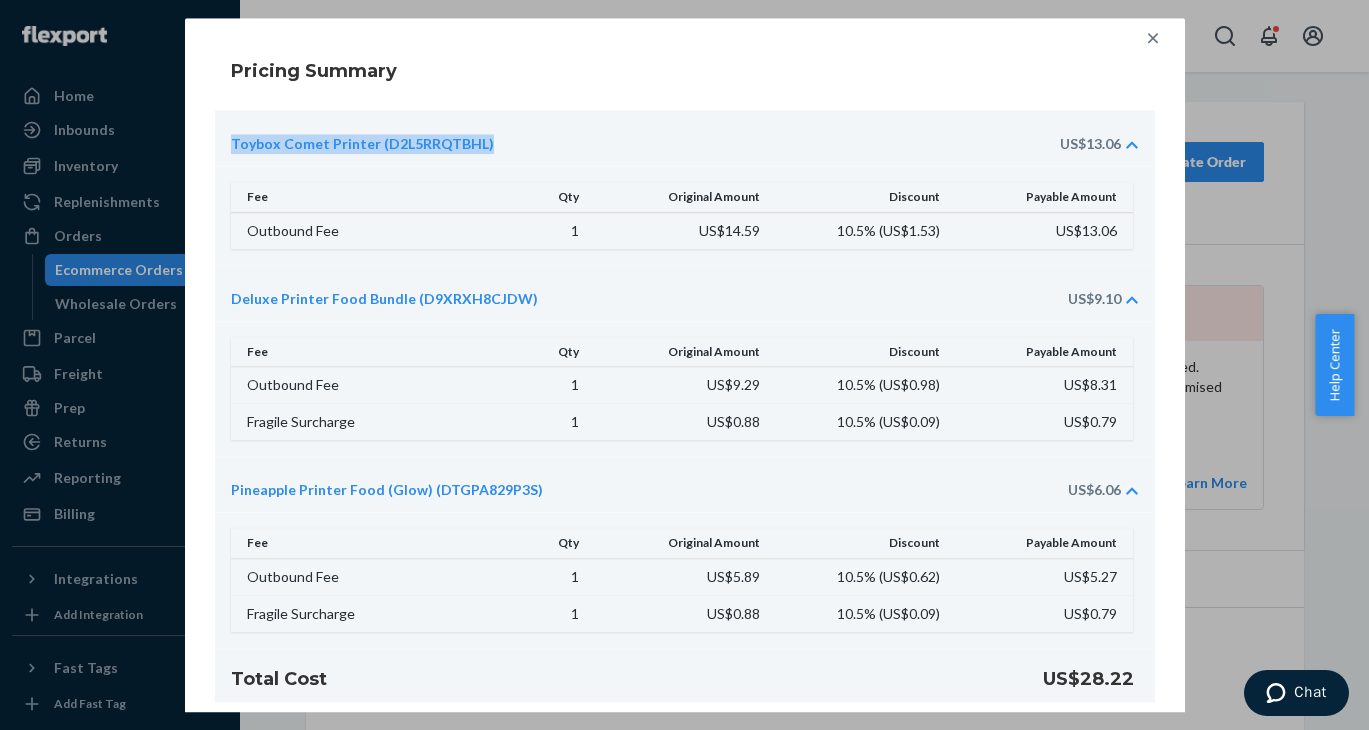 drag, startPoint x: 1138, startPoint y: 40, endPoint x: 966, endPoint y: 106, distance: 184.22812 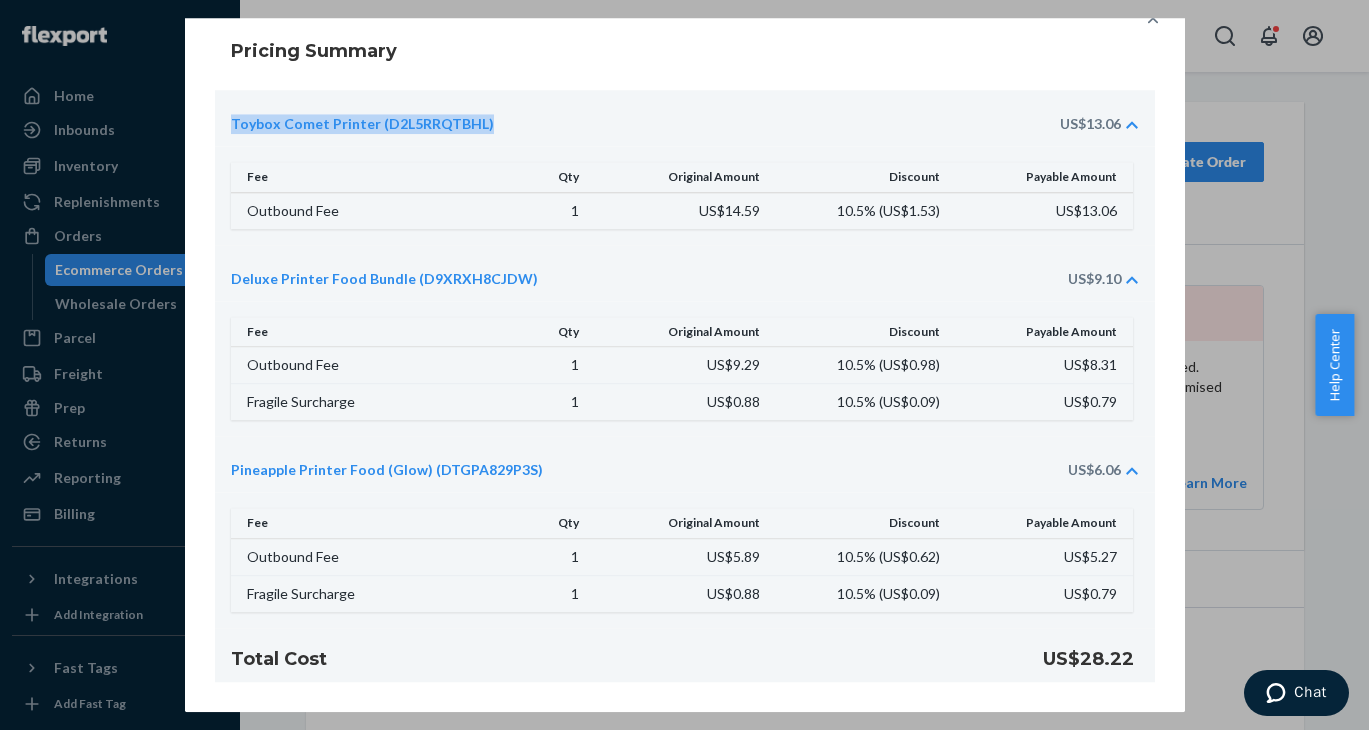scroll, scrollTop: 0, scrollLeft: 0, axis: both 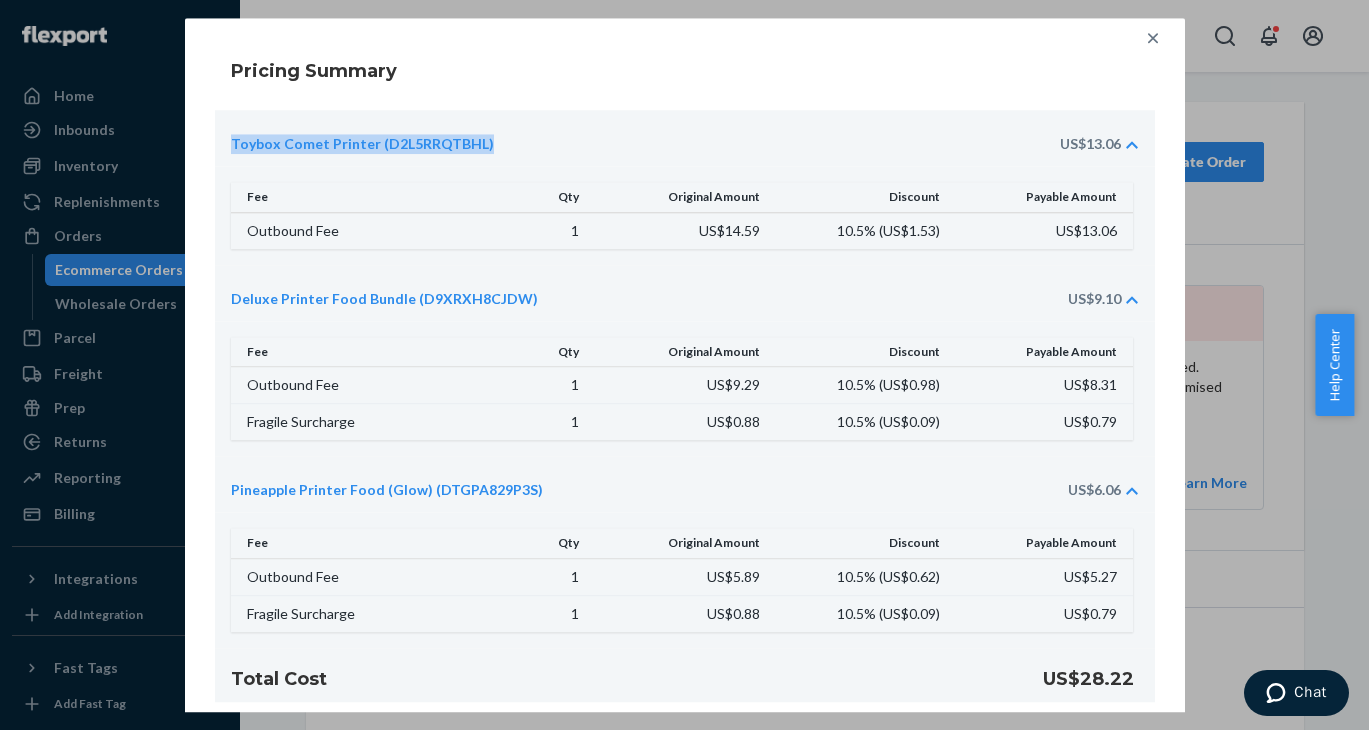 click 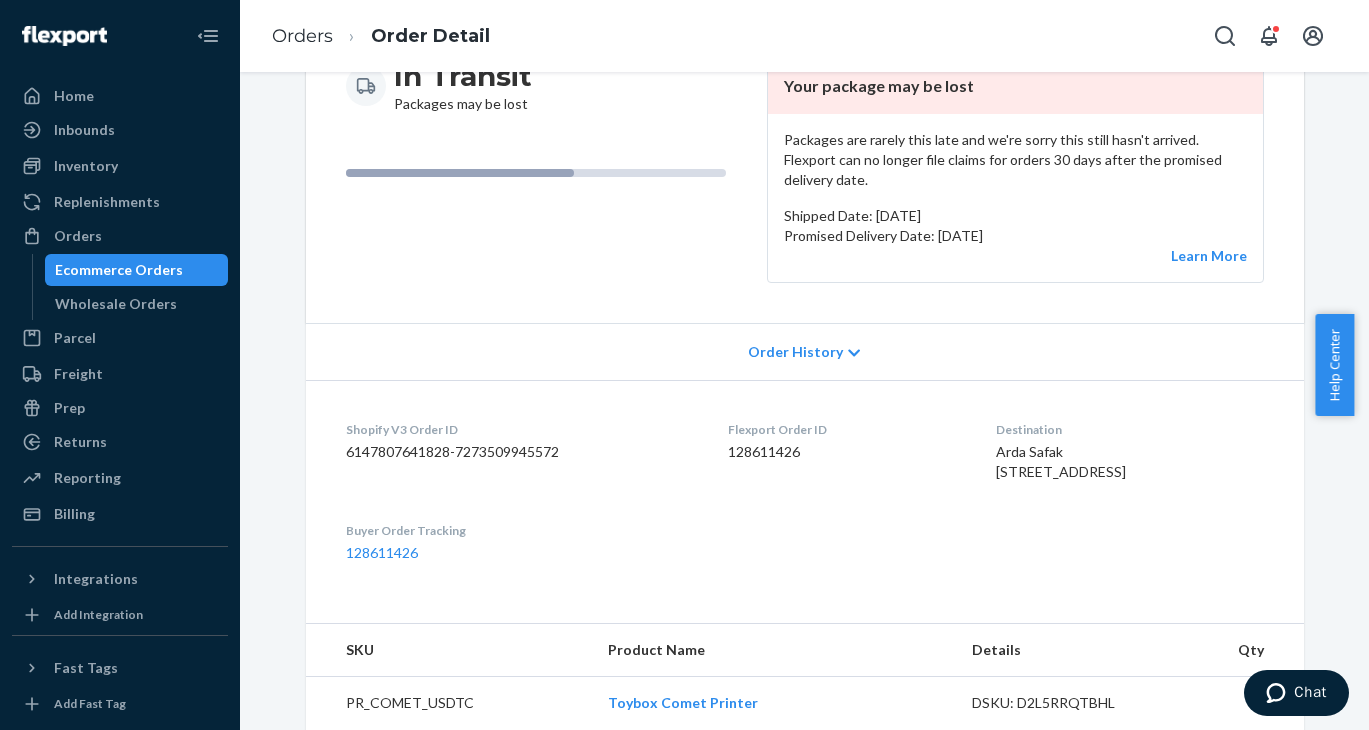 scroll, scrollTop: 84, scrollLeft: 0, axis: vertical 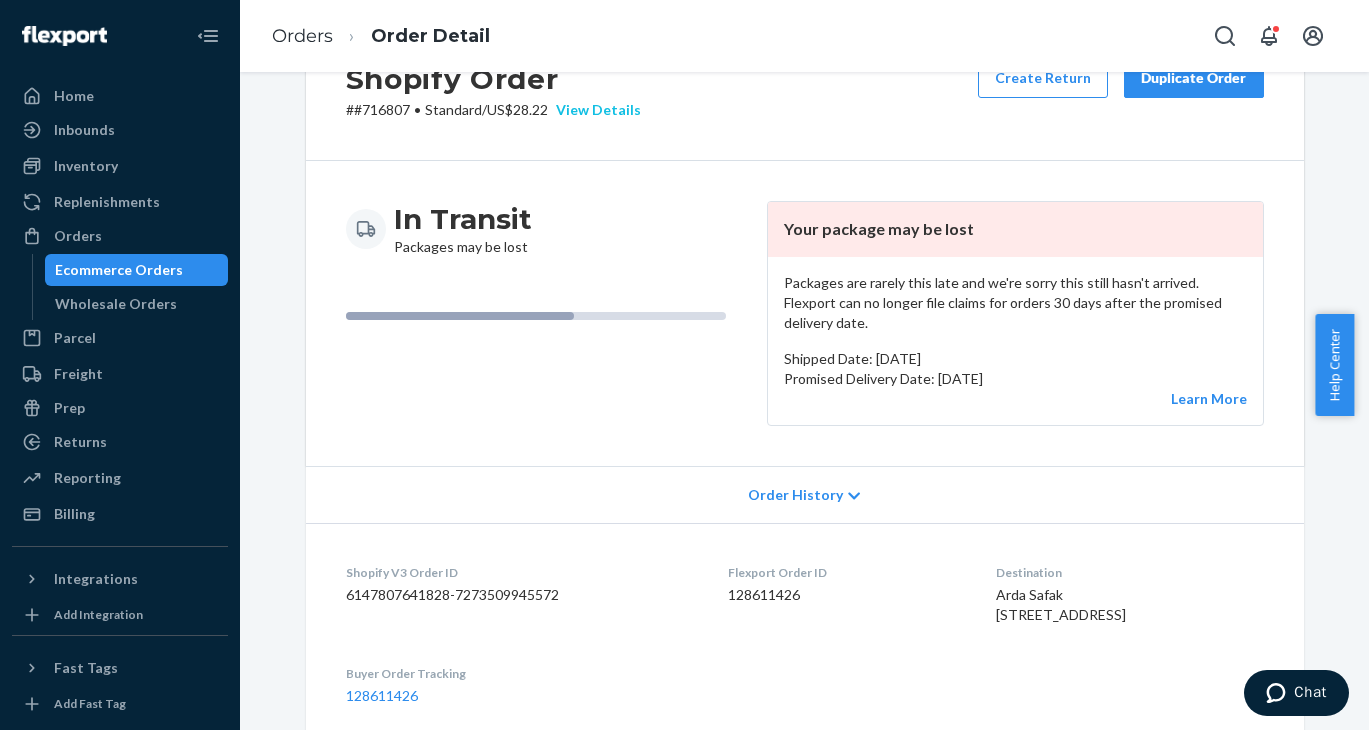 click on "View Details" at bounding box center [594, 110] 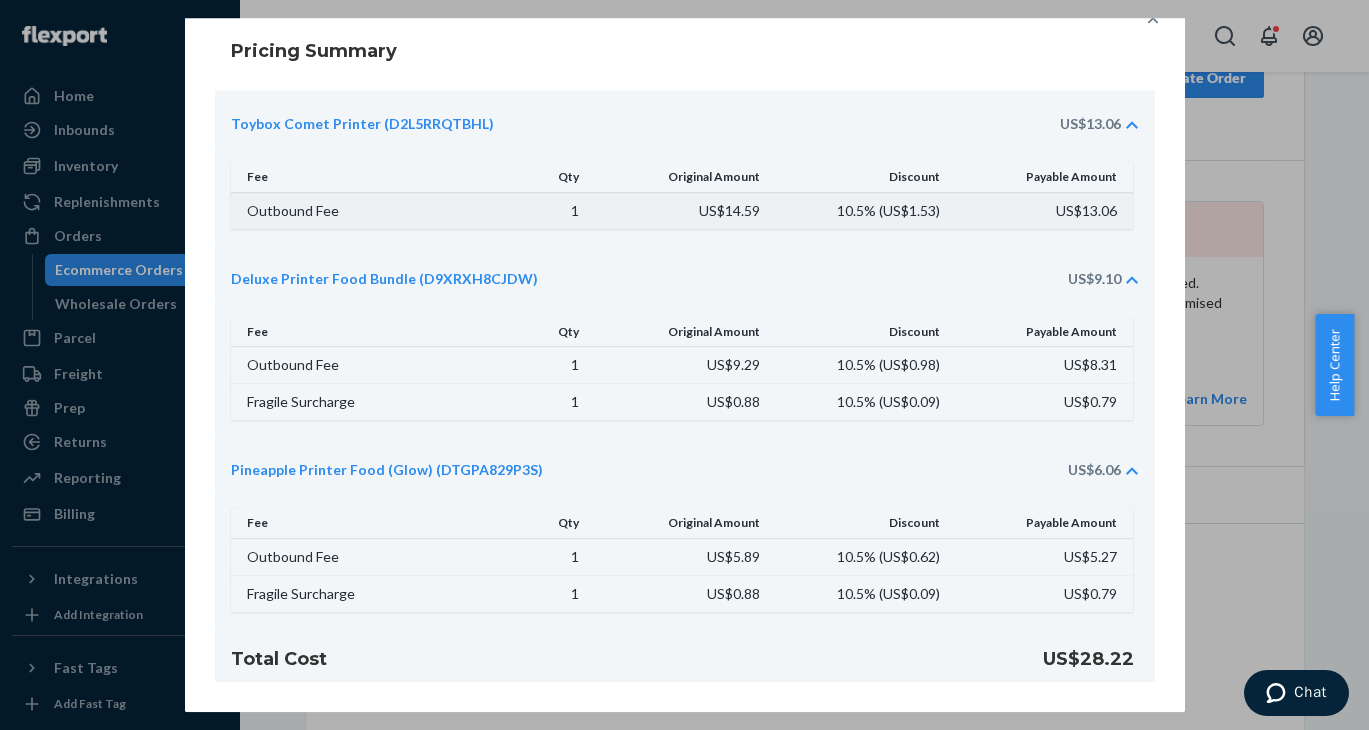 scroll, scrollTop: 0, scrollLeft: 0, axis: both 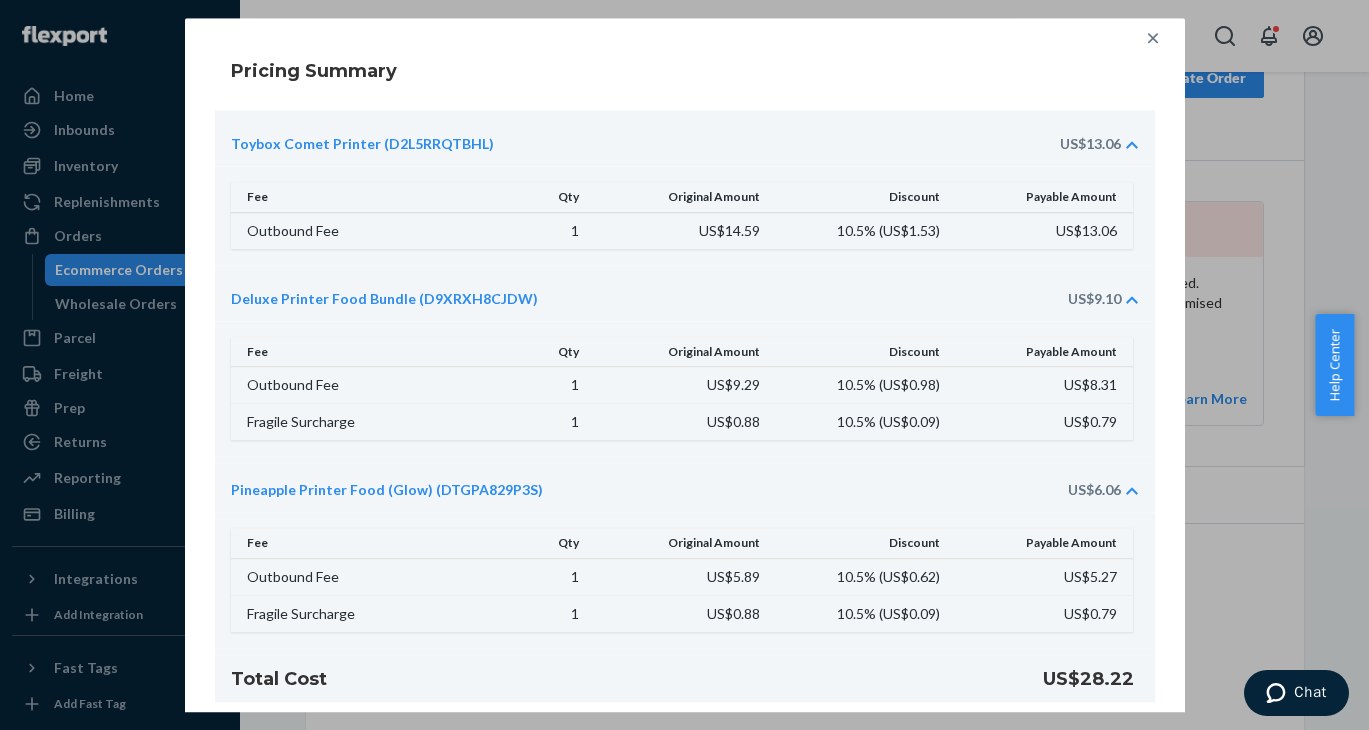 click 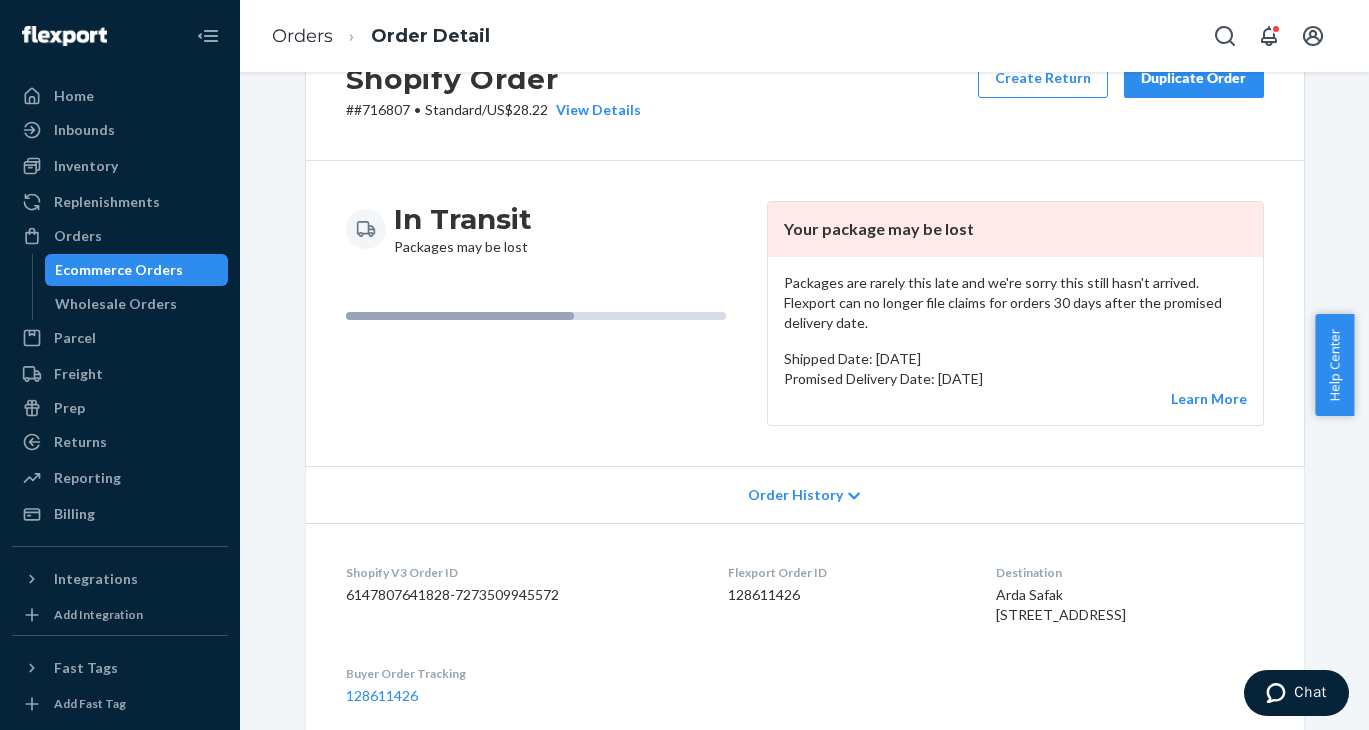 scroll, scrollTop: 0, scrollLeft: 0, axis: both 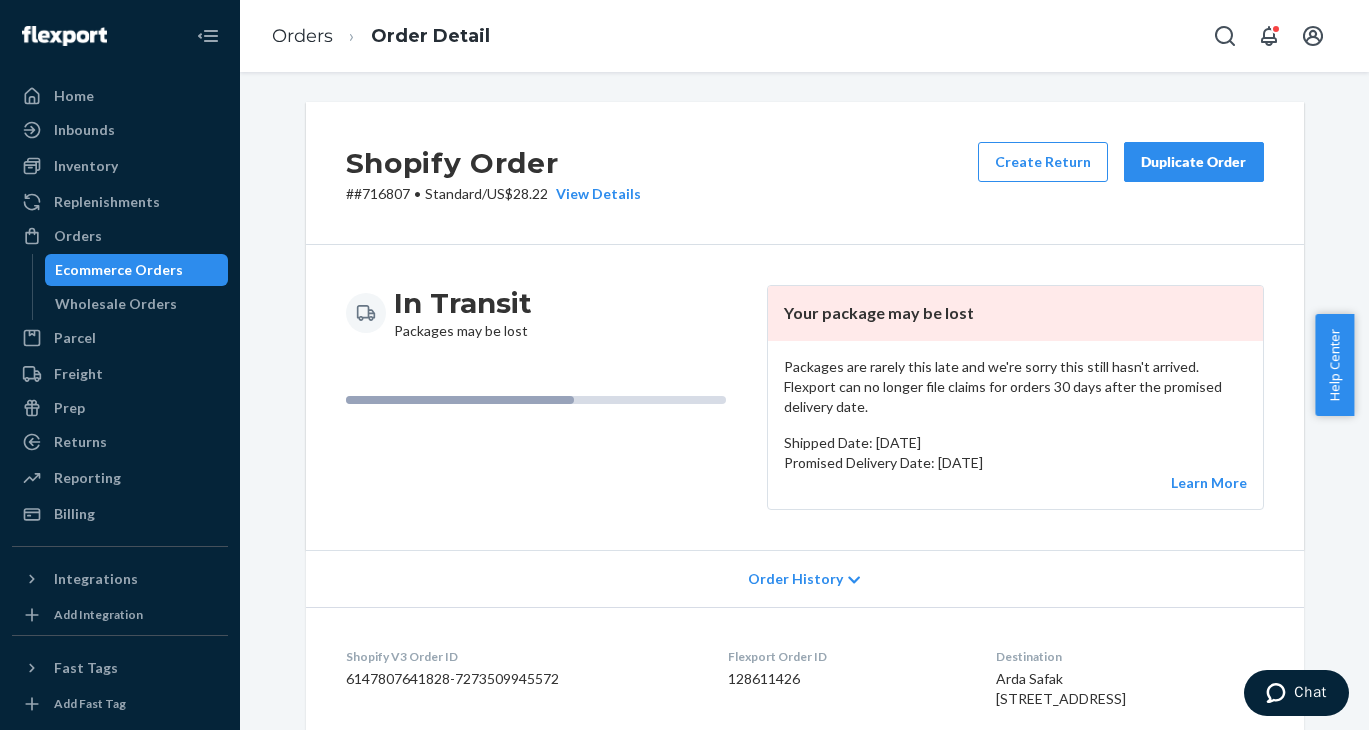 click on "# #716807 • Standard  /  US$28.22 View Details" at bounding box center [493, 194] 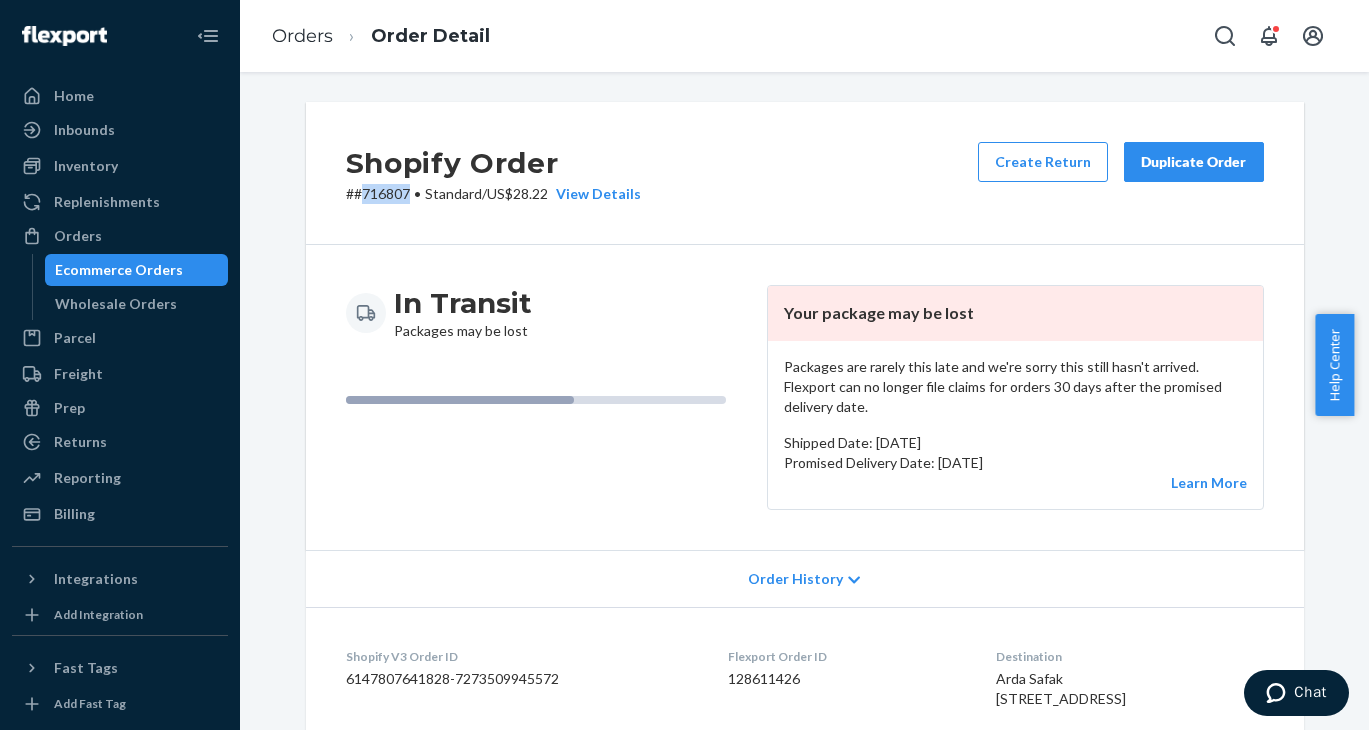 click on "# #716807 • Standard  /  US$28.22 View Details" at bounding box center (493, 194) 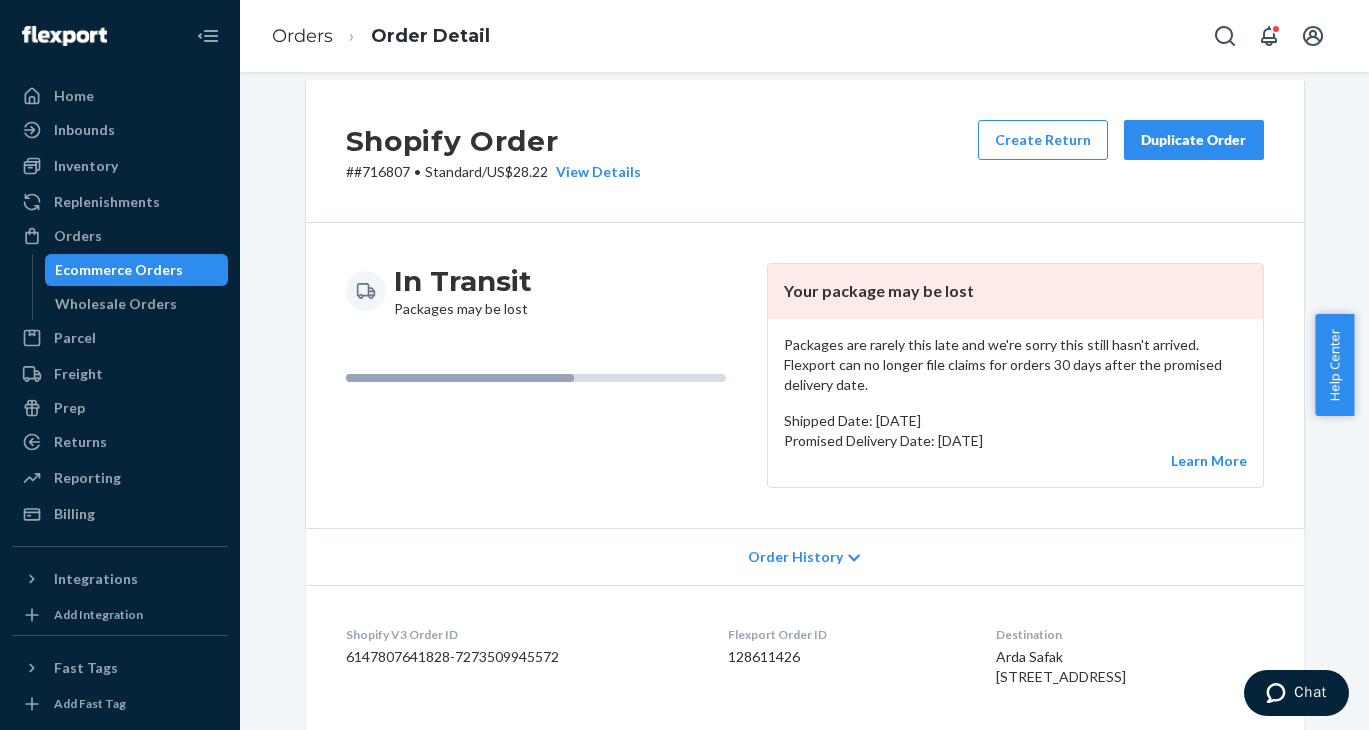 click on "128611426" at bounding box center [846, 657] 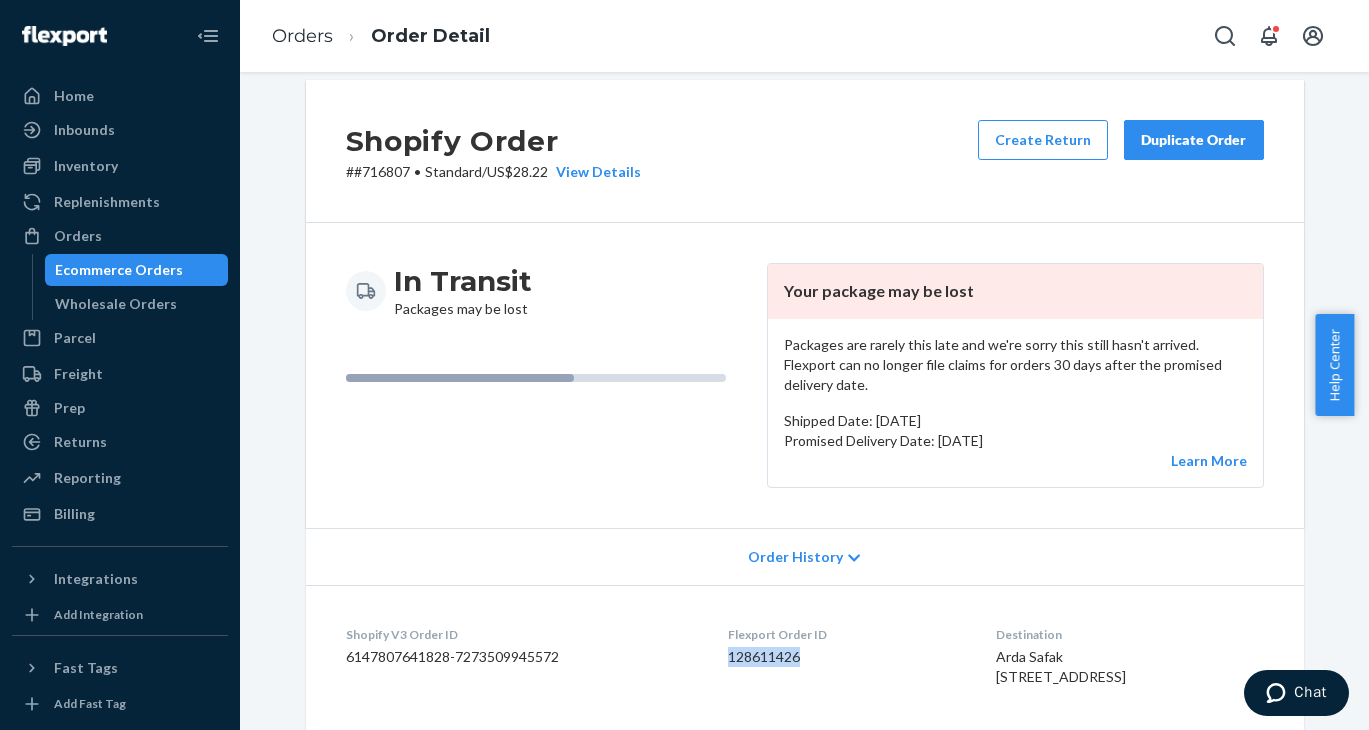 click on "128611426" at bounding box center (846, 657) 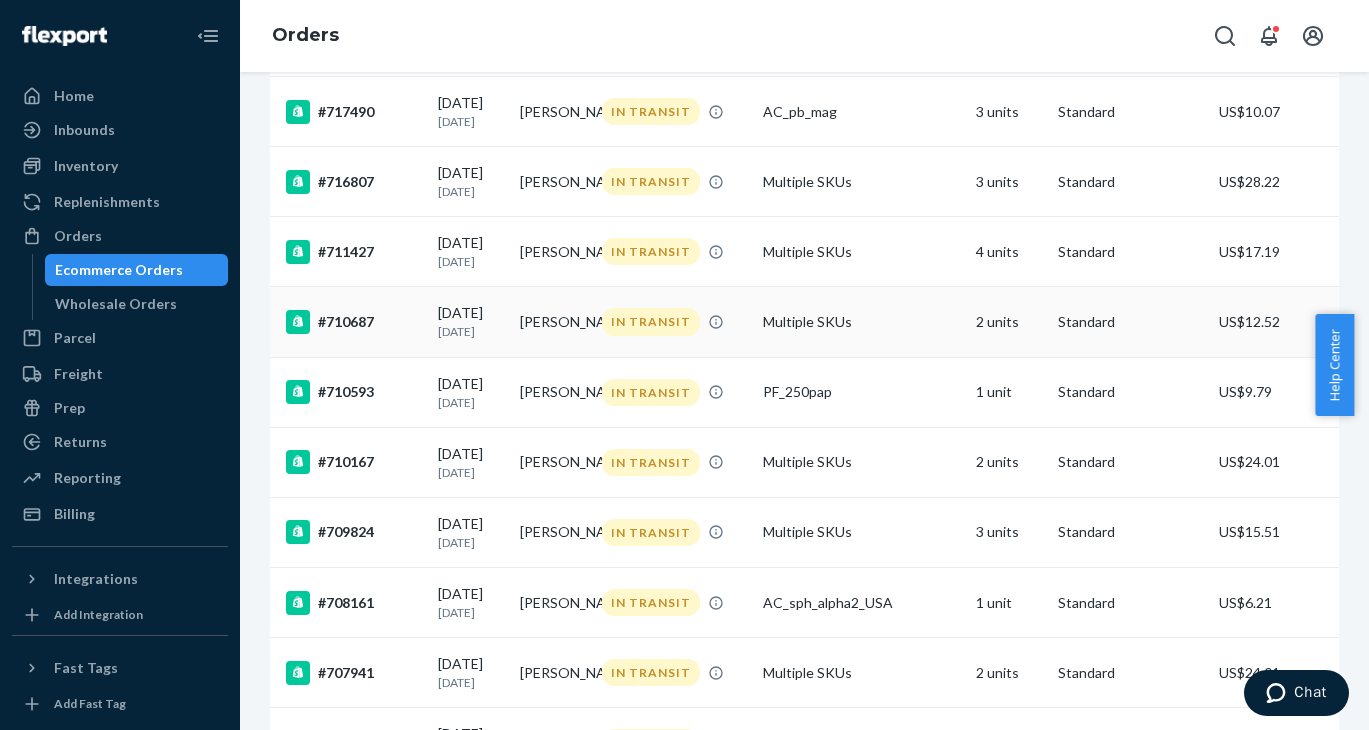 scroll, scrollTop: 1525, scrollLeft: 0, axis: vertical 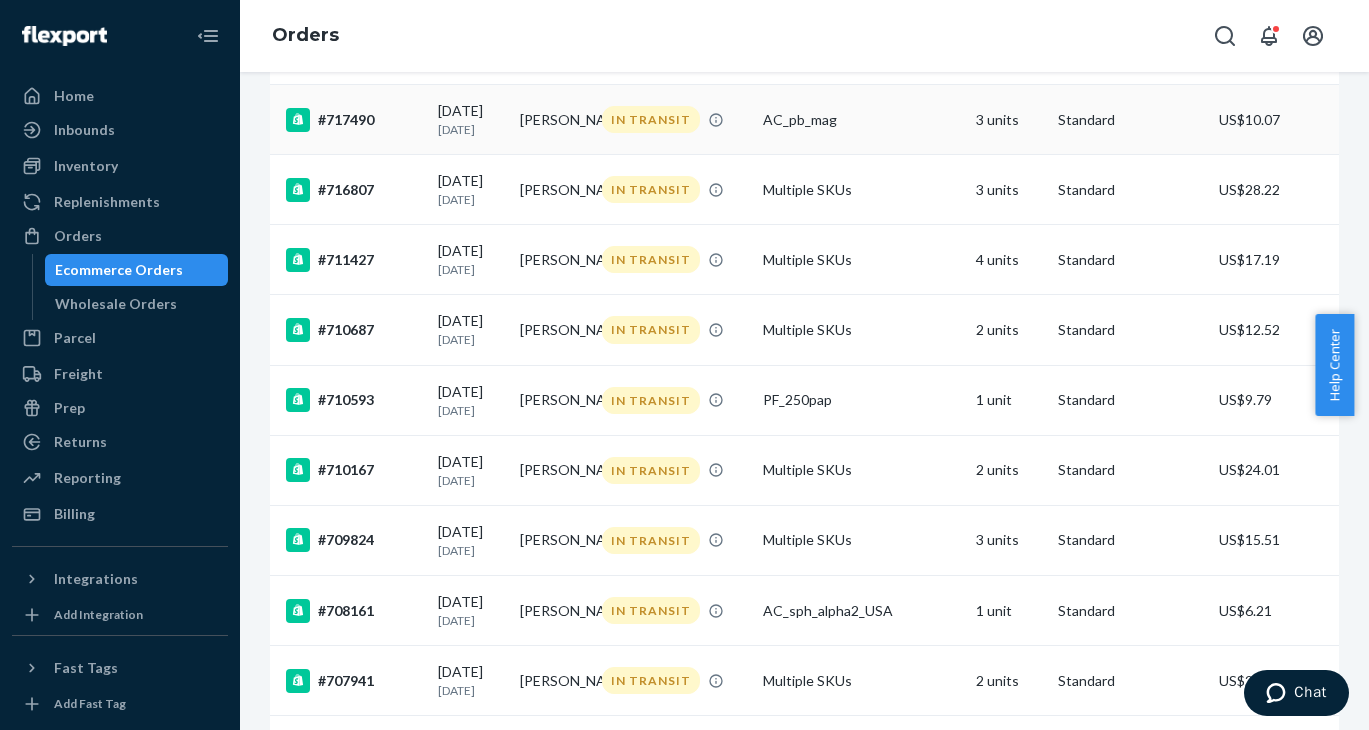click on "#717490" at bounding box center [354, 120] 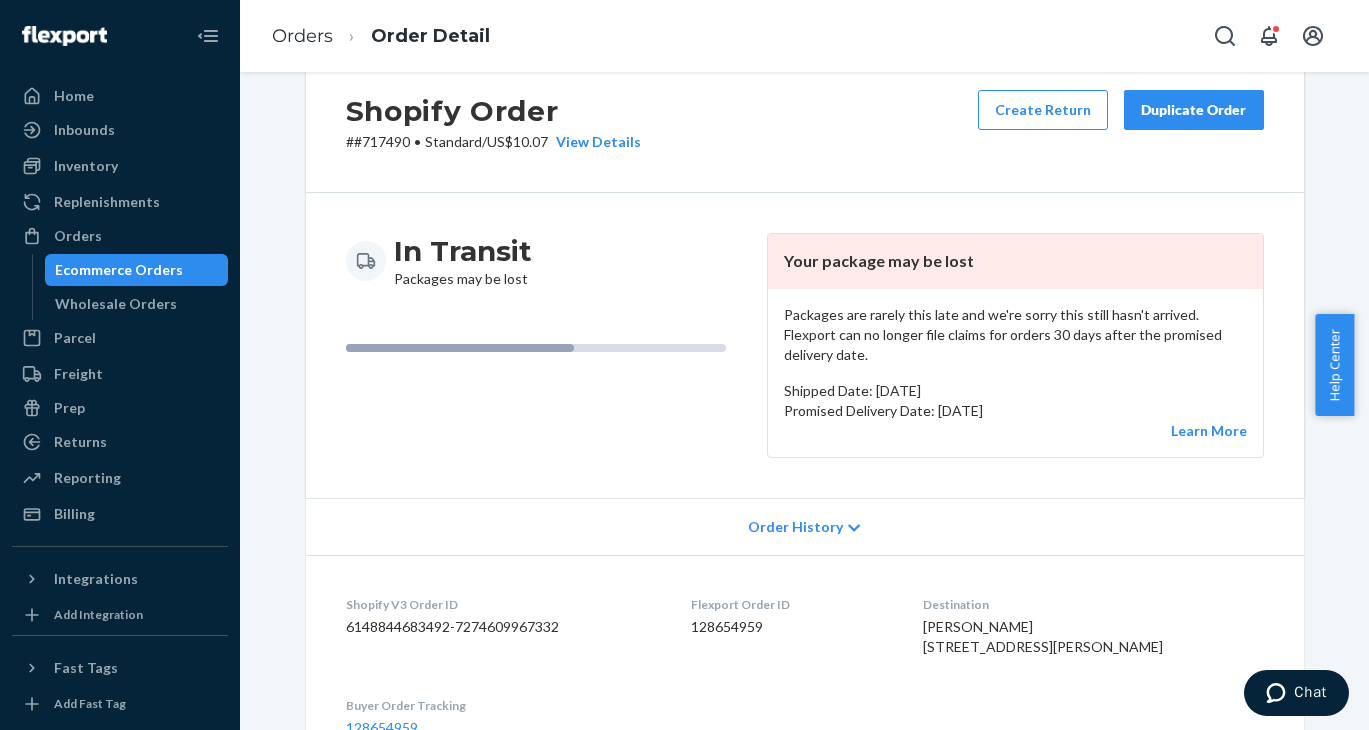 scroll, scrollTop: 0, scrollLeft: 0, axis: both 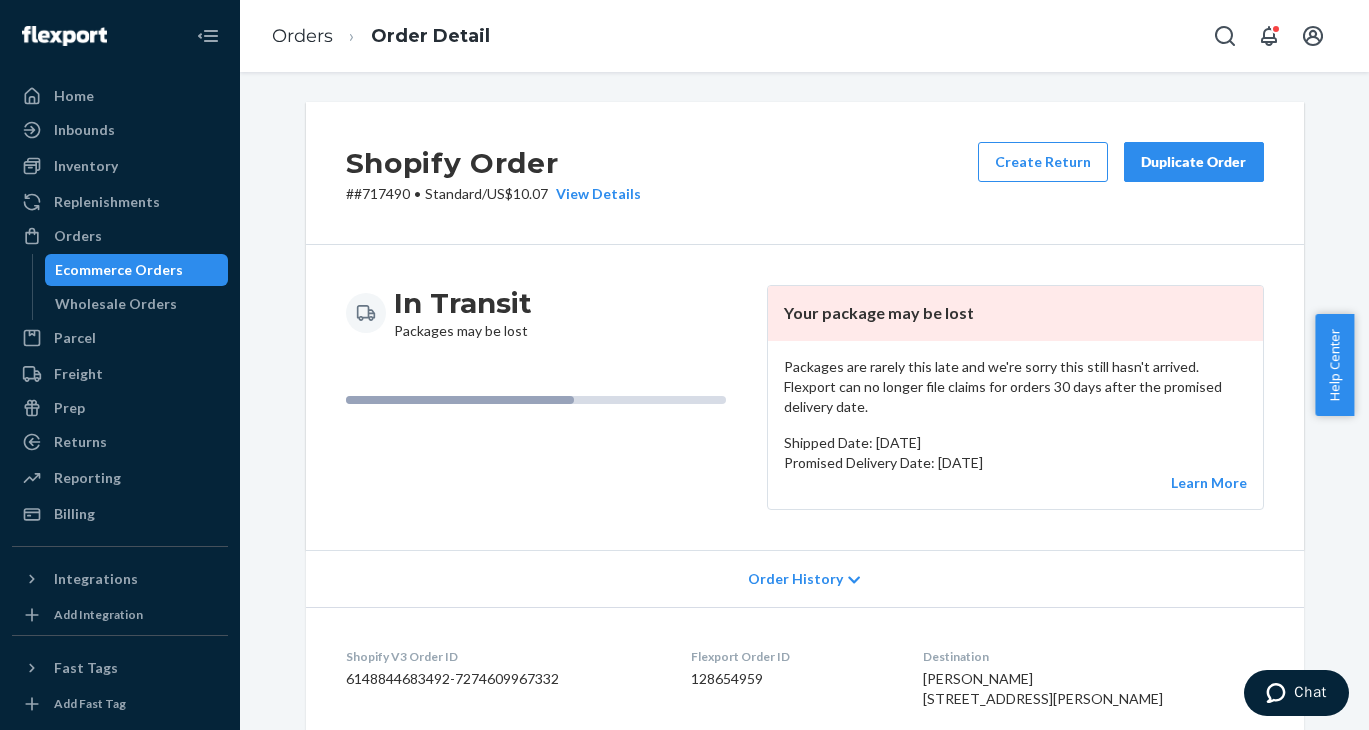 click on "# #717490 • Standard  /  US$10.07 View Details" at bounding box center [493, 194] 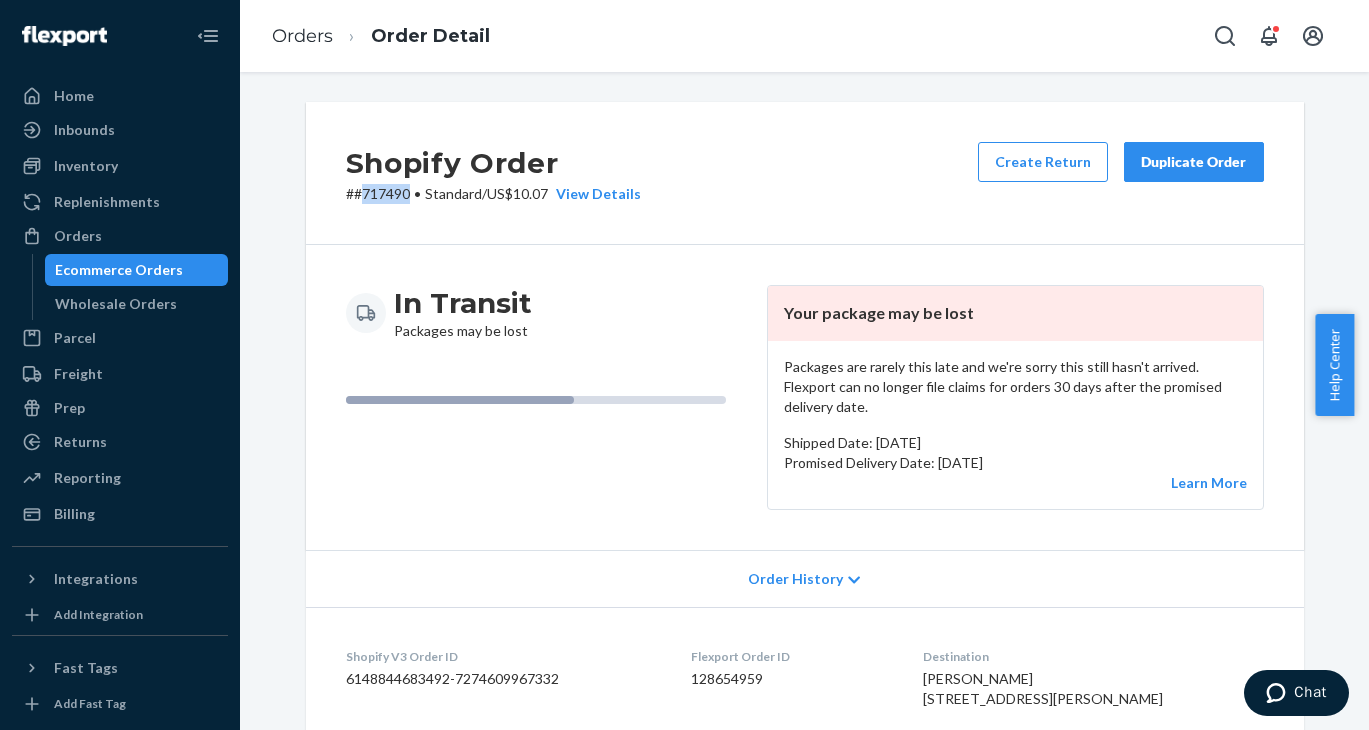 click on "# #717490 • Standard  /  US$10.07 View Details" at bounding box center (493, 194) 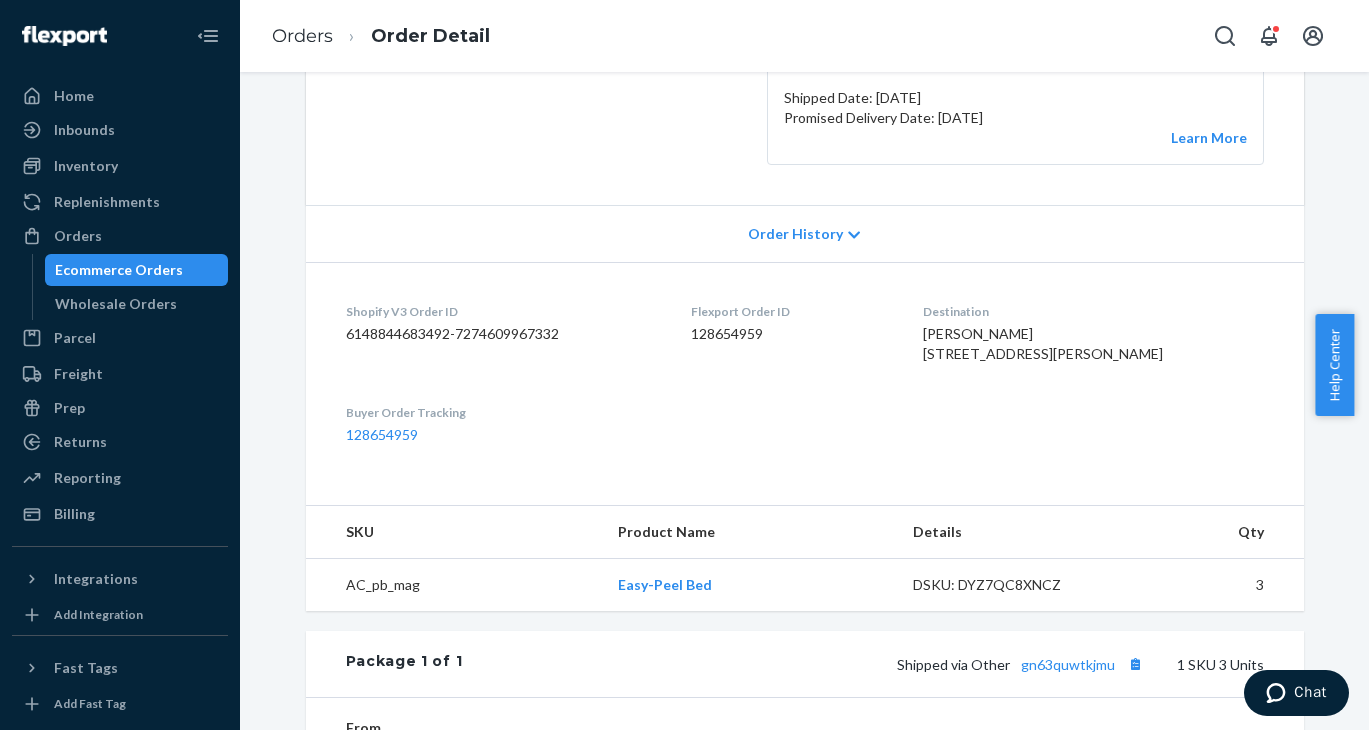 scroll, scrollTop: 17, scrollLeft: 0, axis: vertical 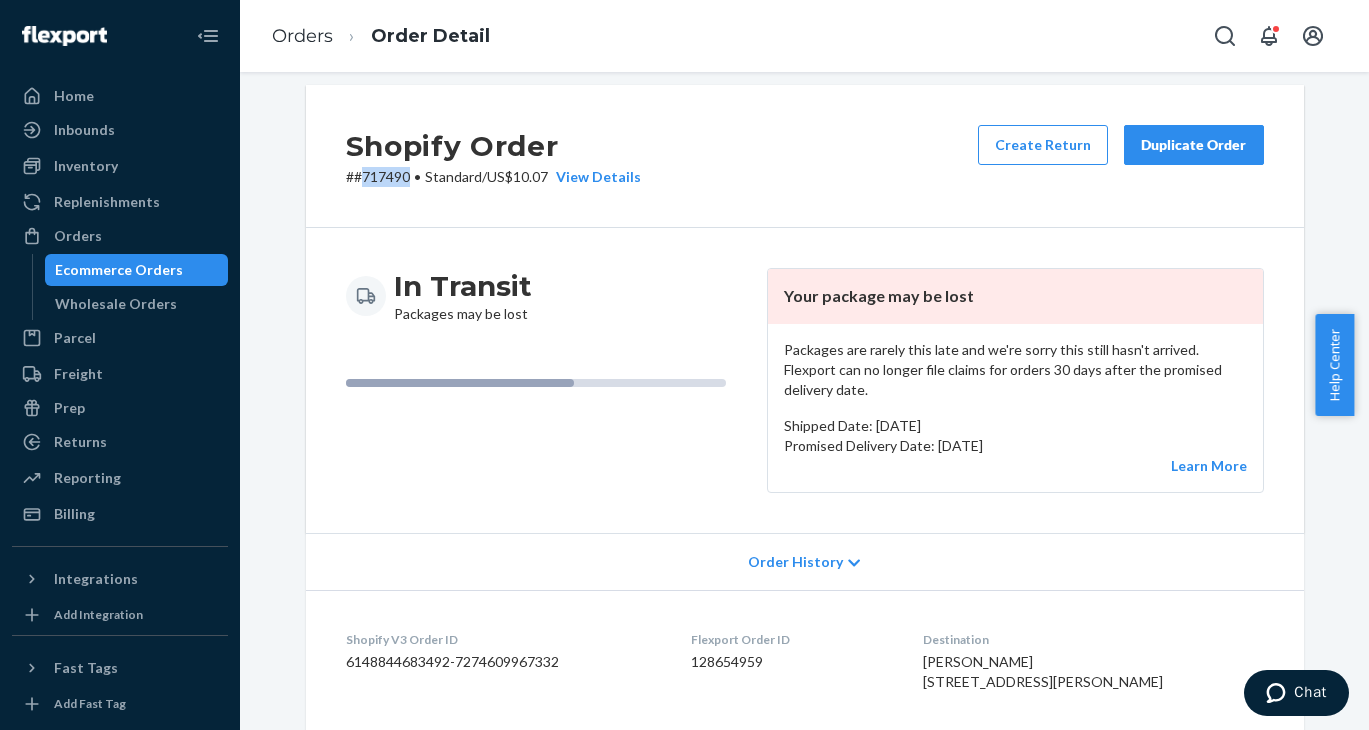 click on "# #717490 • Standard  /  US$10.07 View Details" at bounding box center [493, 177] 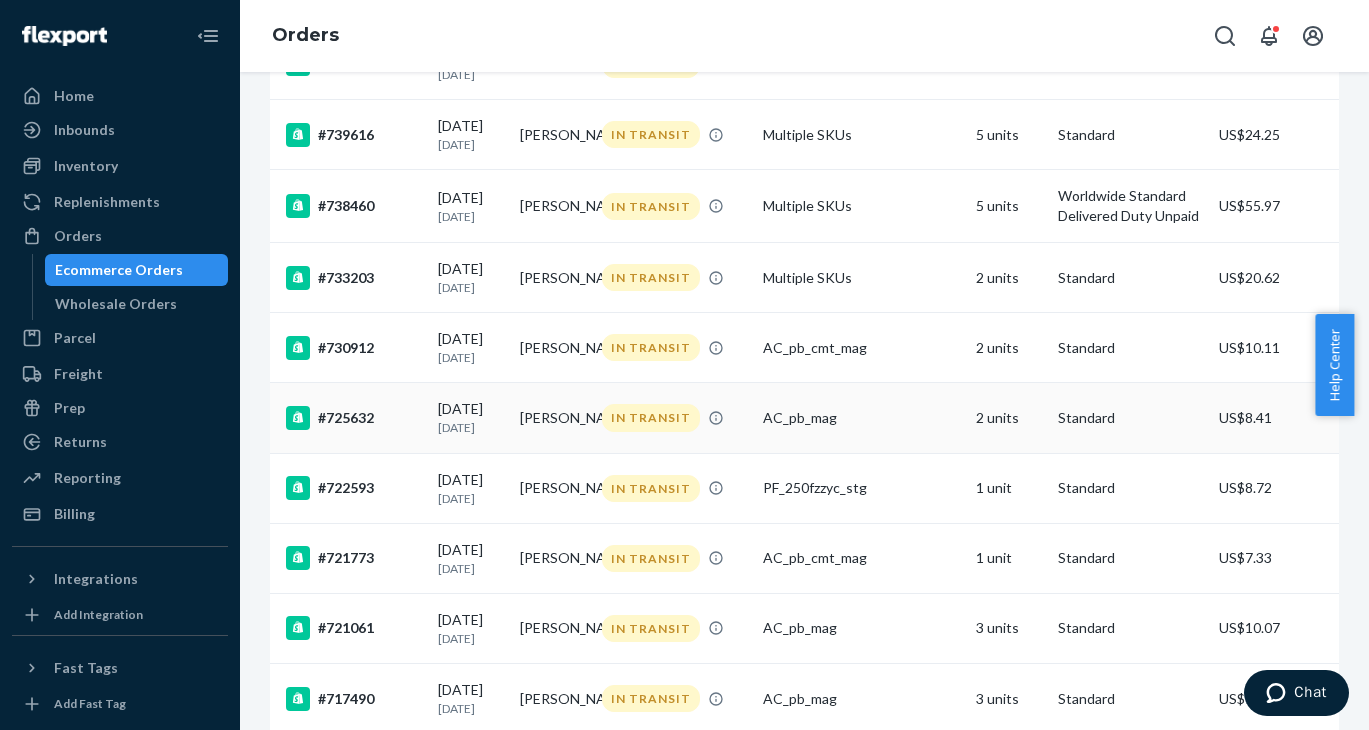 scroll, scrollTop: 1020, scrollLeft: 0, axis: vertical 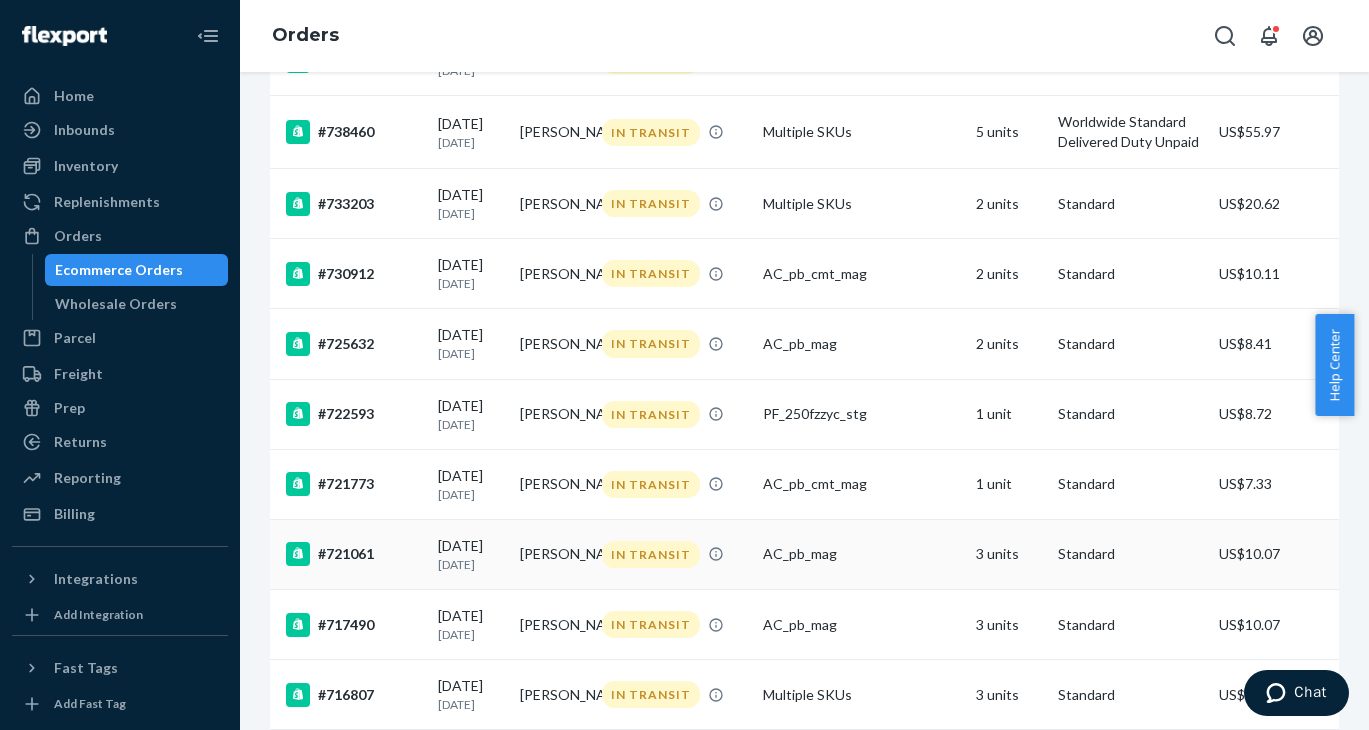 click on "#721061" at bounding box center (354, 554) 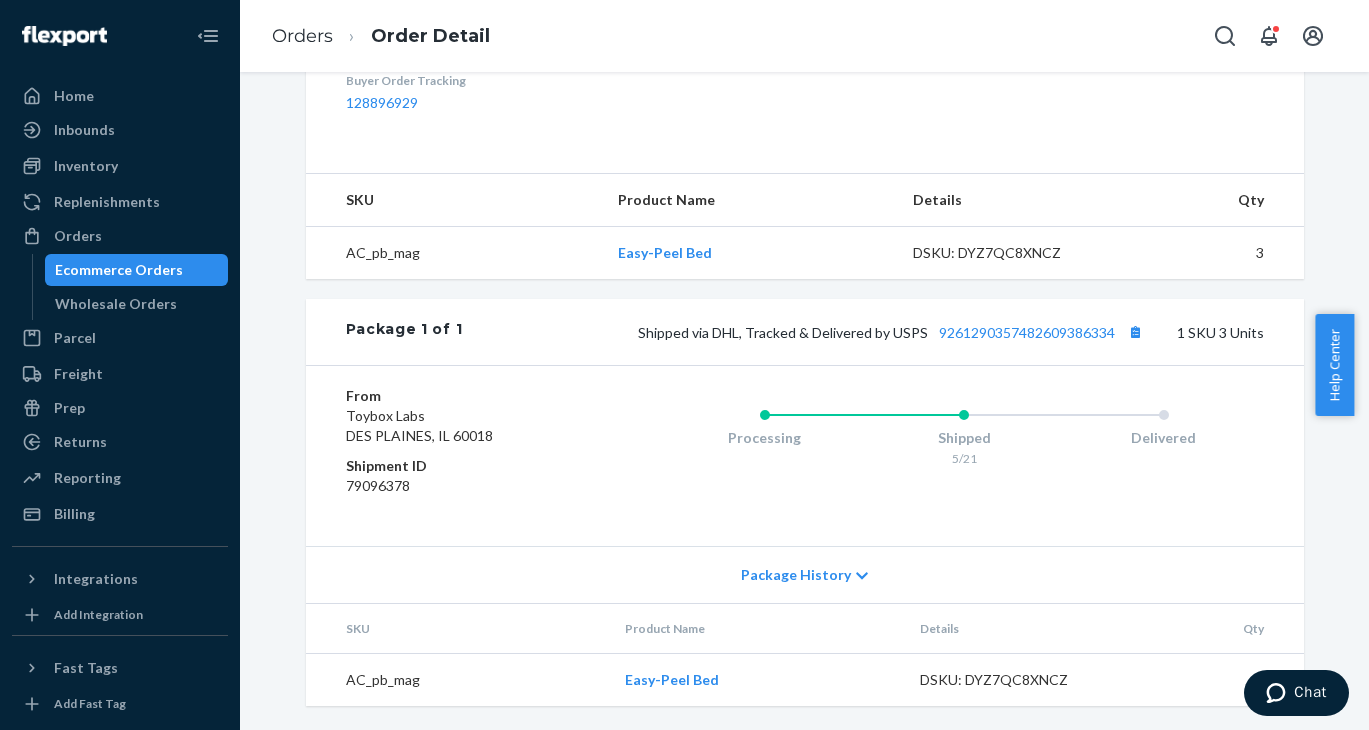scroll, scrollTop: 0, scrollLeft: 0, axis: both 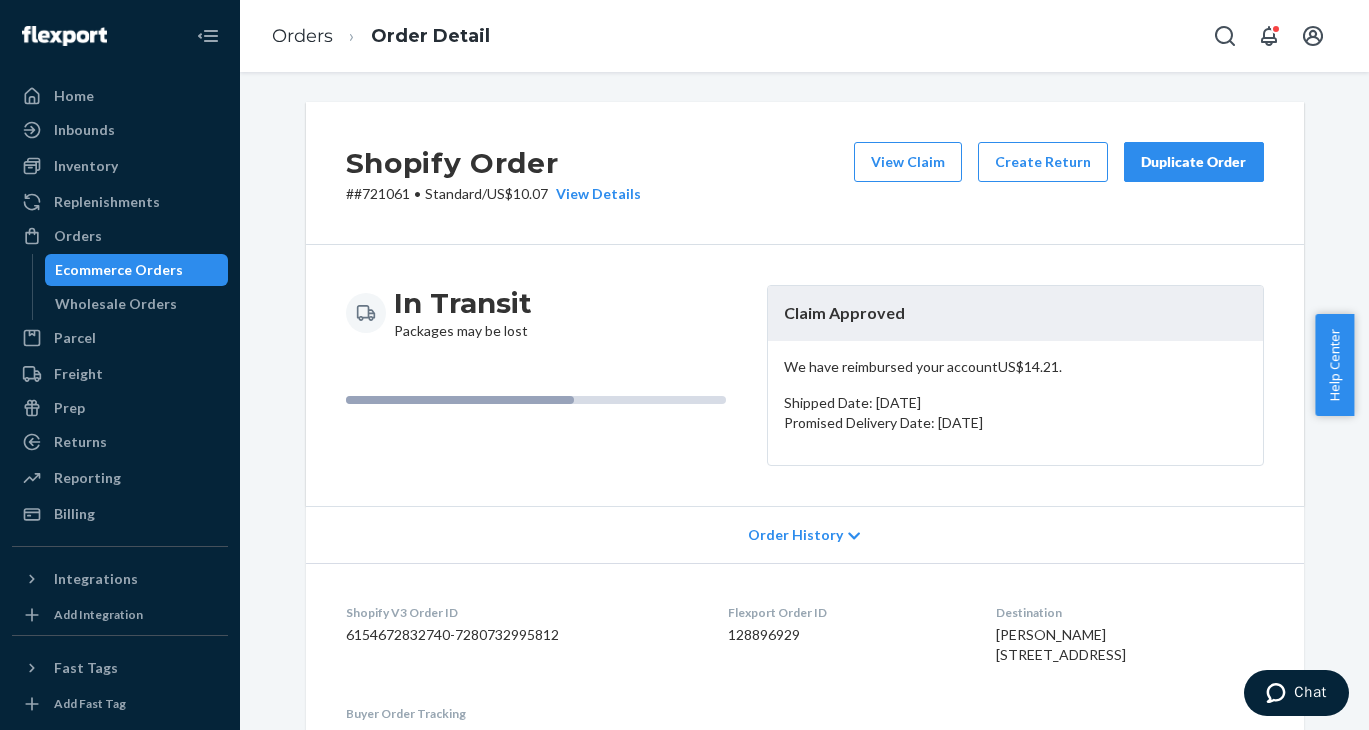 click on "# #721061 • Standard  /  US$10.07 View Details" at bounding box center [493, 194] 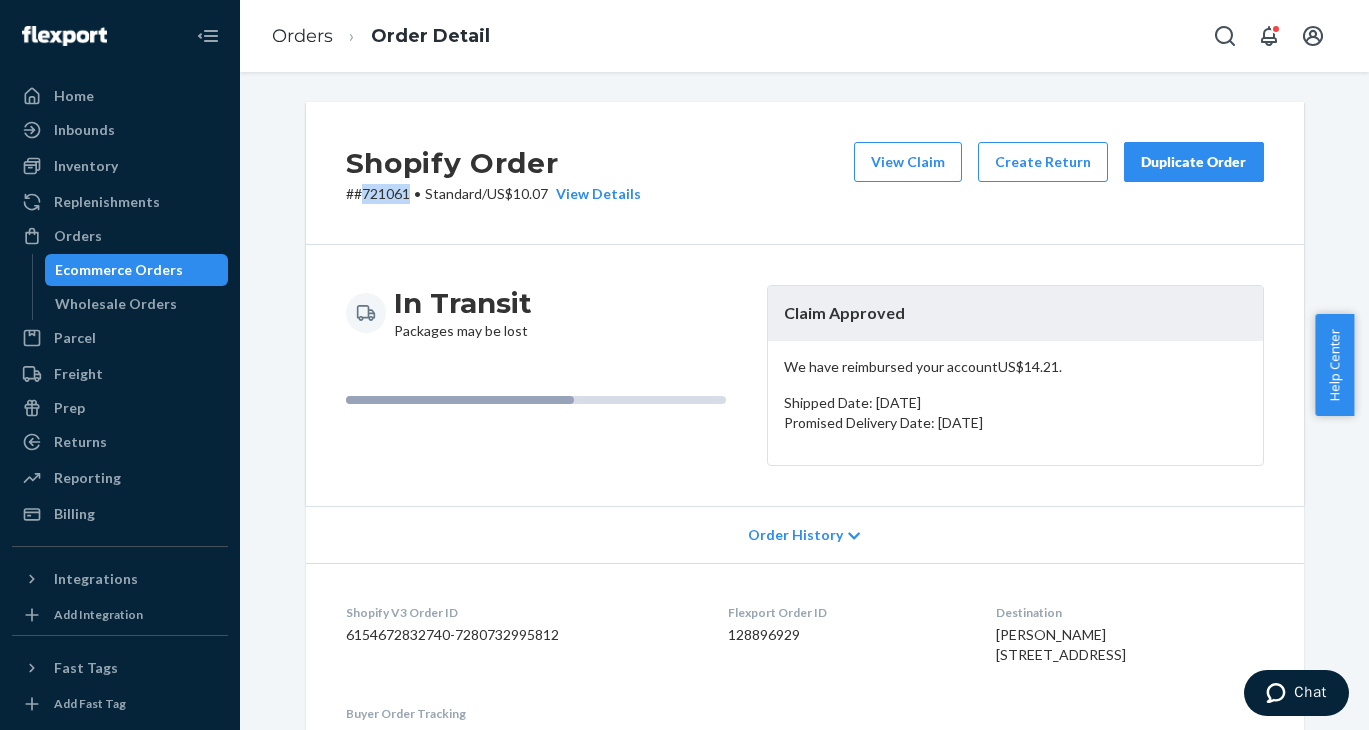 copy on "721061" 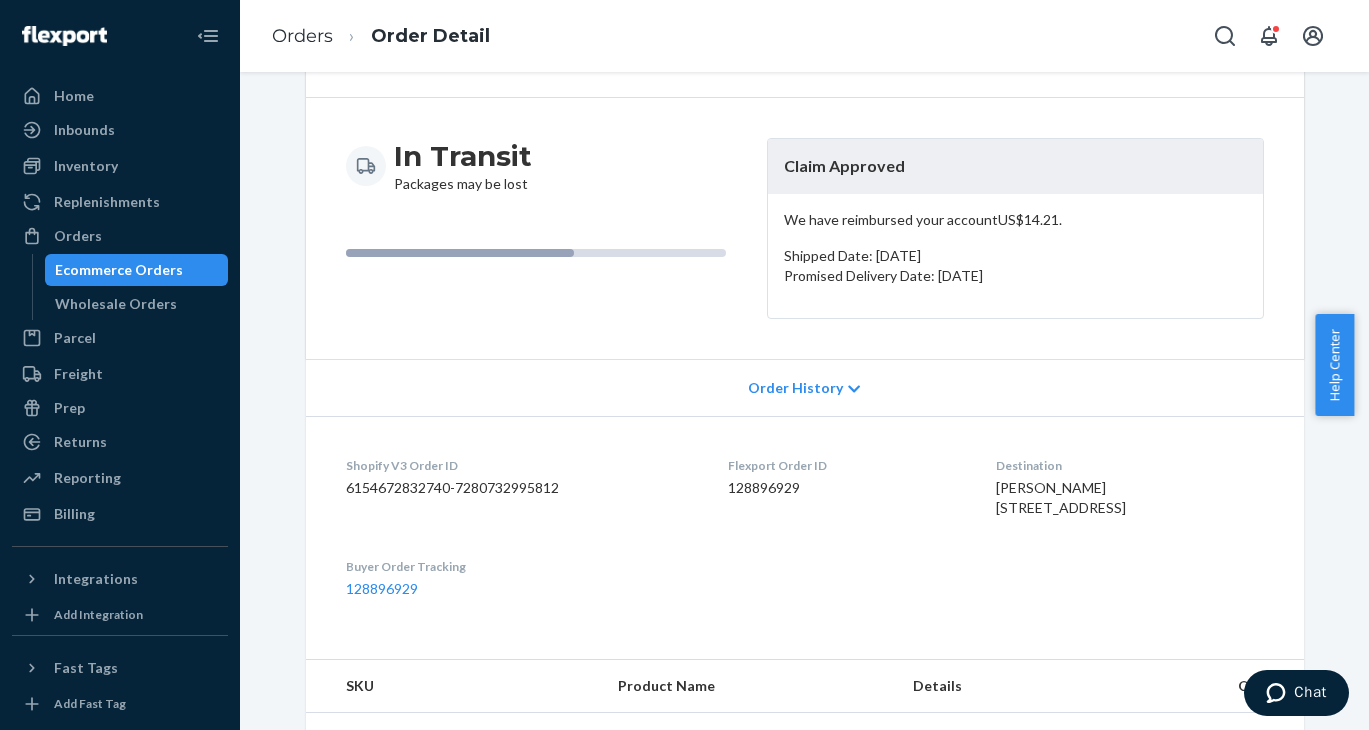 scroll, scrollTop: 251, scrollLeft: 0, axis: vertical 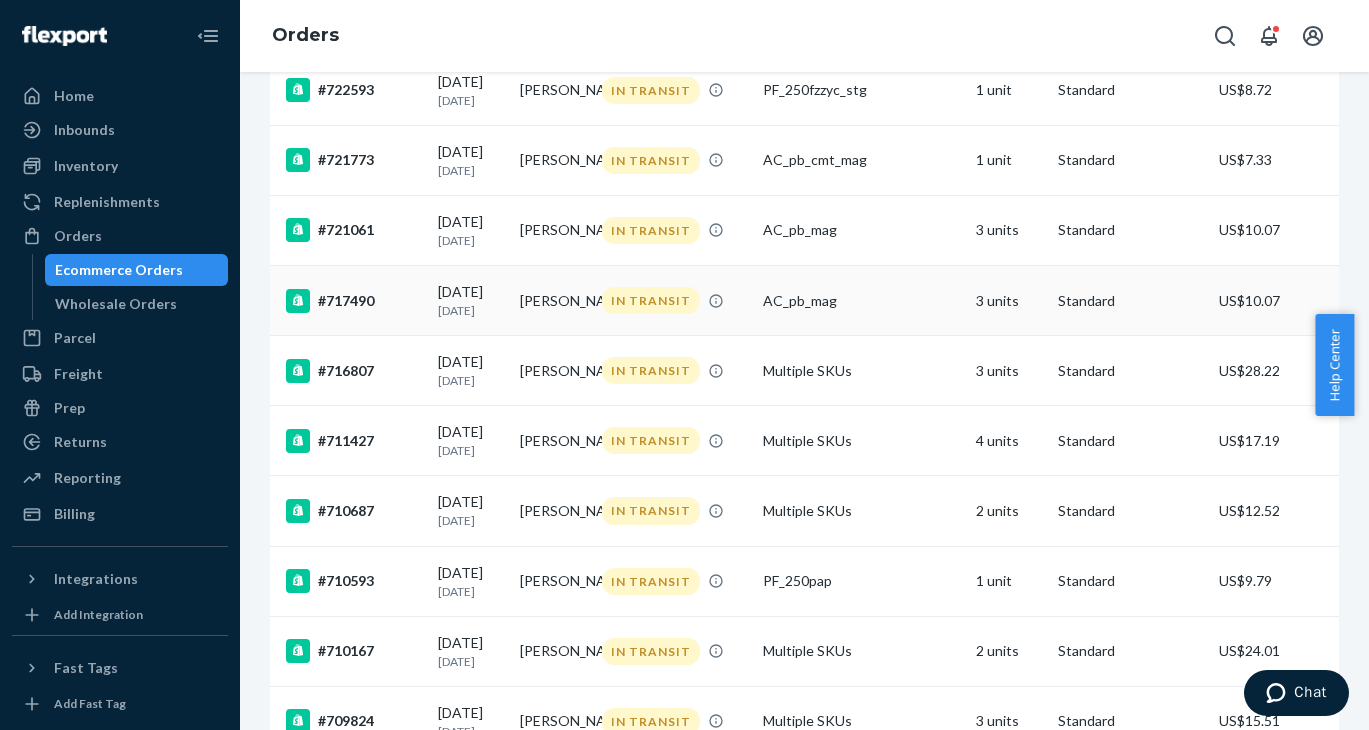 click on "#717490" at bounding box center [354, 301] 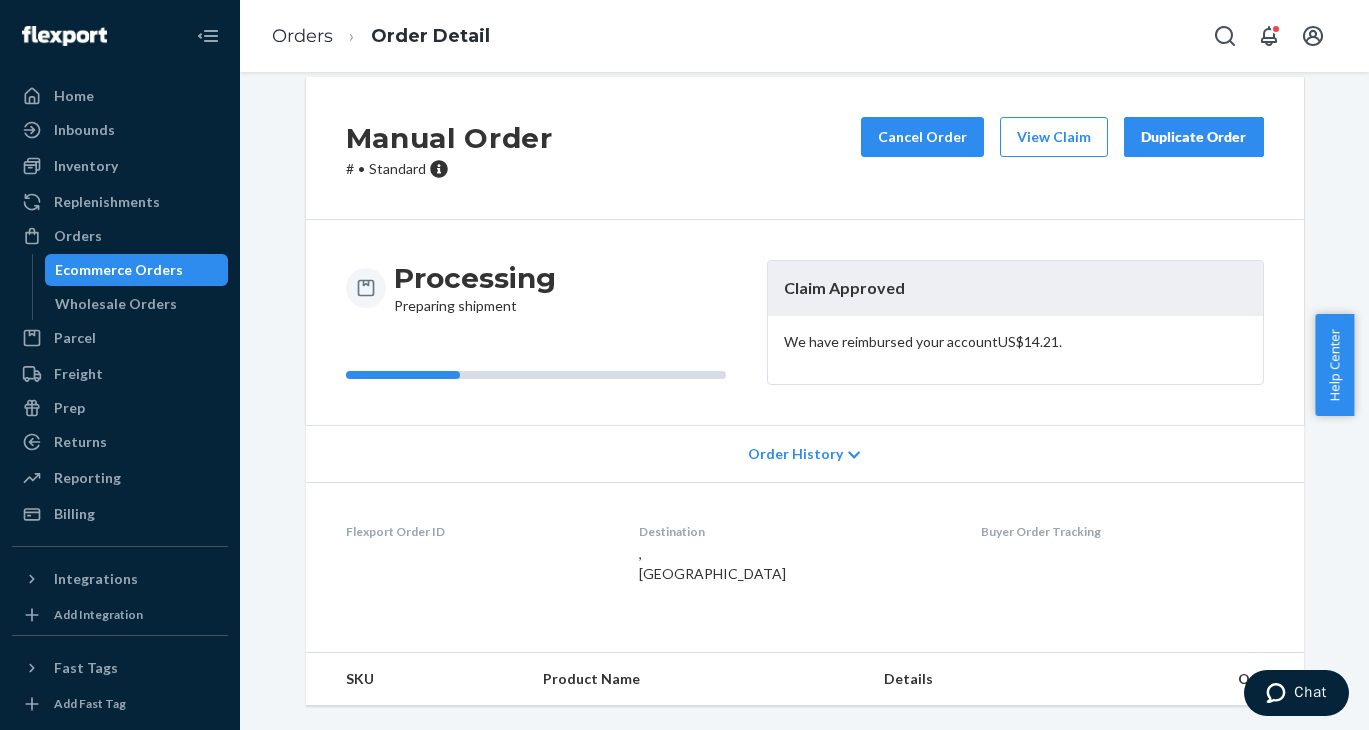 scroll, scrollTop: 0, scrollLeft: 0, axis: both 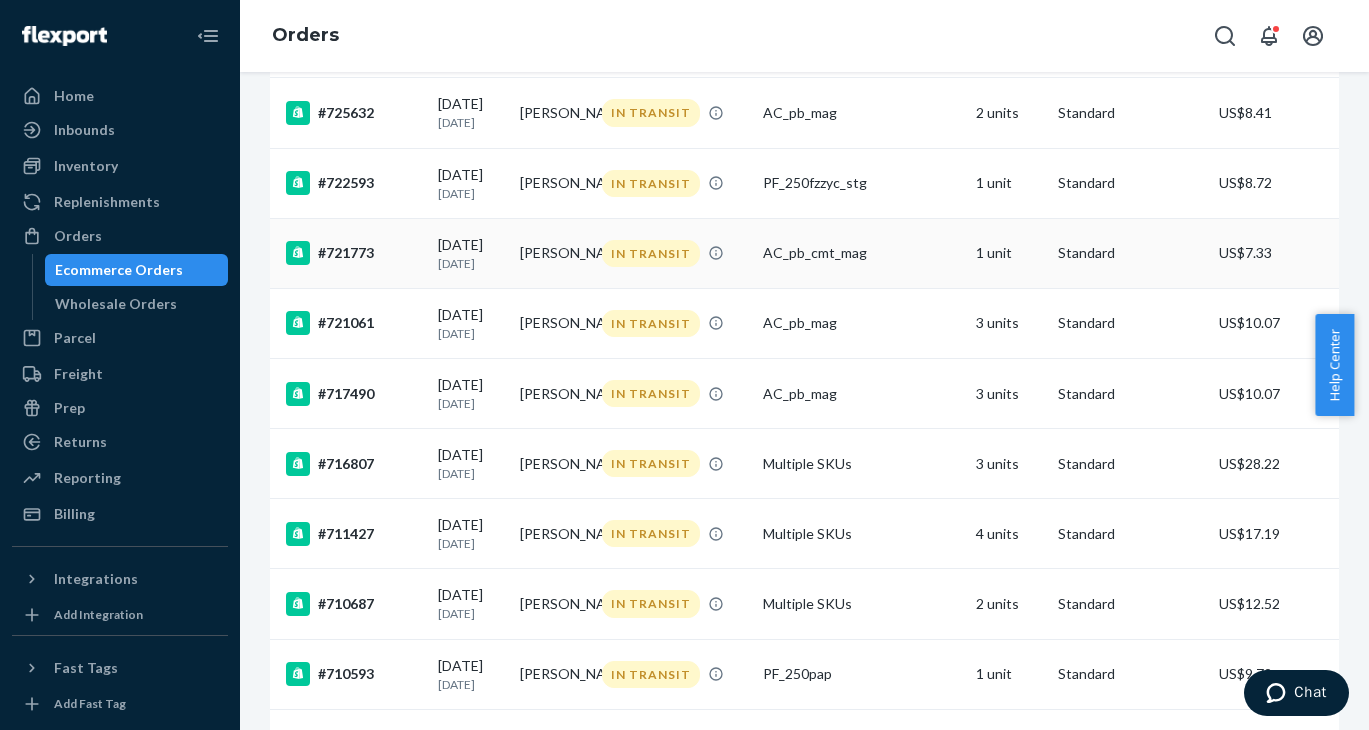 click on "#721773" at bounding box center (354, 253) 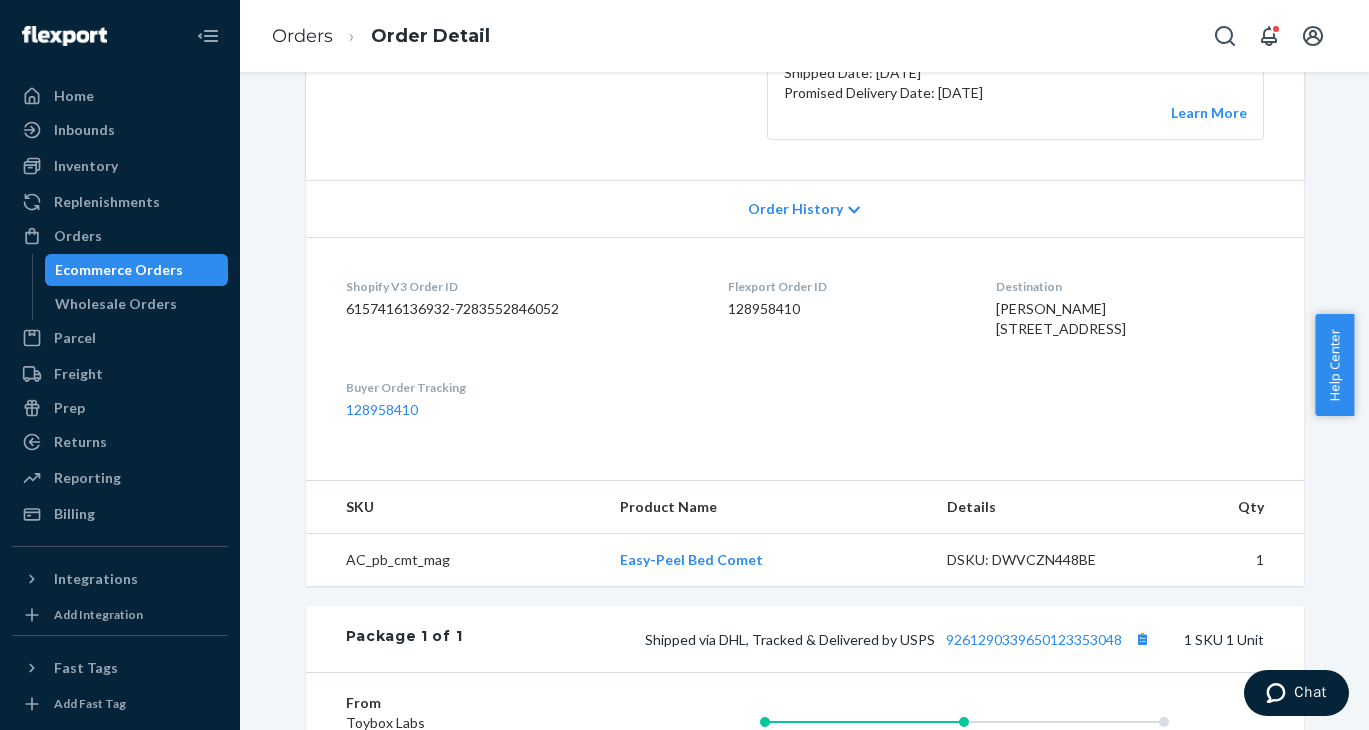 scroll, scrollTop: 0, scrollLeft: 0, axis: both 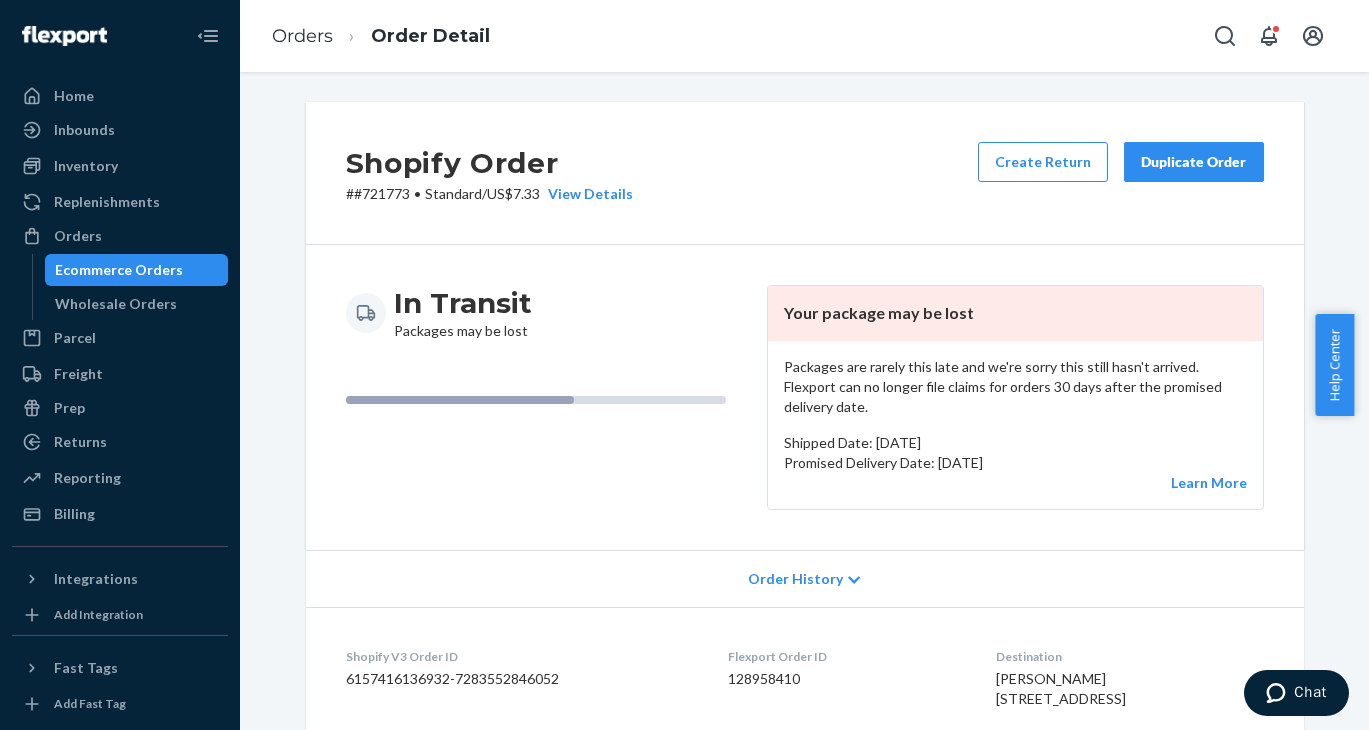 click on "# #721773 • Standard  /  US$7.33 View Details" at bounding box center (489, 194) 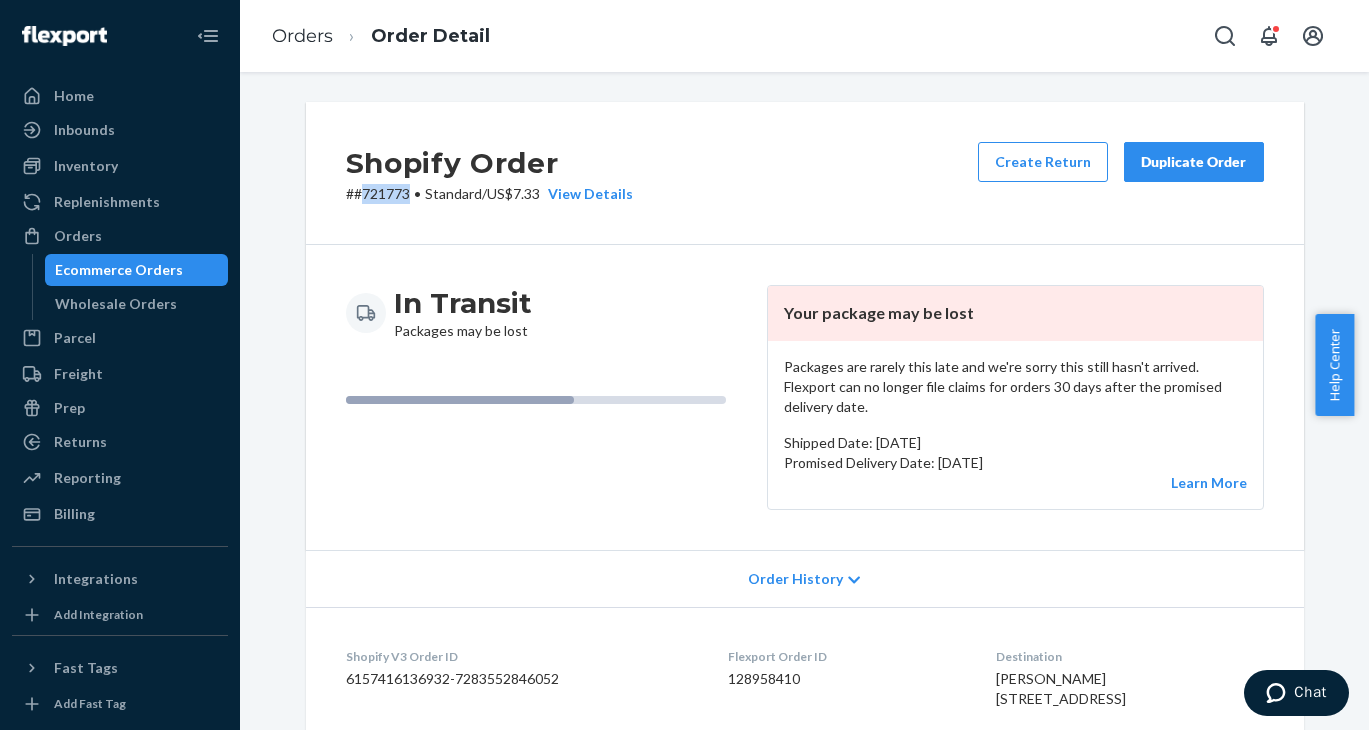 click on "# #721773 • Standard  /  US$7.33 View Details" at bounding box center (489, 194) 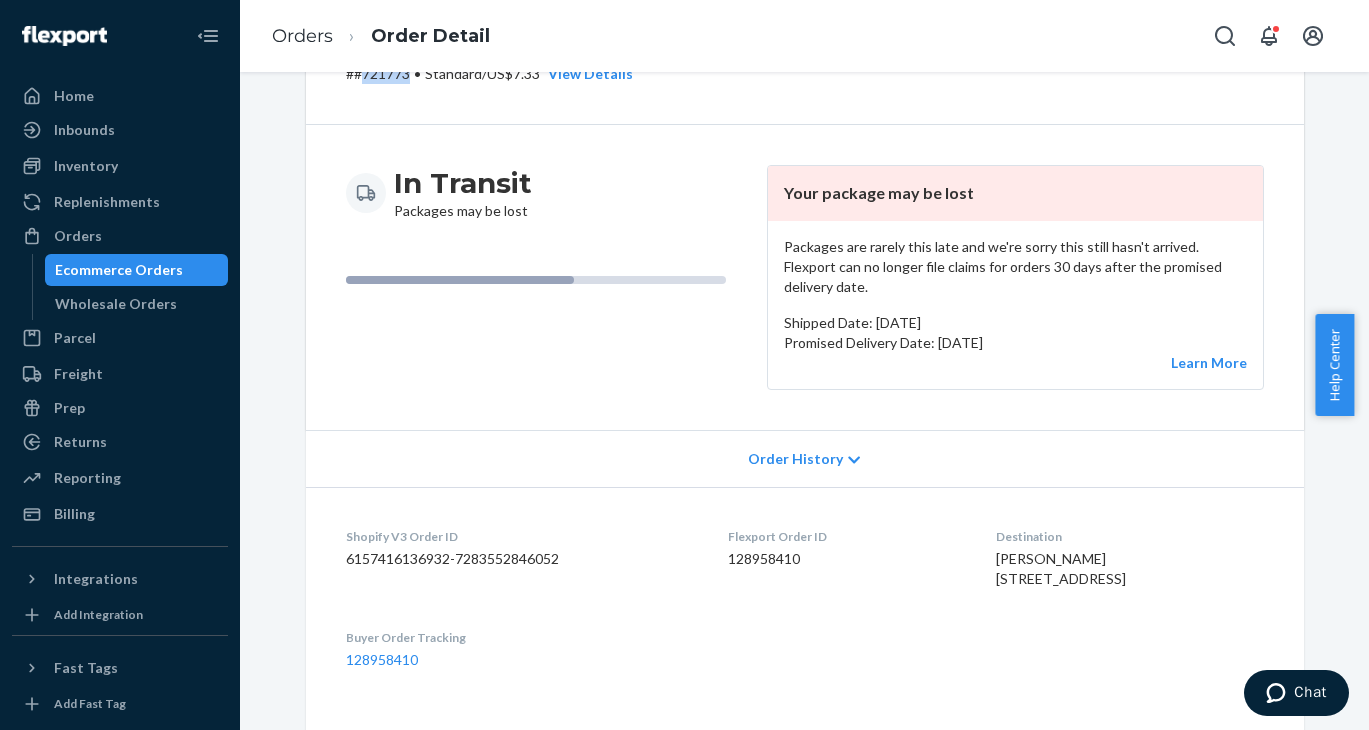 scroll, scrollTop: 0, scrollLeft: 0, axis: both 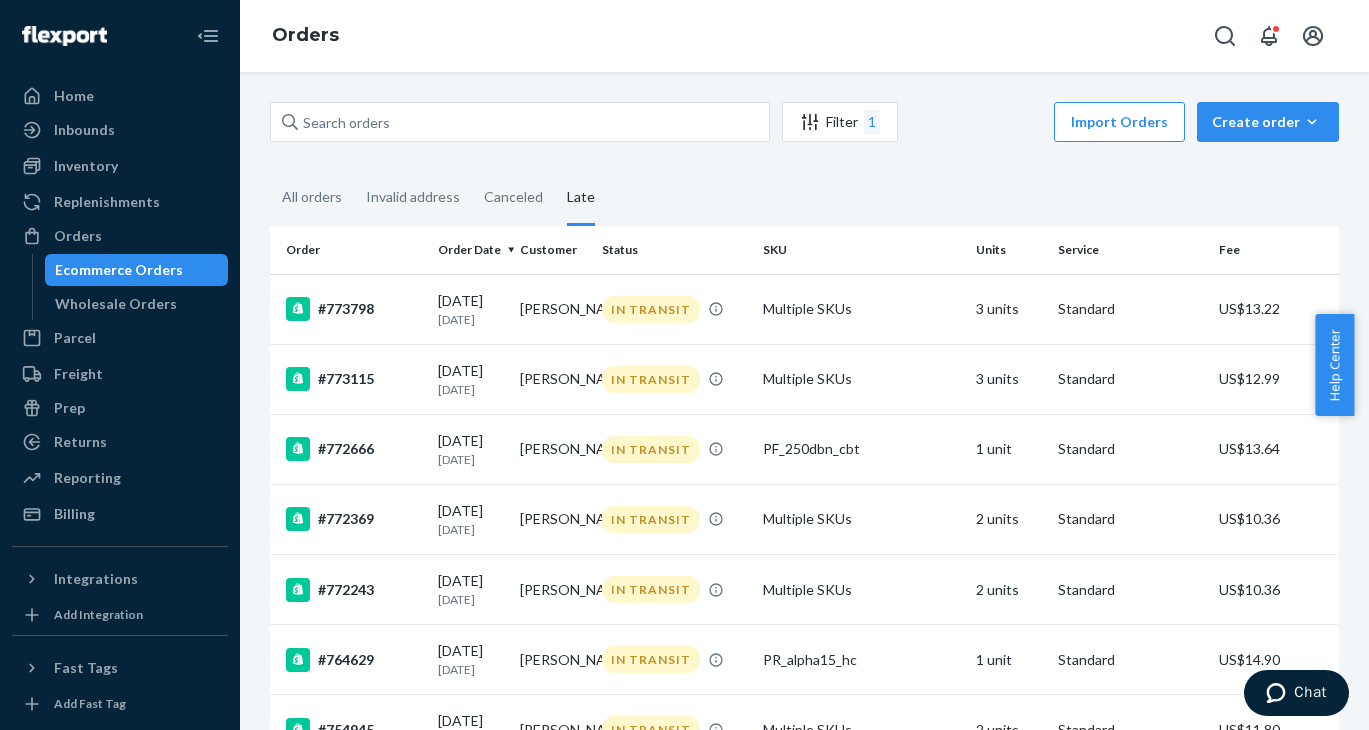 click on "Filter 1" at bounding box center [840, 122] 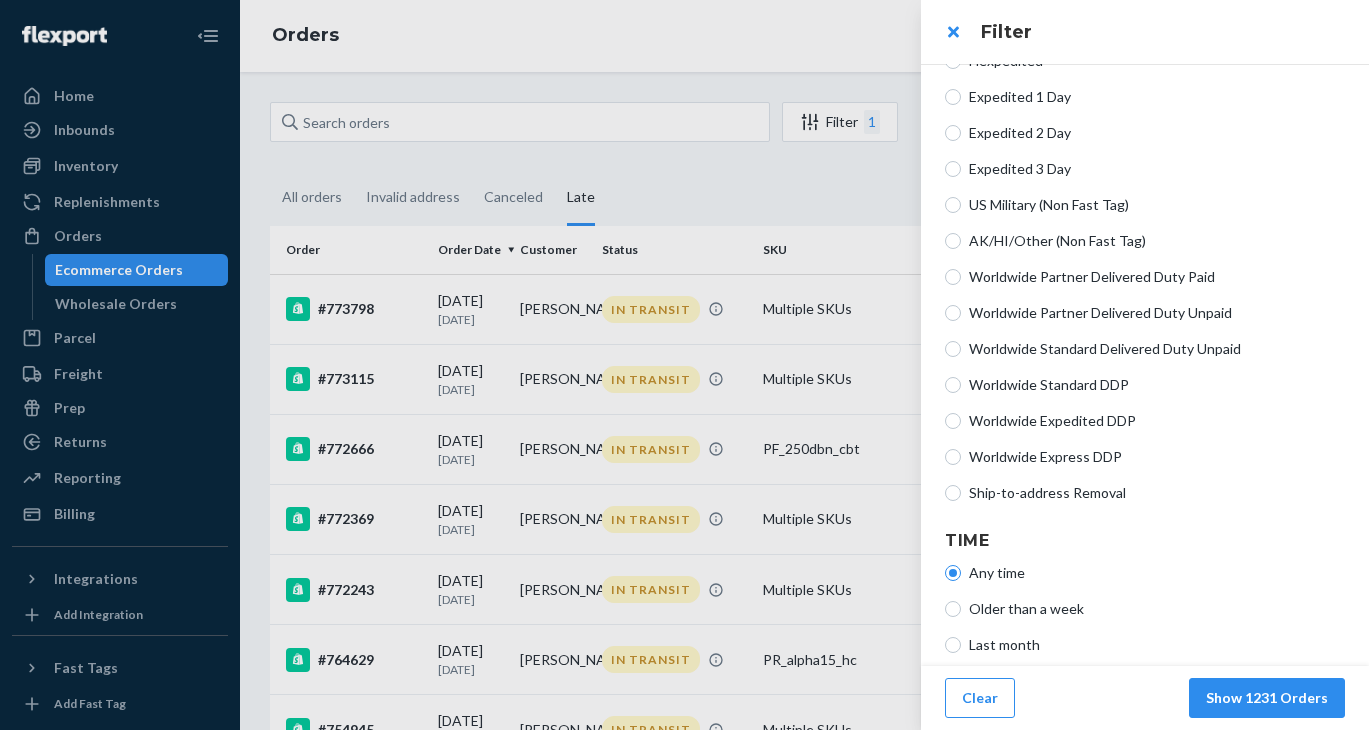 scroll, scrollTop: 534, scrollLeft: 0, axis: vertical 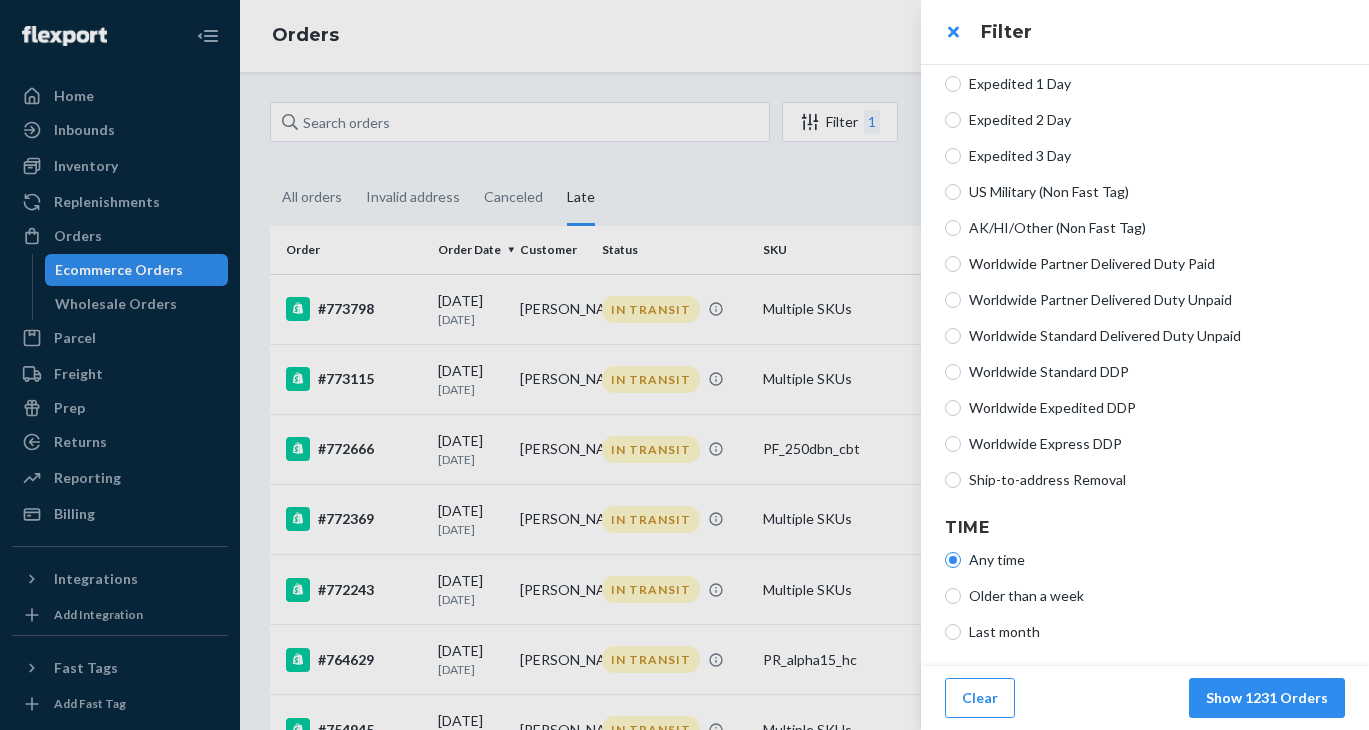 click on "Any time Older than a week Last month" at bounding box center [1145, 596] 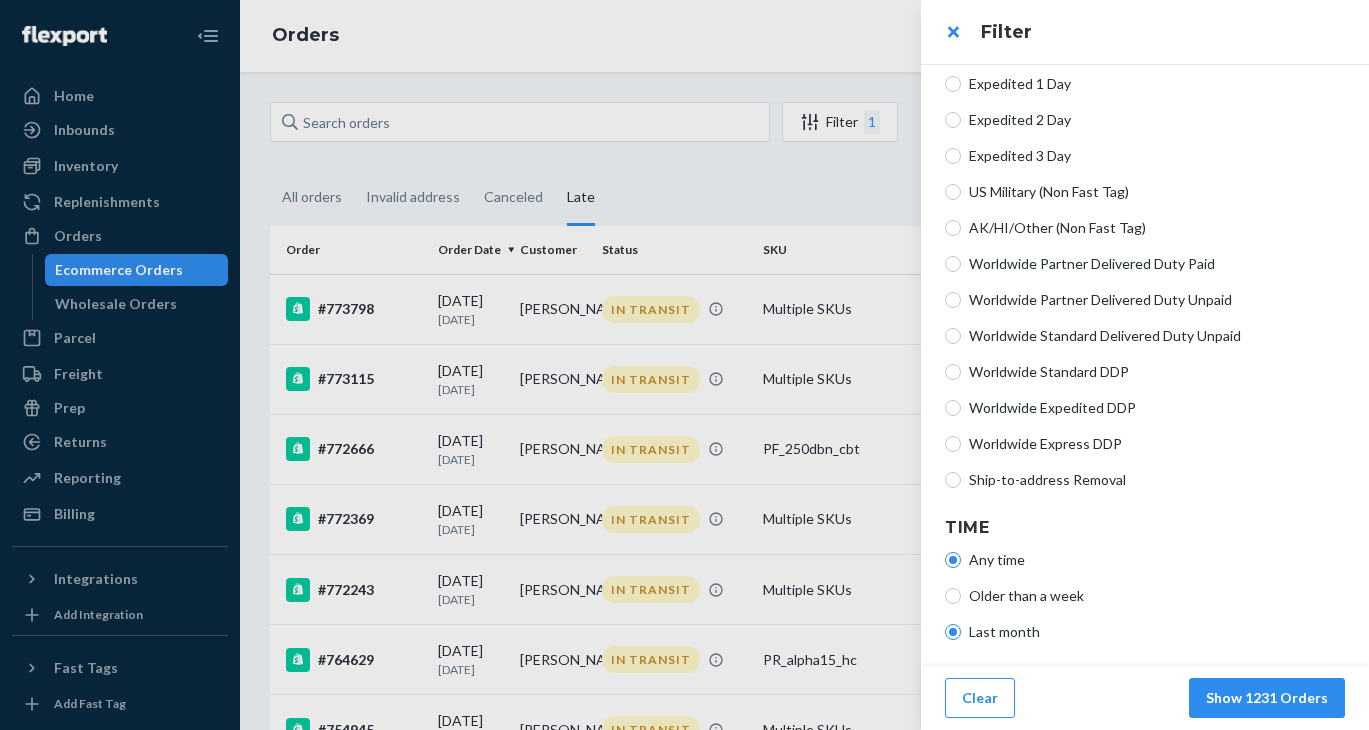 radio on "true" 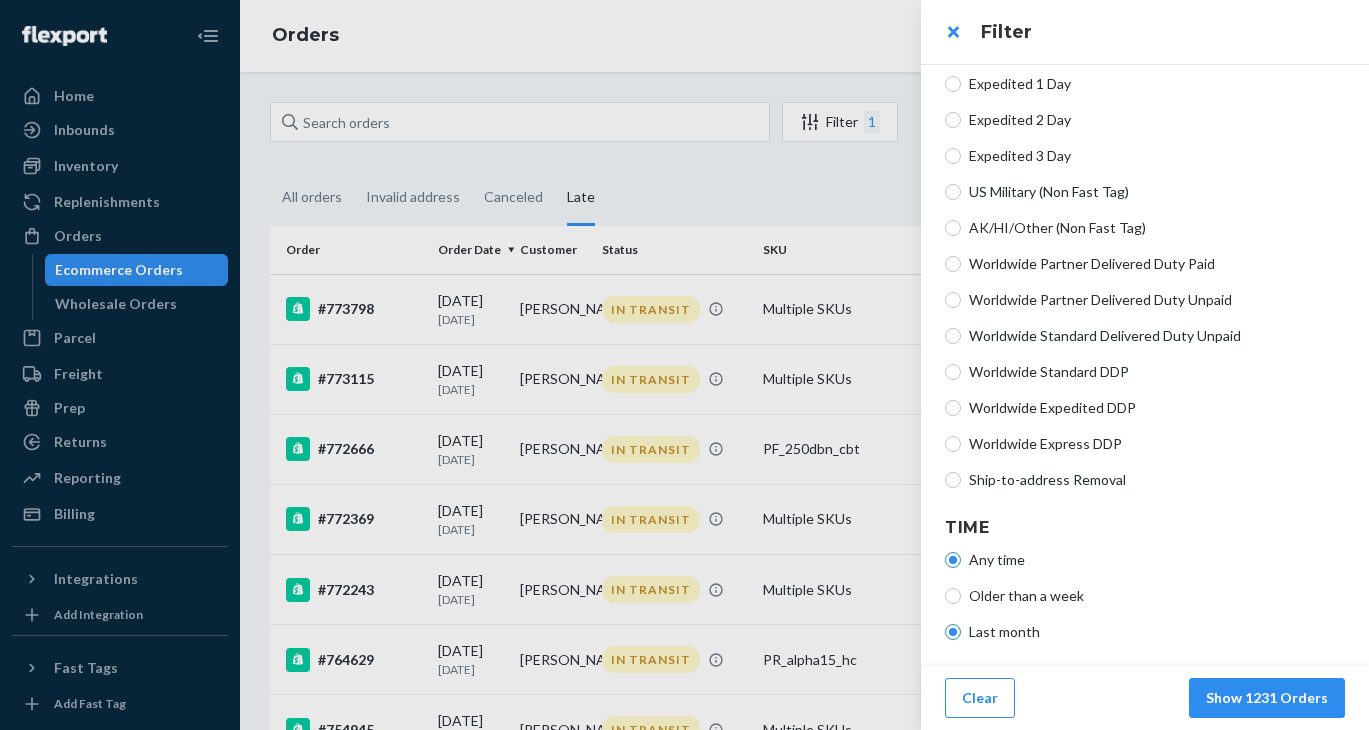 radio on "false" 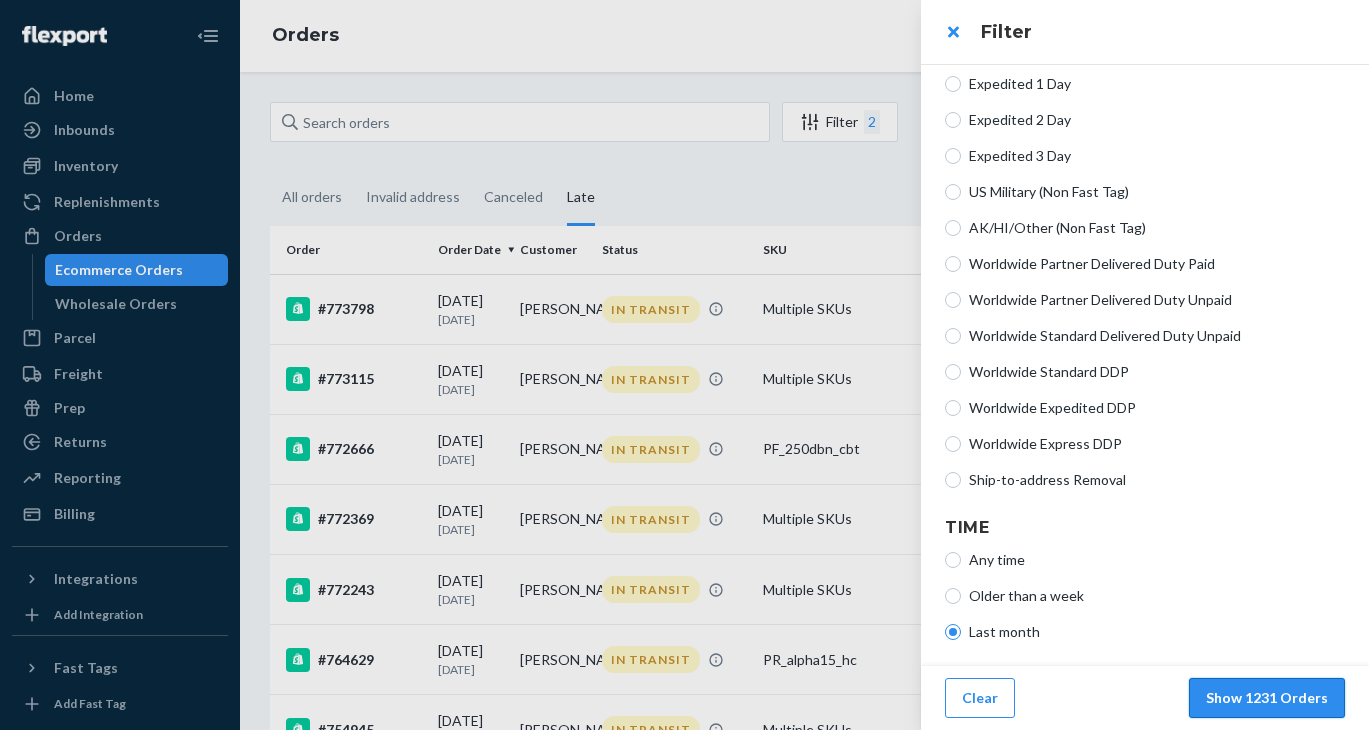 click on "Show 1231 Orders" at bounding box center (1267, 698) 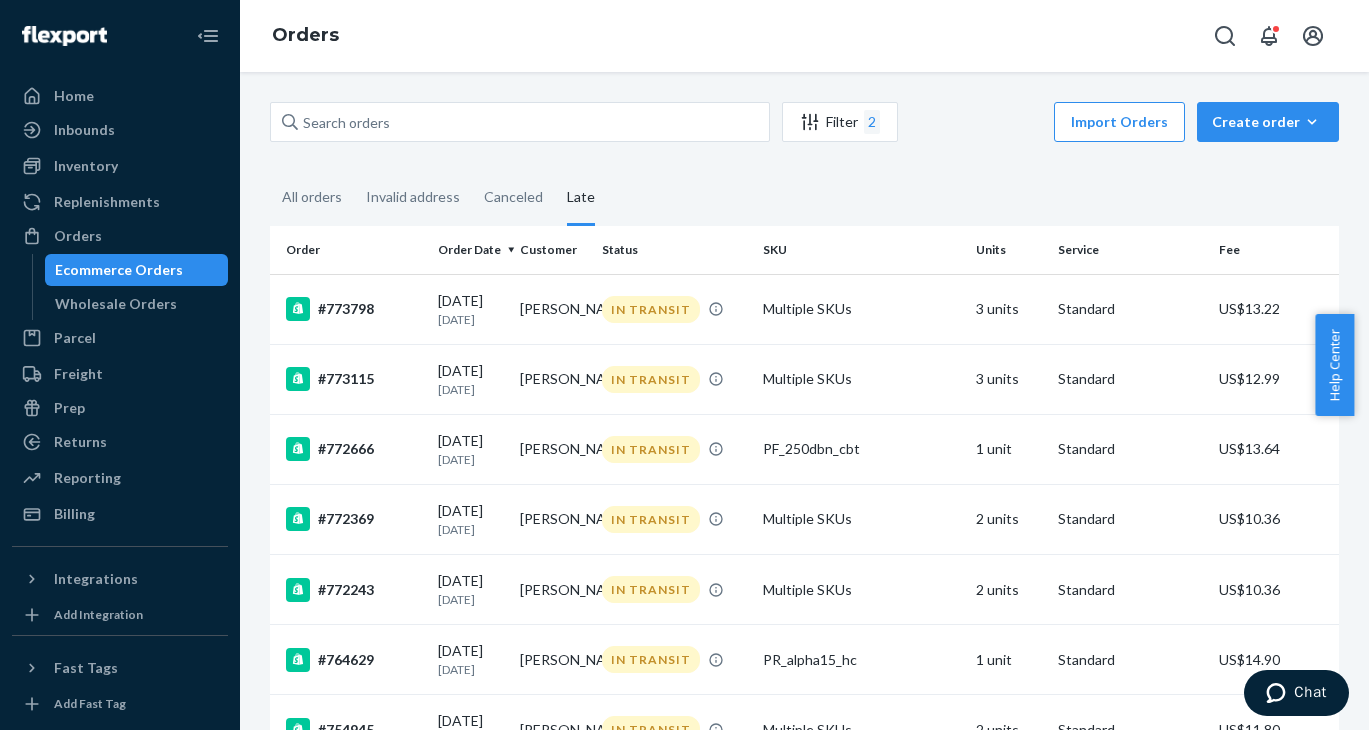 scroll, scrollTop: 465, scrollLeft: 0, axis: vertical 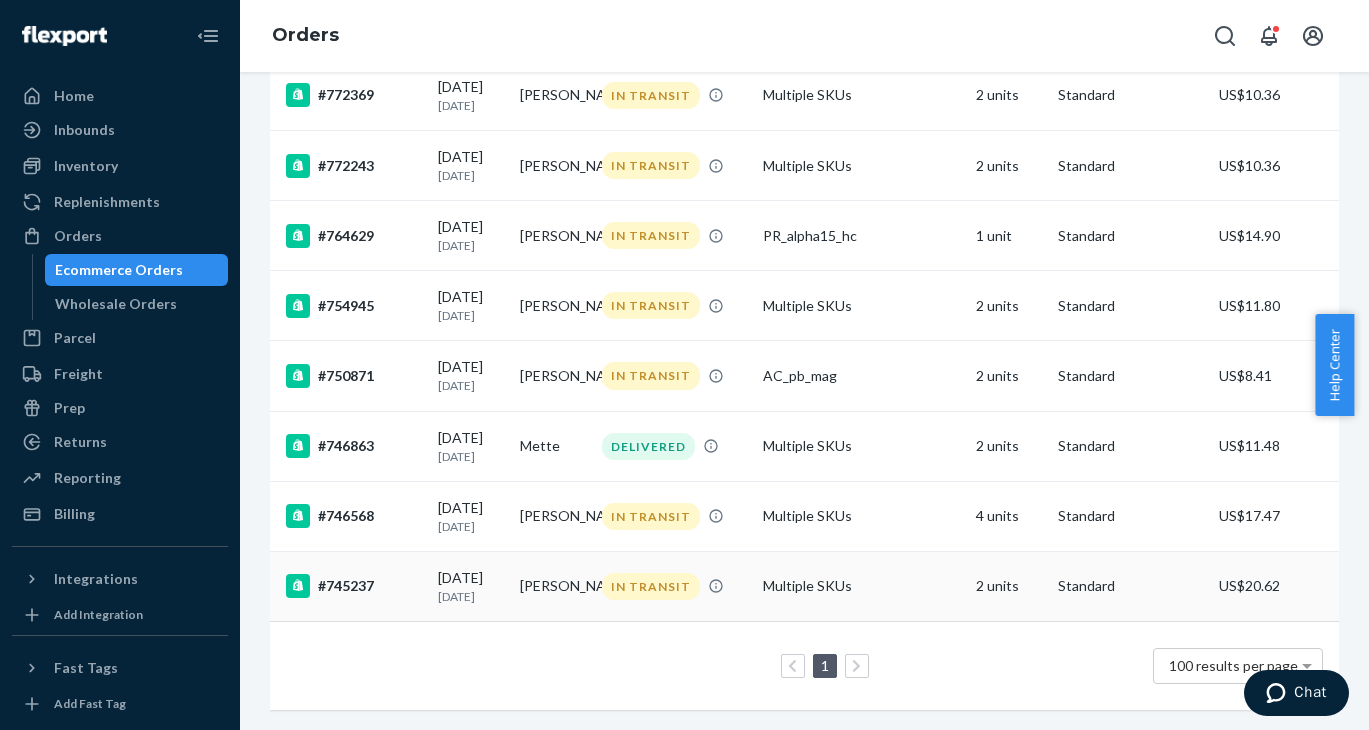click on "#745237" at bounding box center [354, 586] 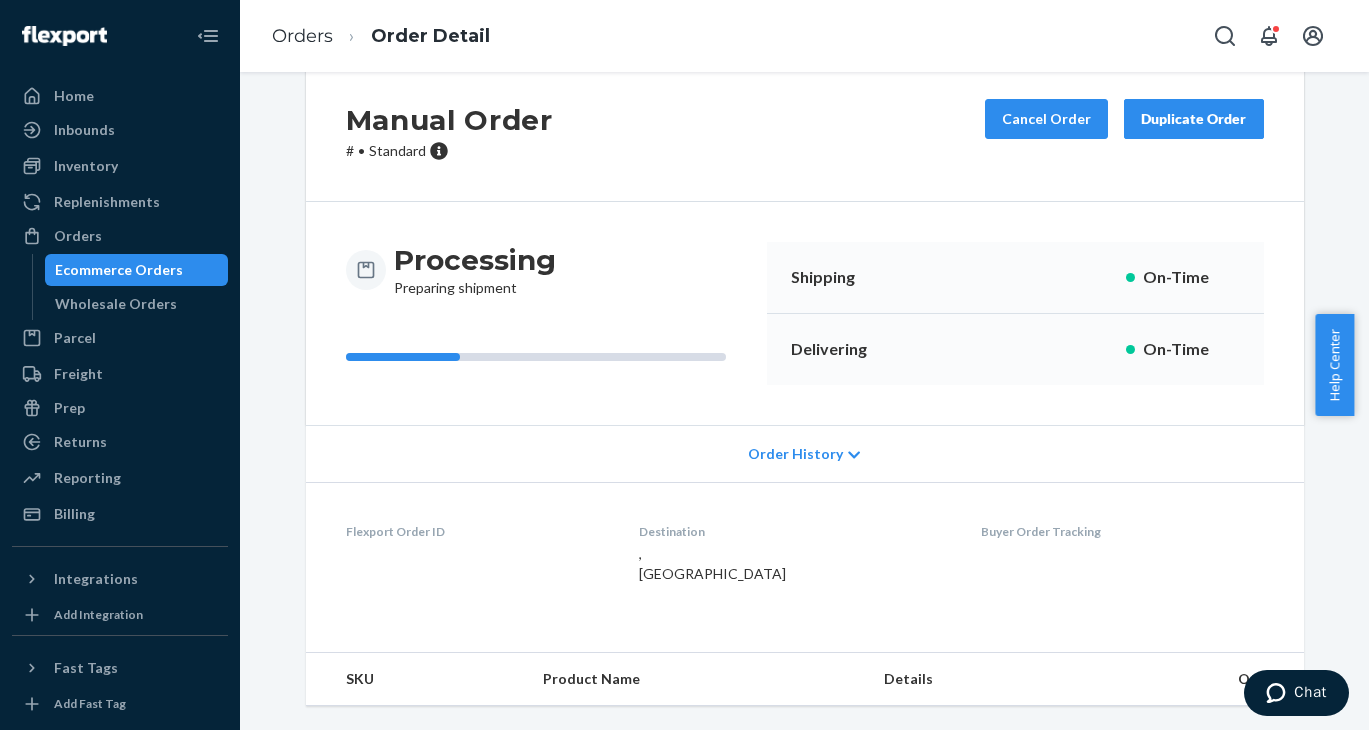 scroll, scrollTop: 0, scrollLeft: 0, axis: both 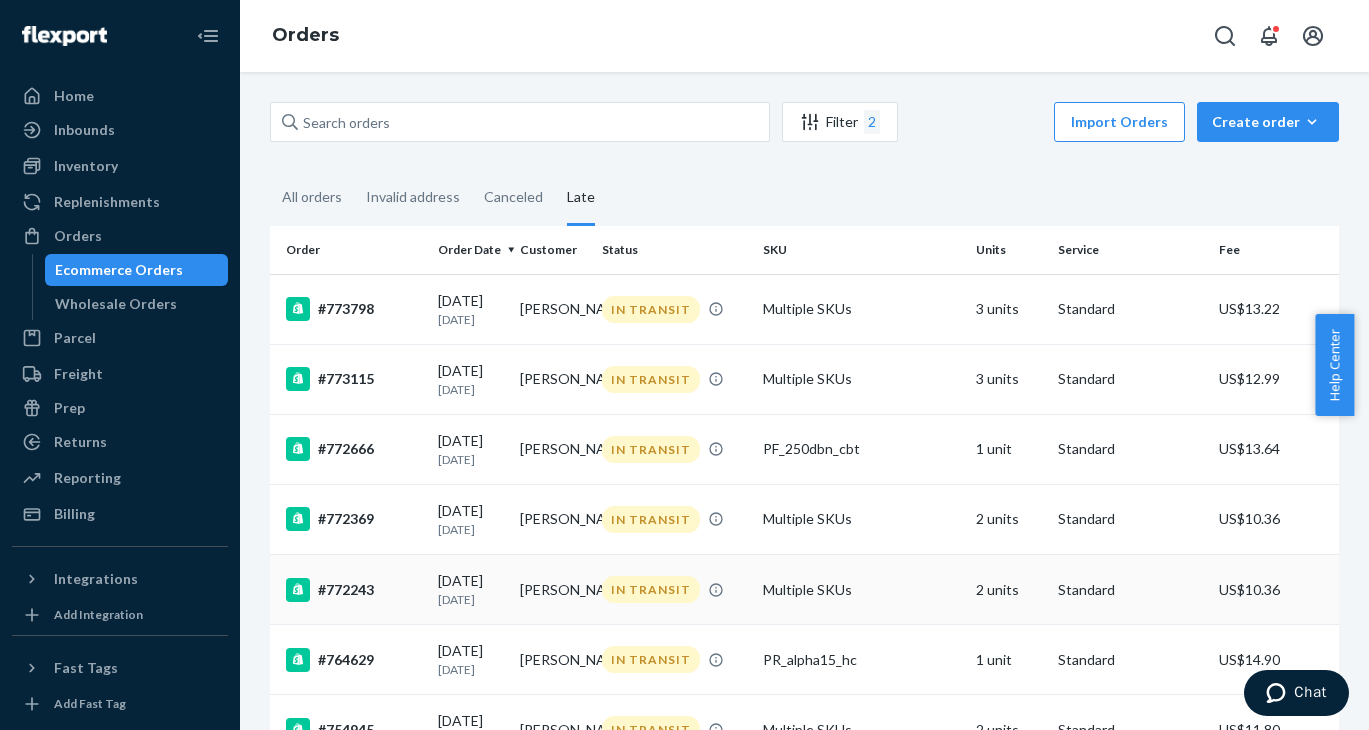 click on "#772243" at bounding box center (354, 590) 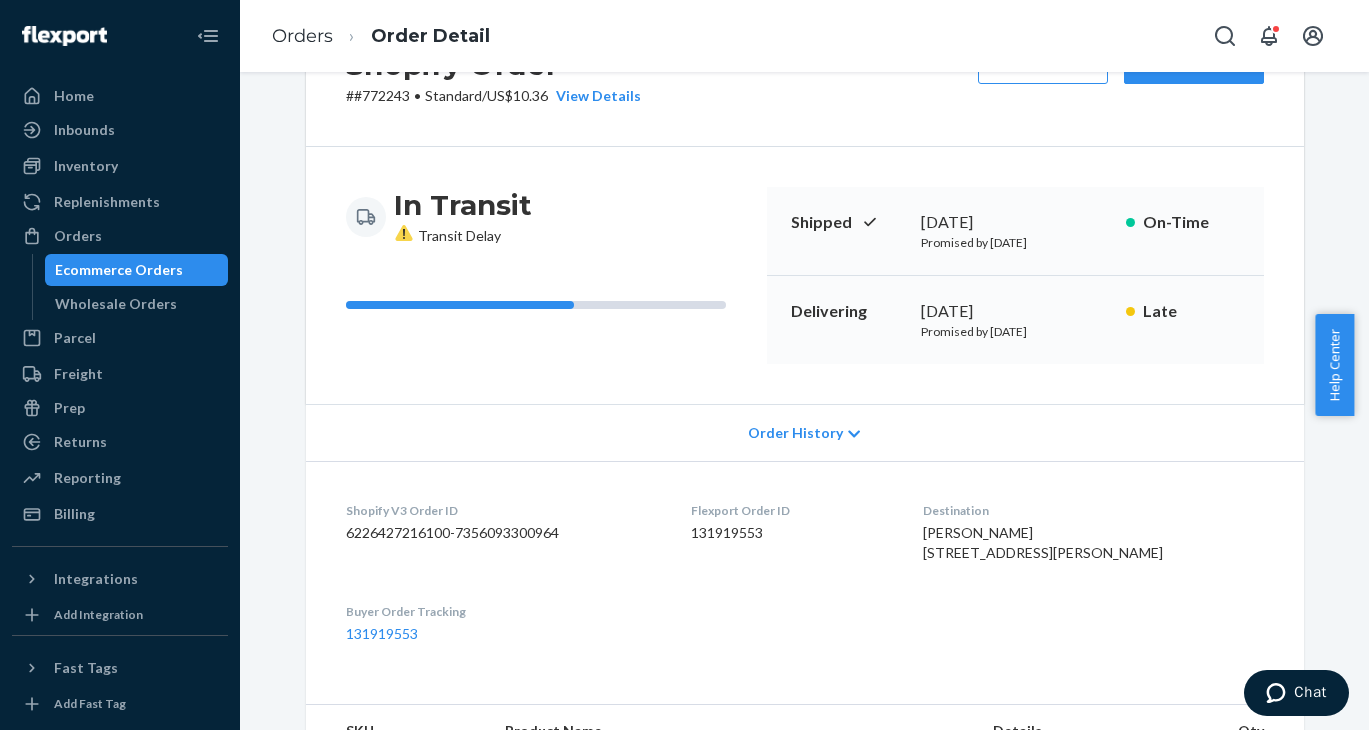 scroll, scrollTop: 0, scrollLeft: 0, axis: both 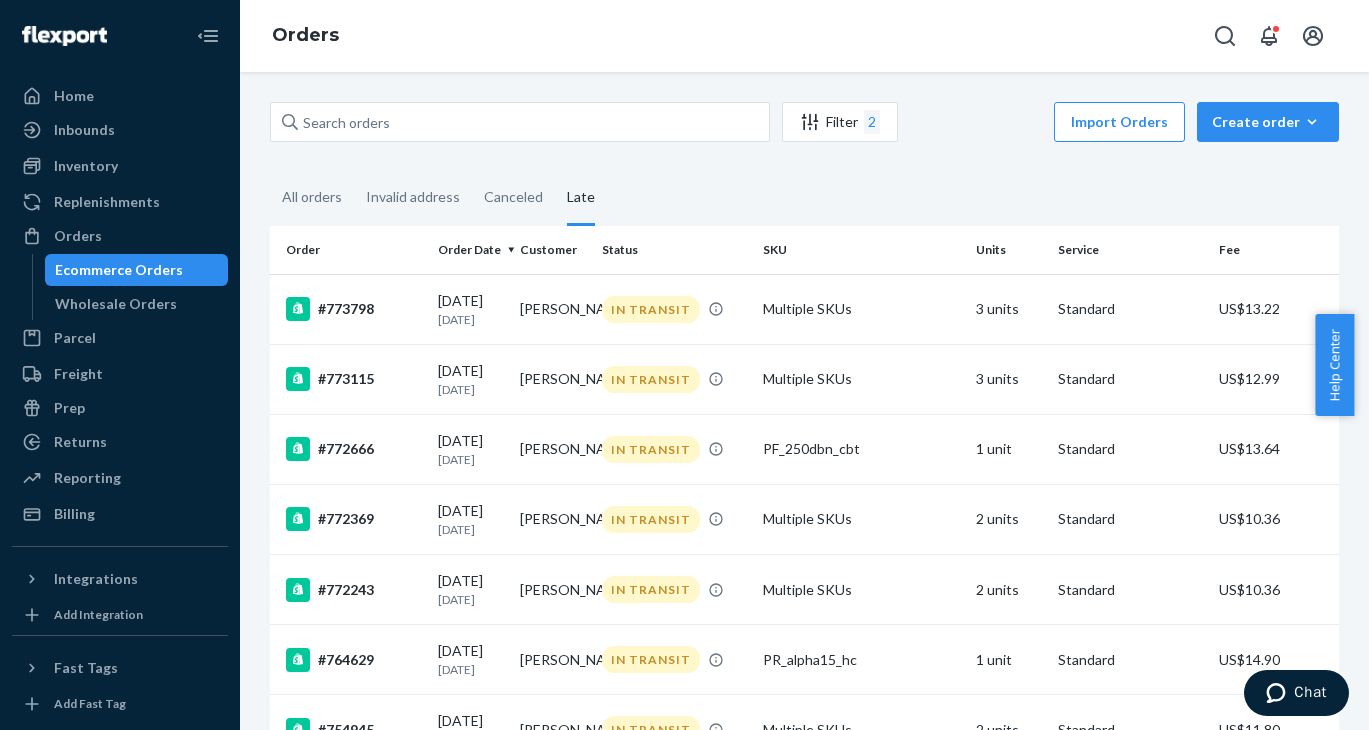 click on "Filter 2" at bounding box center [840, 122] 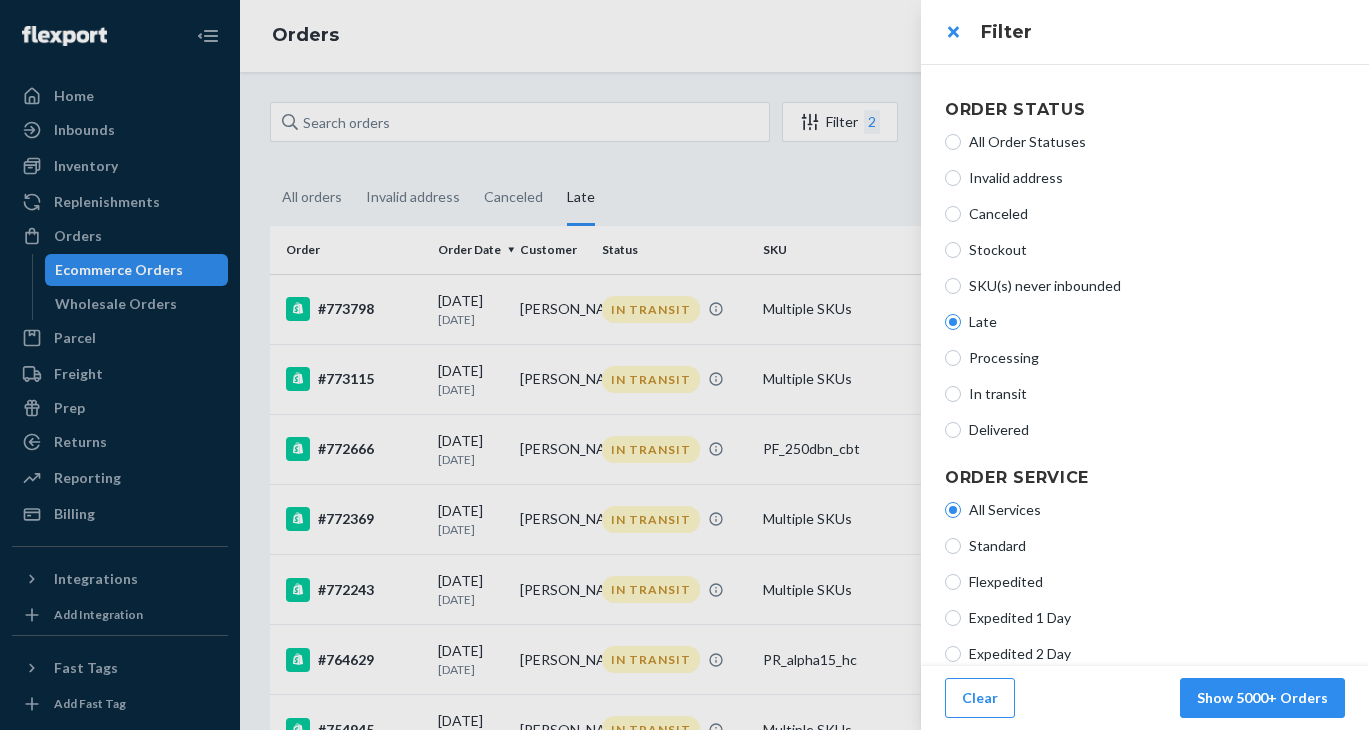 click on "All Services Standard Flexpedited Expedited 1 Day Expedited 2 Day Expedited 3 Day US Military (Non Fast Tag) AK/HI/Other (Non Fast Tag) Worldwide Partner Delivered Duty Paid Worldwide Partner Delivered Duty Unpaid Worldwide Standard Delivered Duty Unpaid Worldwide Standard DDP Worldwide Expedited DDP Worldwide Express DDP Ship-to-address Removal" at bounding box center [1145, 762] 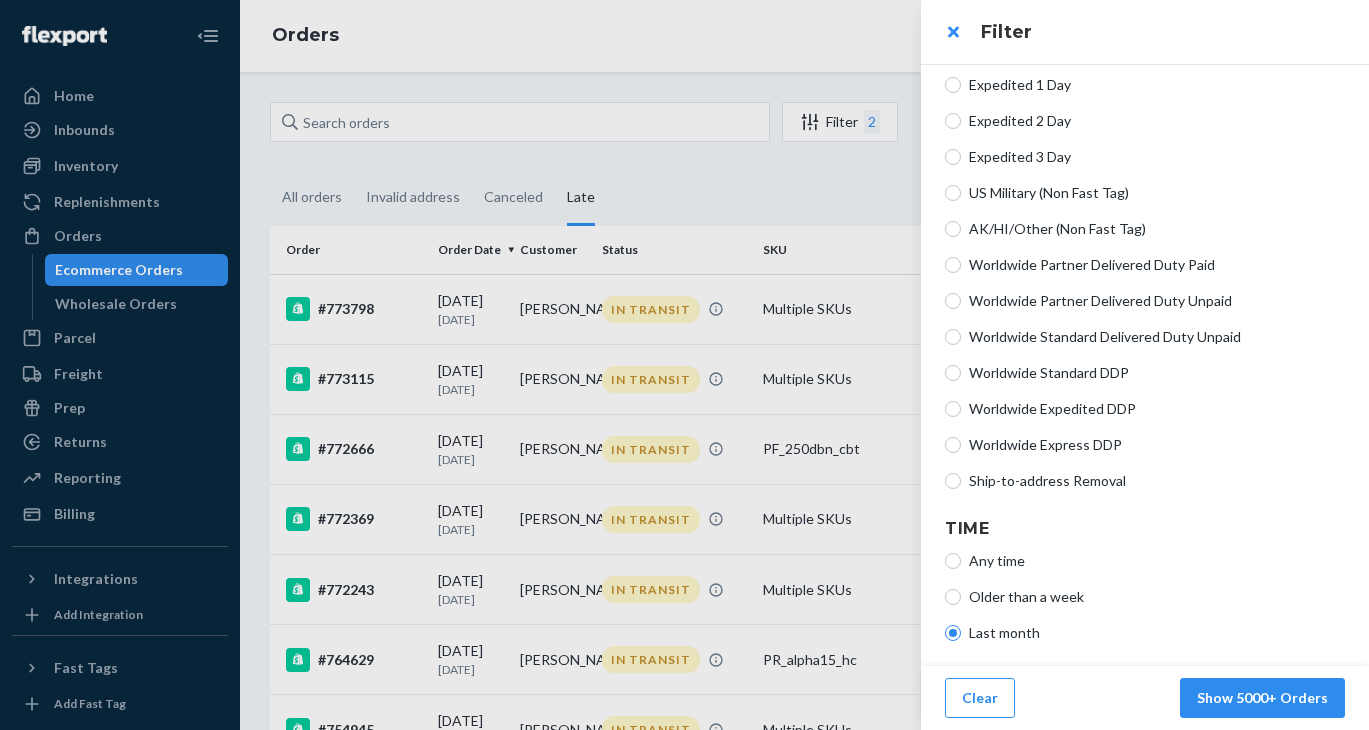 scroll, scrollTop: 534, scrollLeft: 0, axis: vertical 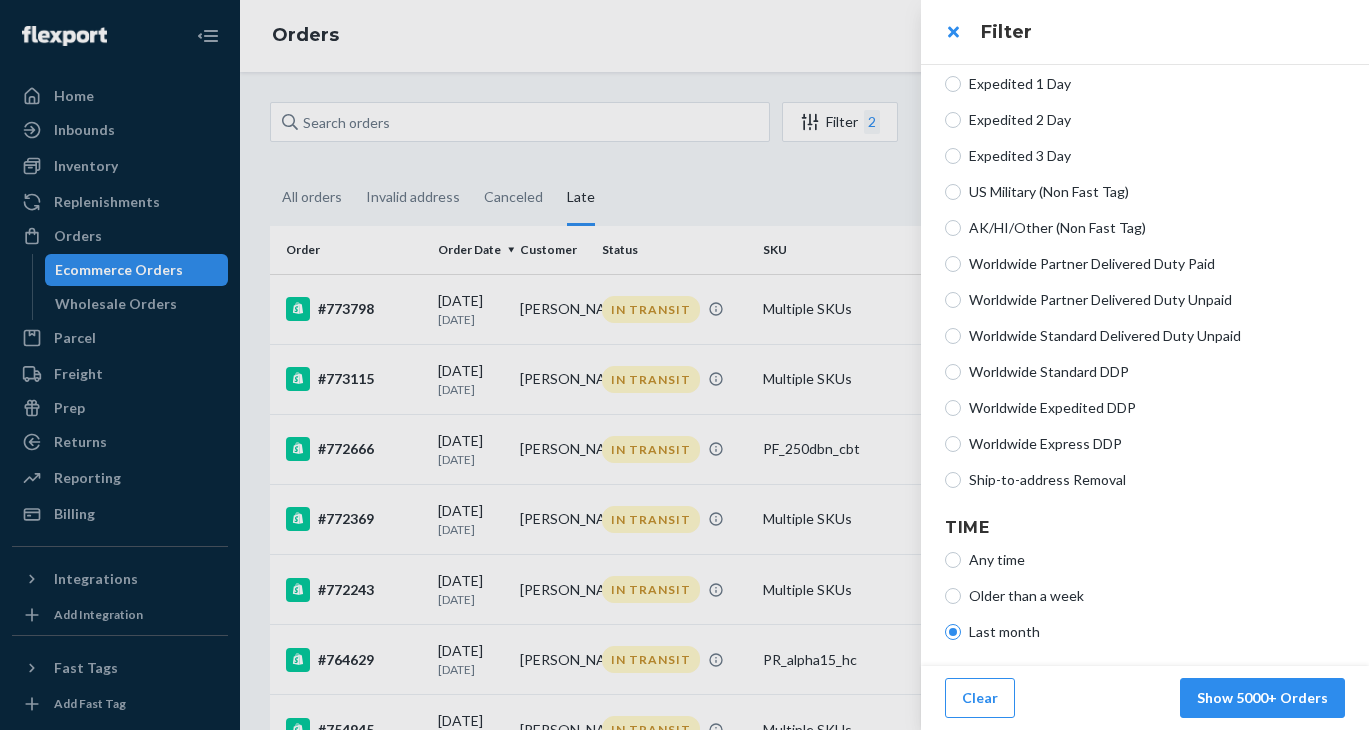 click on "Last month" at bounding box center [1157, 632] 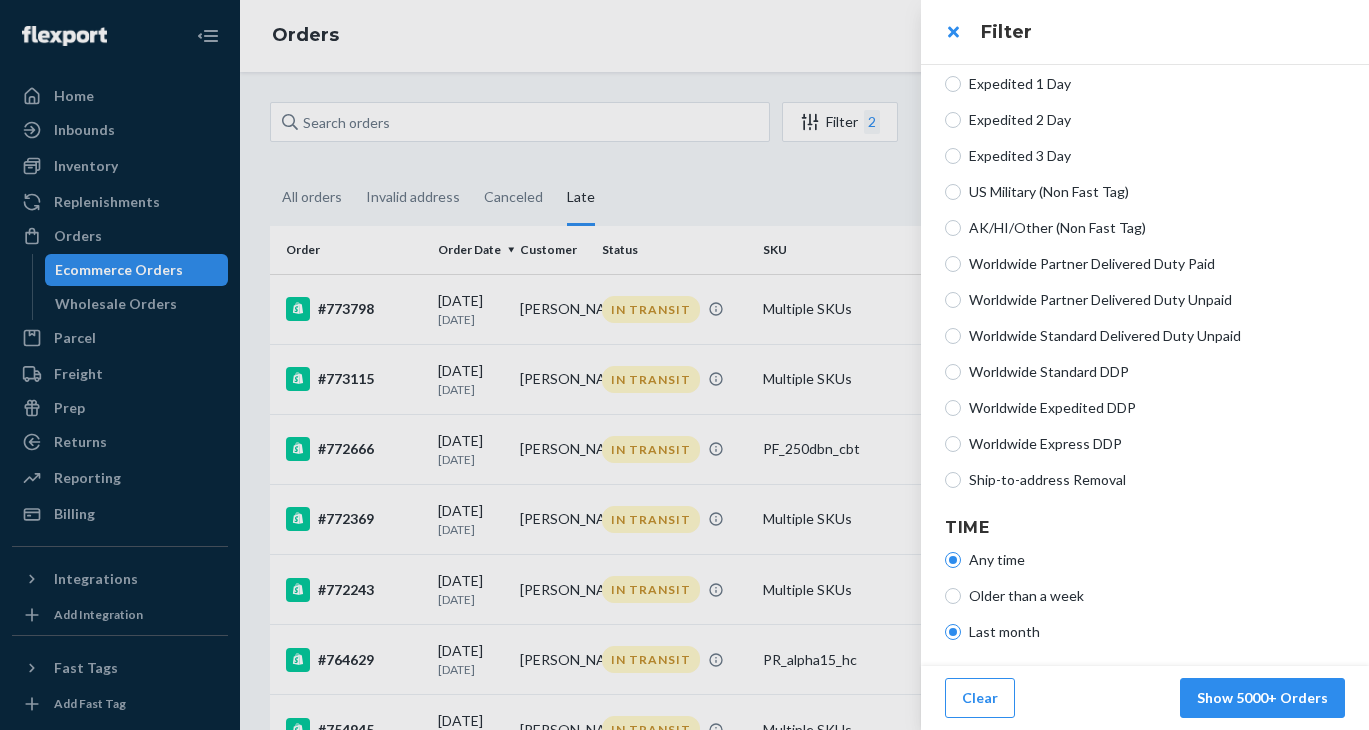 radio on "true" 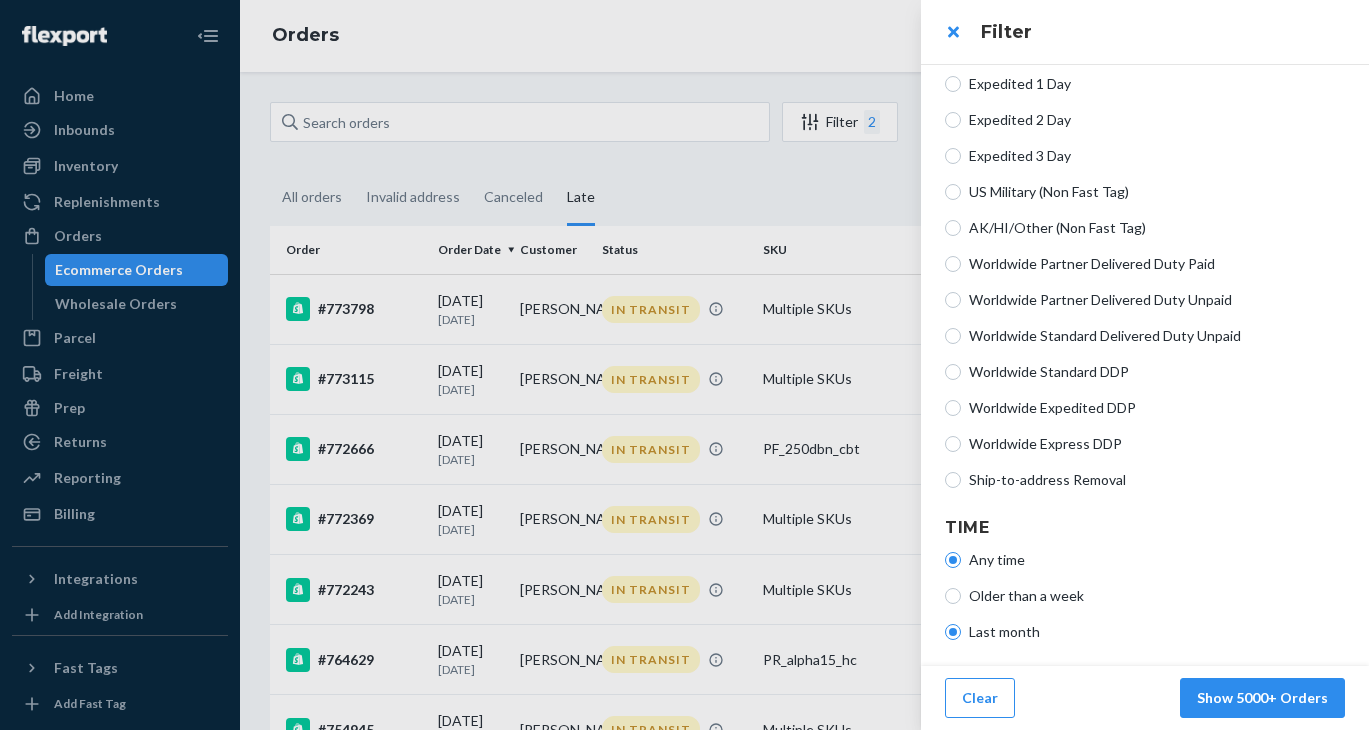 radio on "false" 